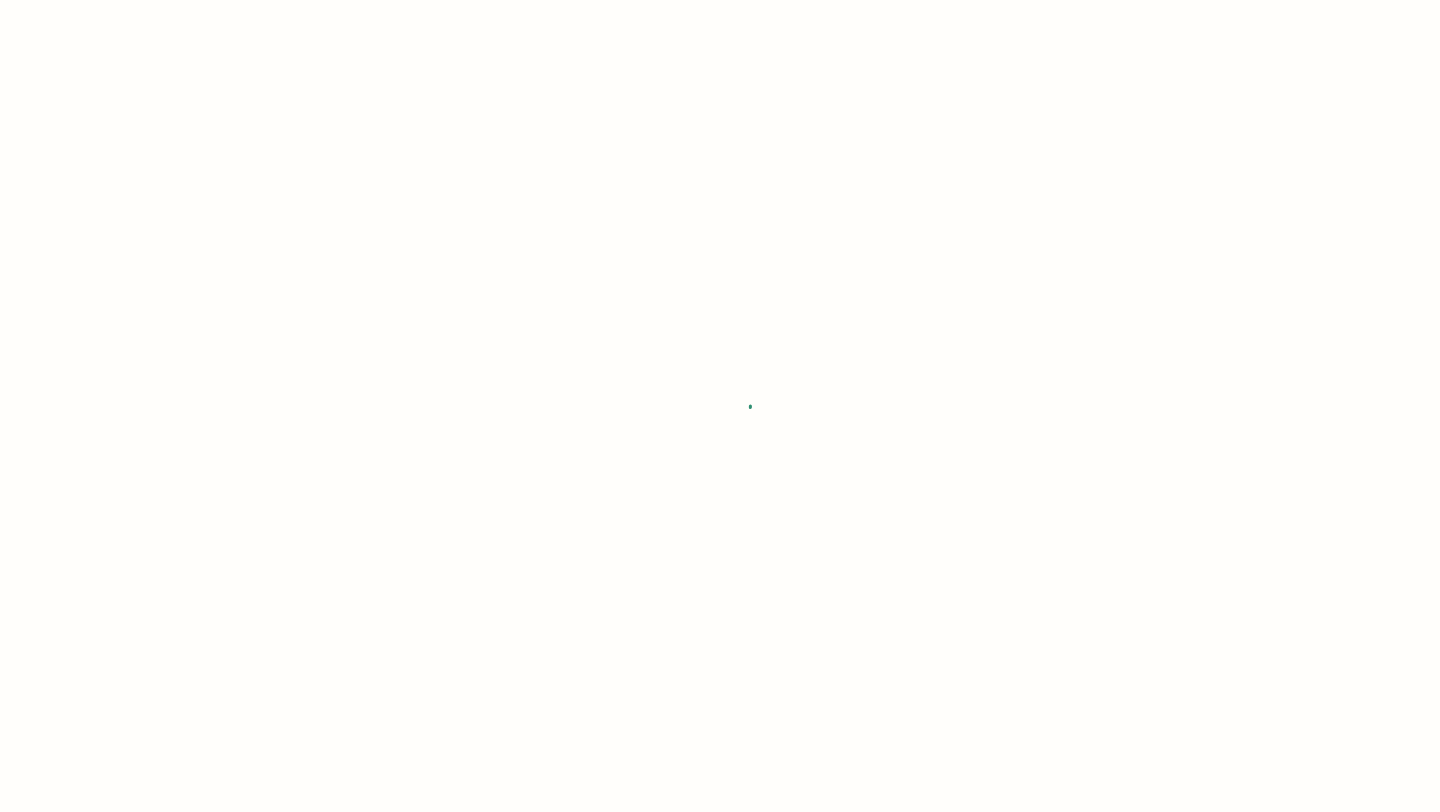scroll, scrollTop: 0, scrollLeft: 0, axis: both 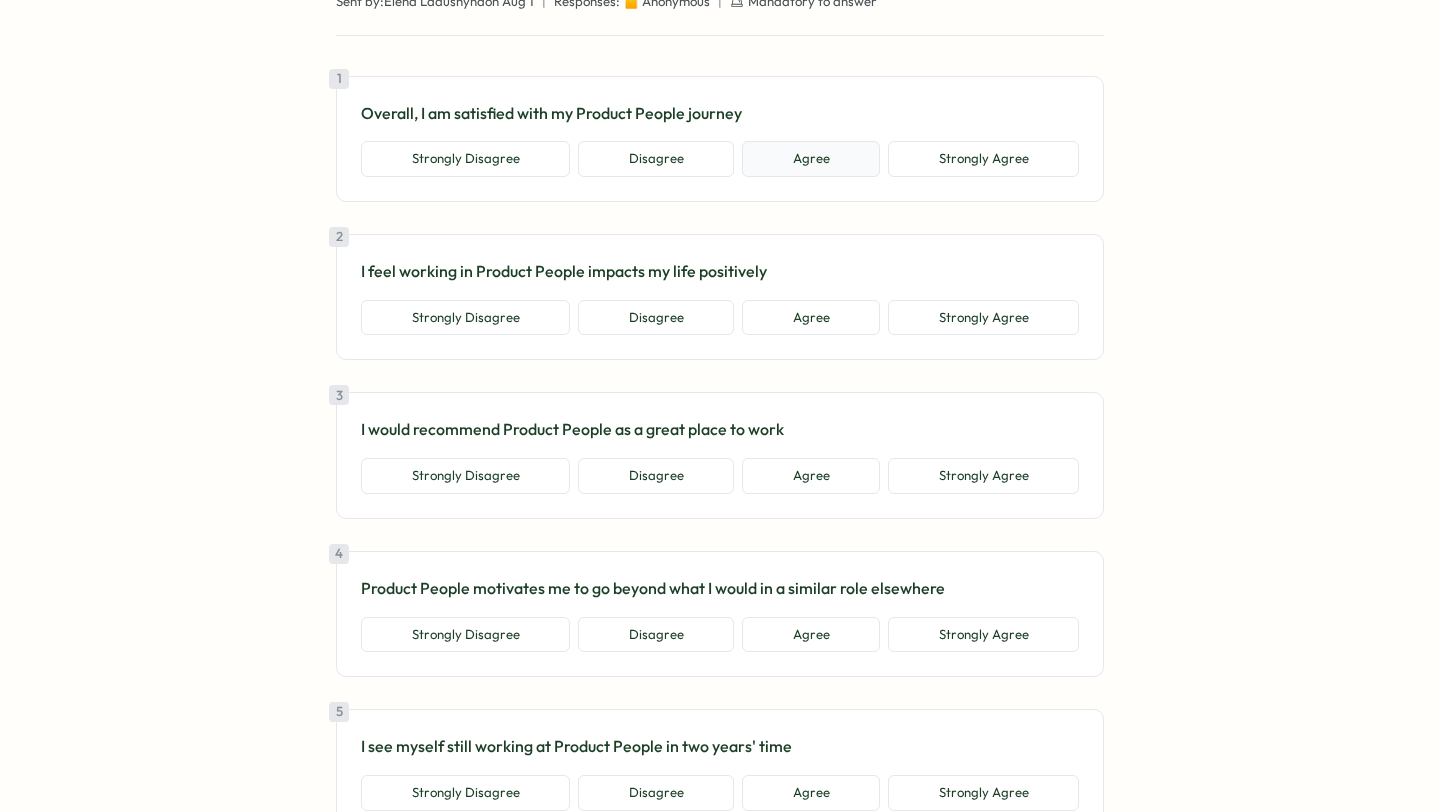 click on "Agree" at bounding box center (811, 159) 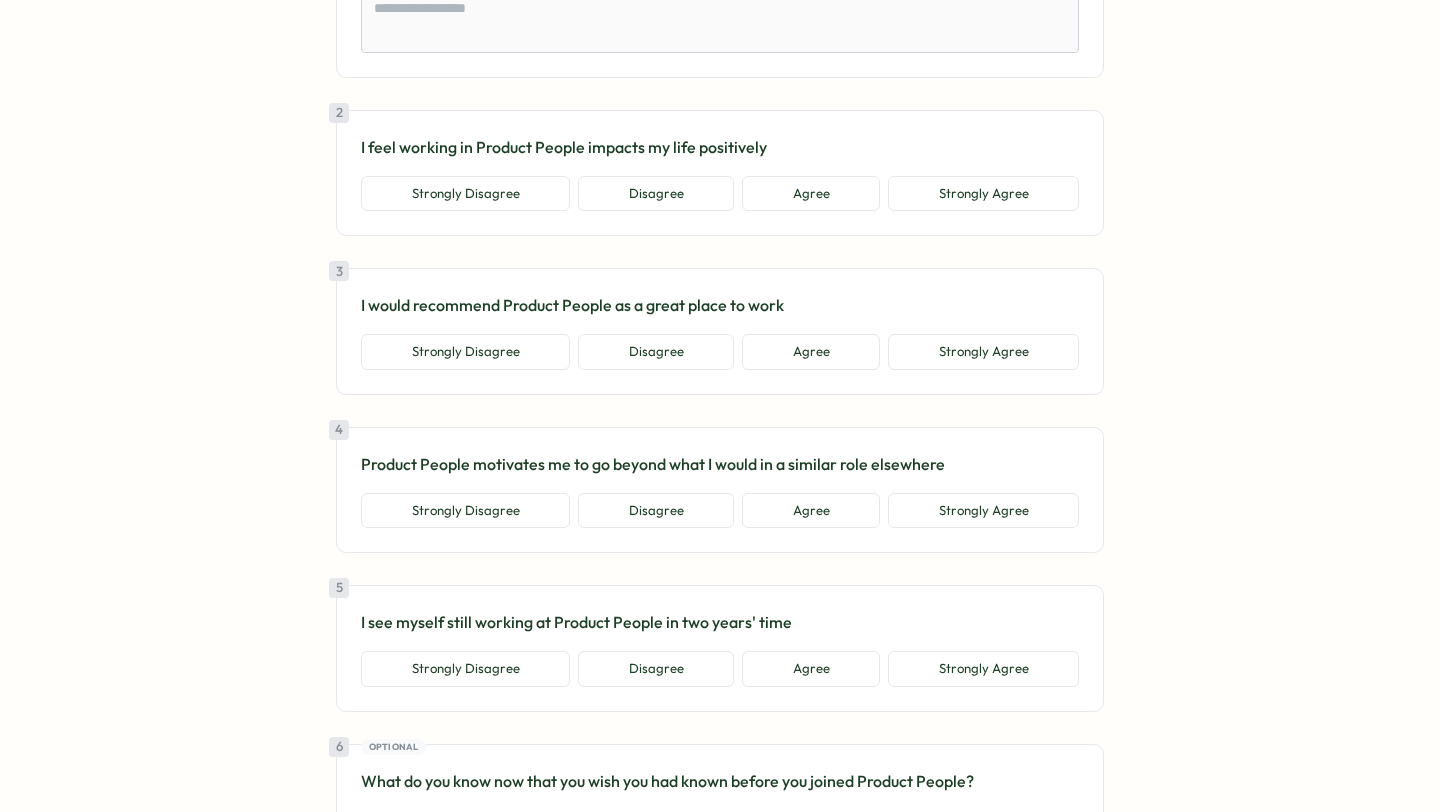 scroll, scrollTop: 504, scrollLeft: 0, axis: vertical 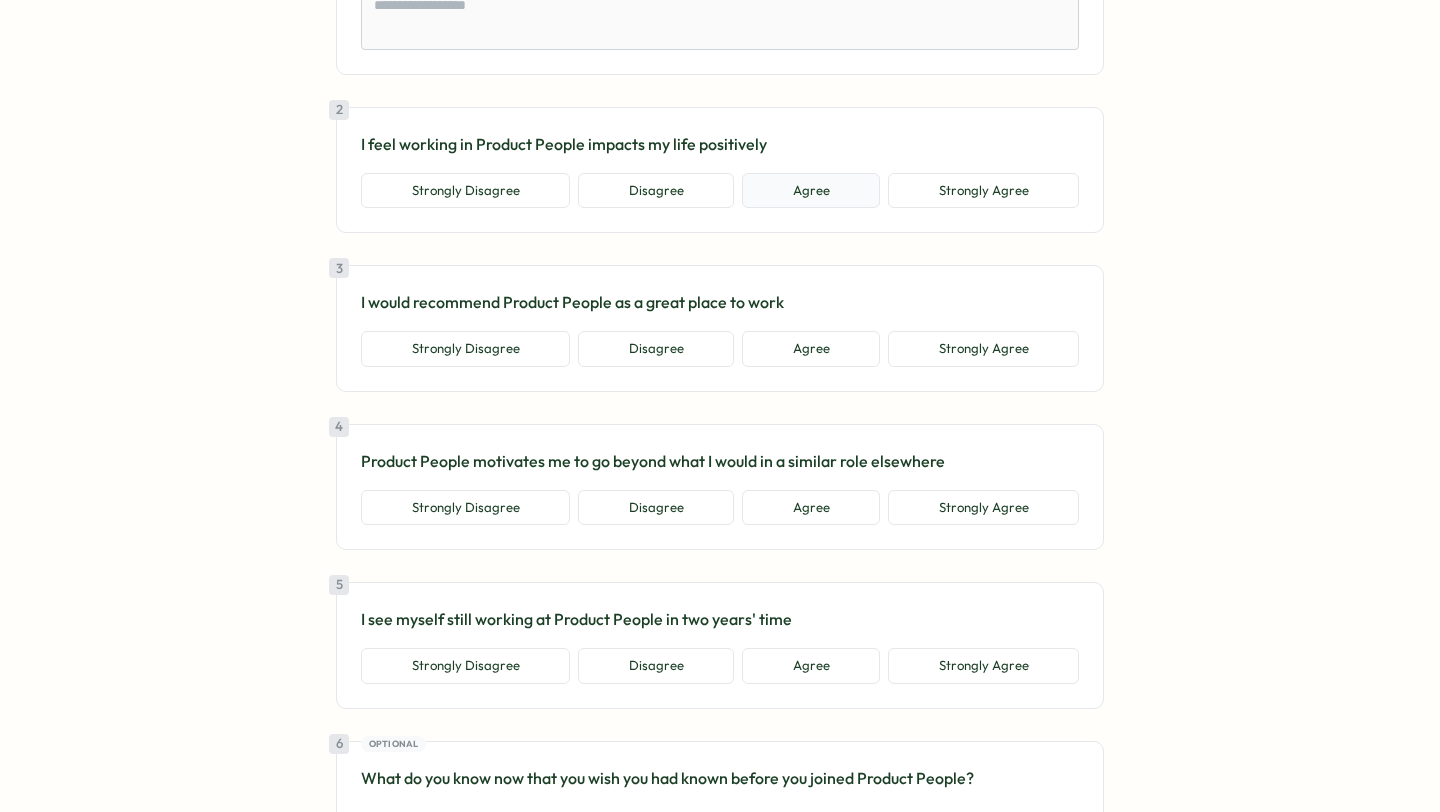 click on "Agree" at bounding box center [811, 191] 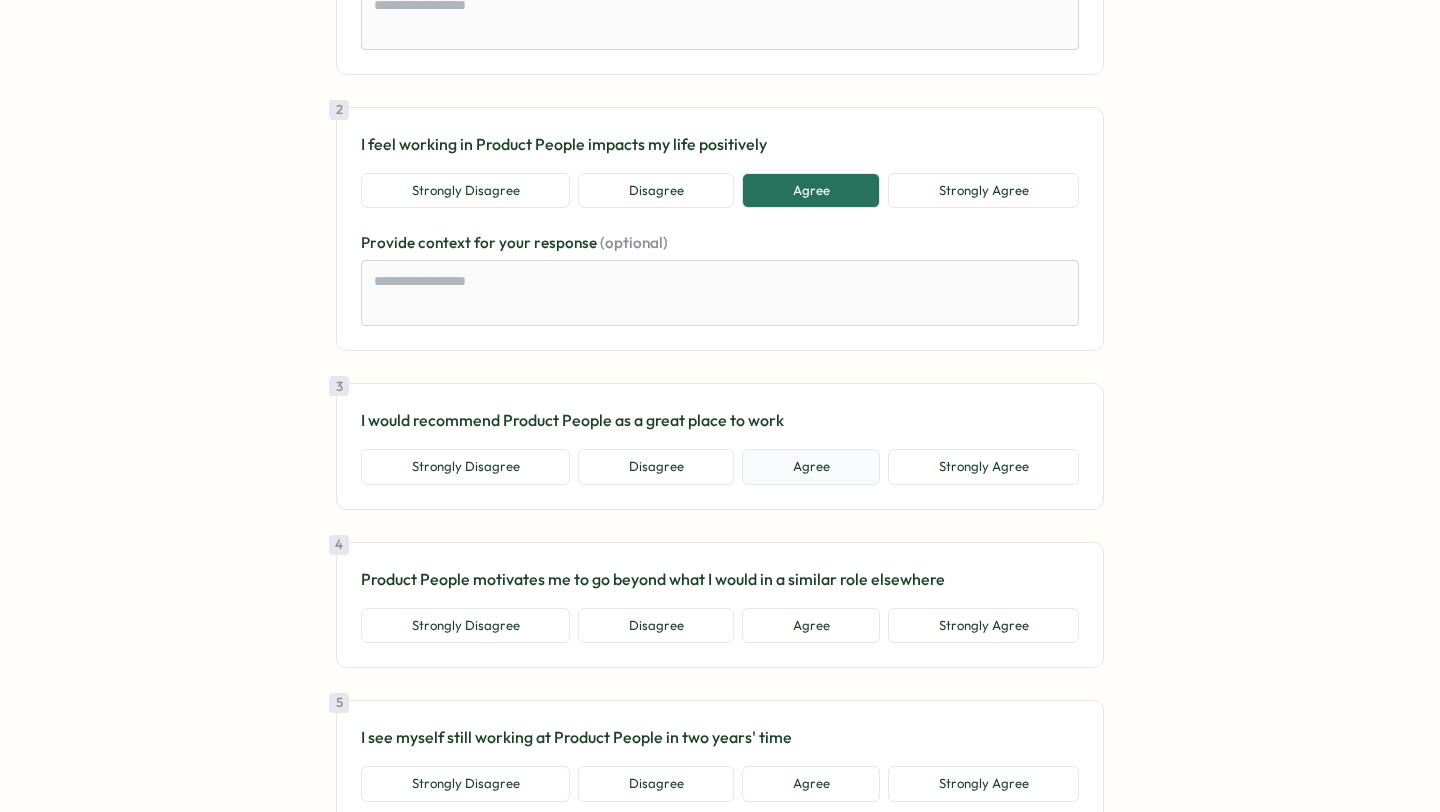 click on "Agree" at bounding box center [811, 467] 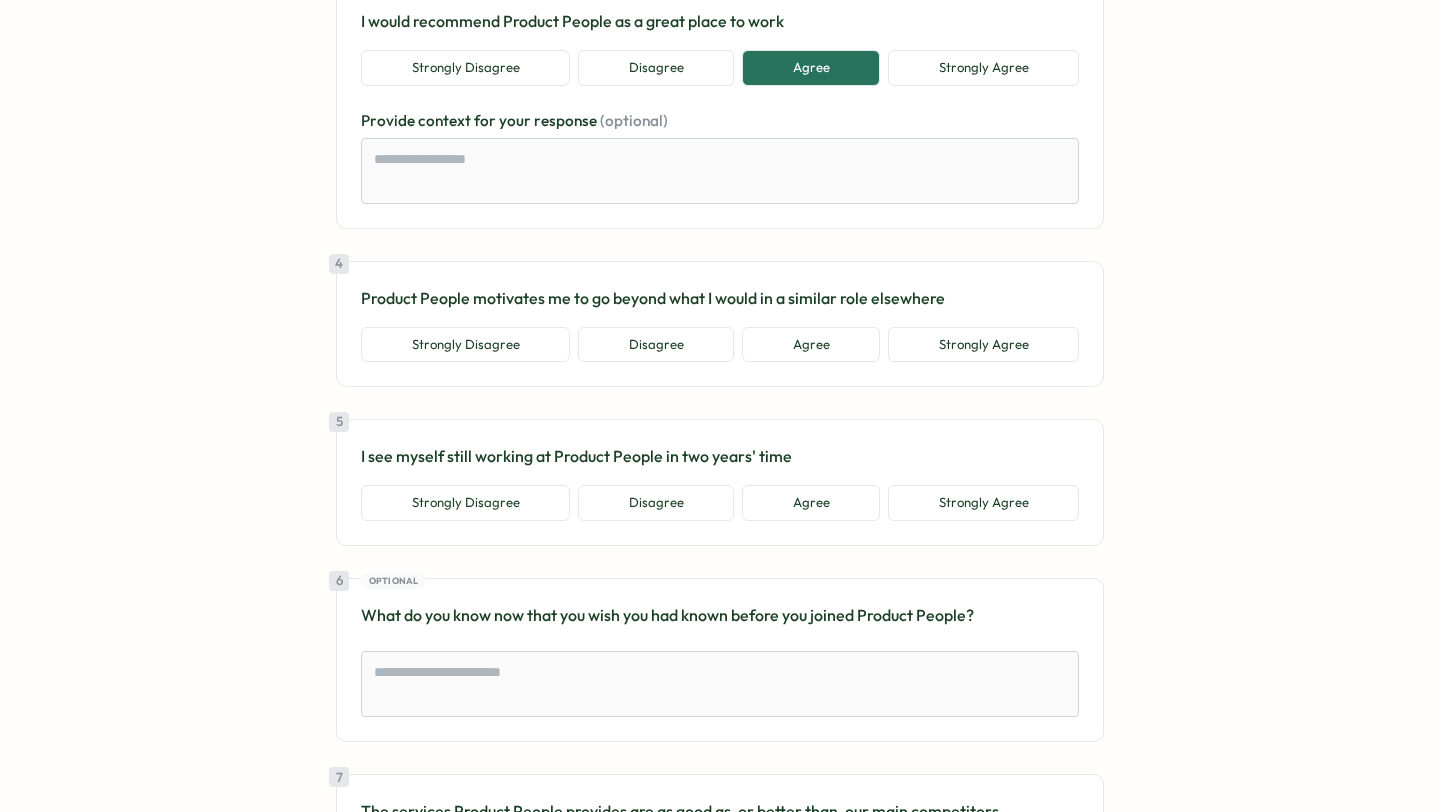 scroll, scrollTop: 907, scrollLeft: 0, axis: vertical 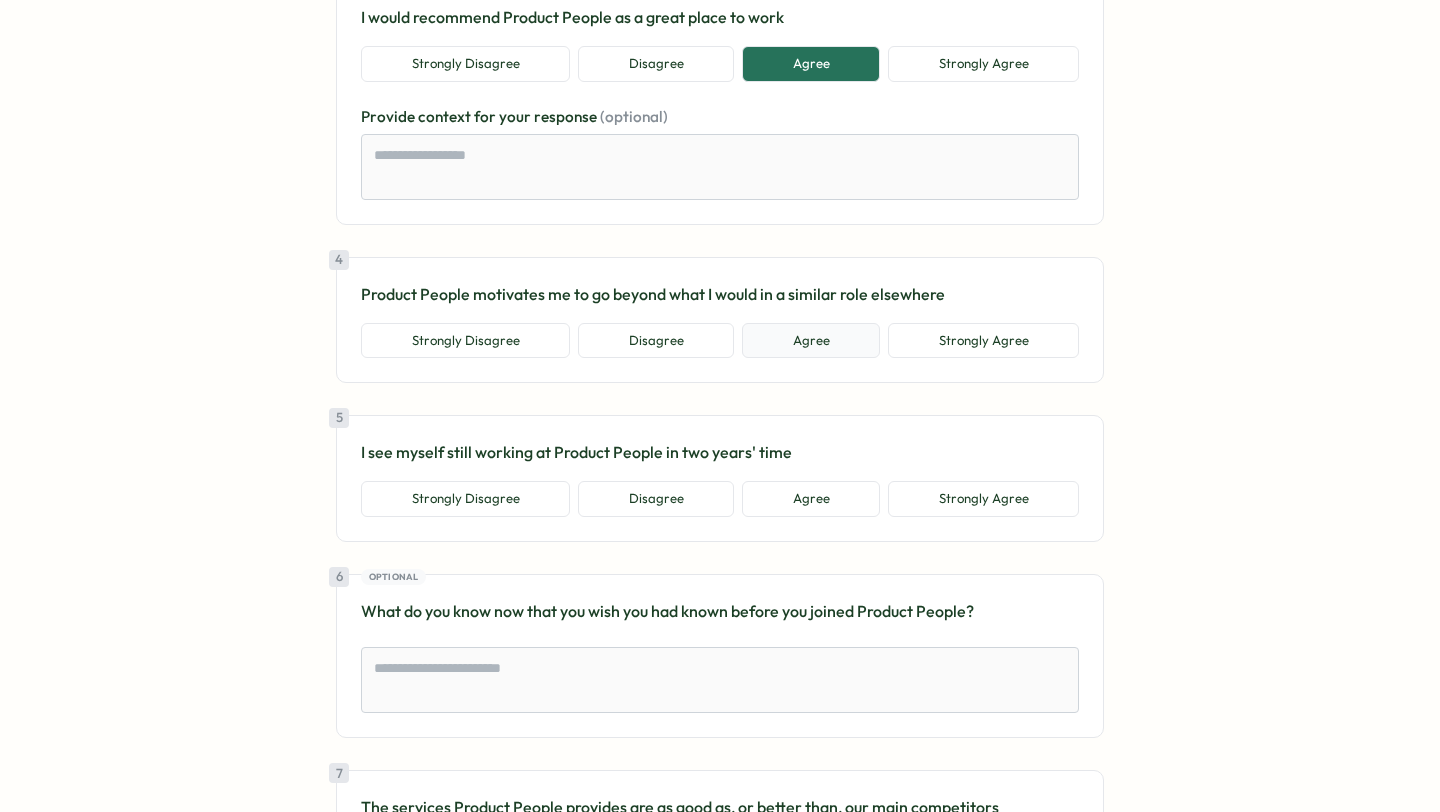 click on "Agree" at bounding box center (811, 341) 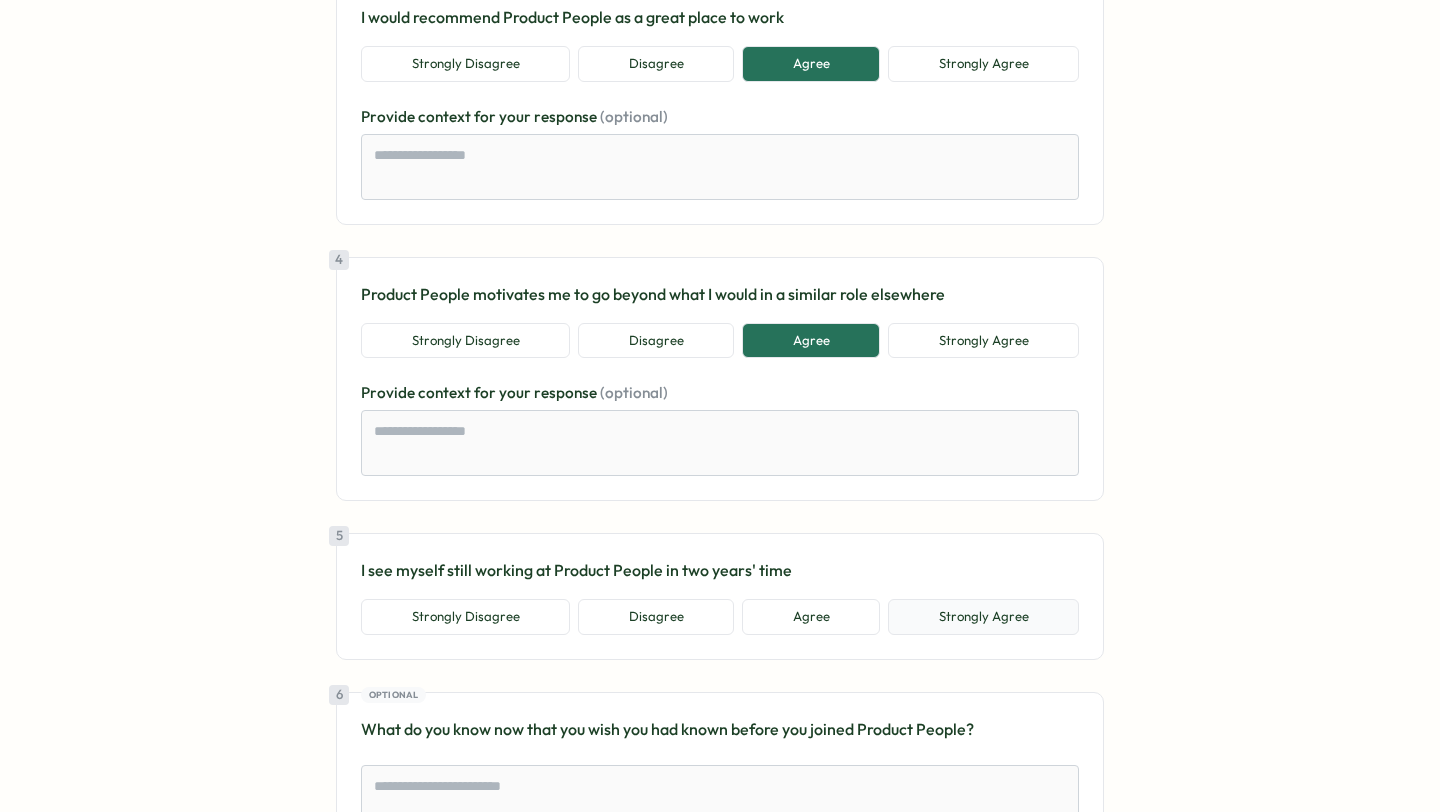 click on "Strongly Agree" at bounding box center (983, 617) 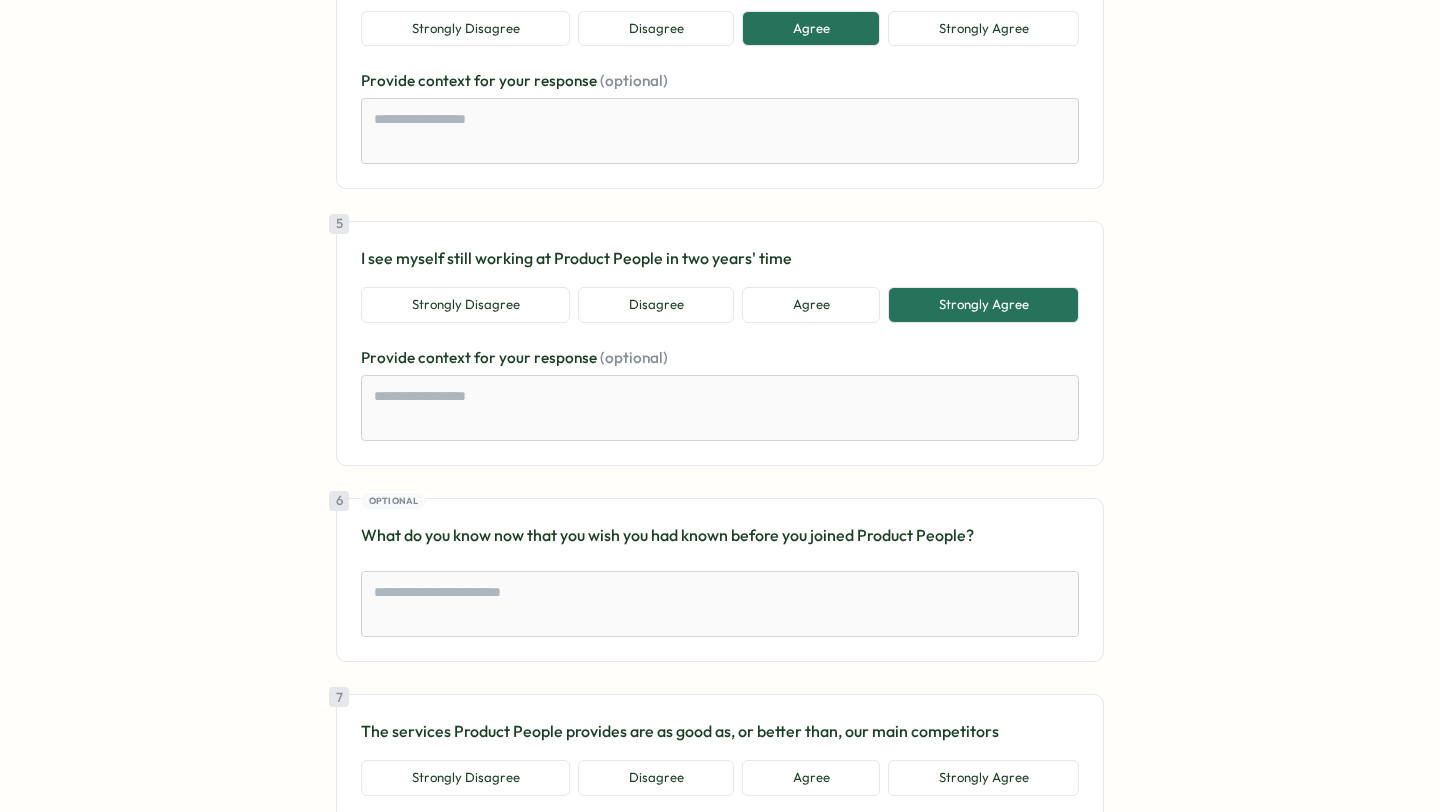 scroll, scrollTop: 1537, scrollLeft: 0, axis: vertical 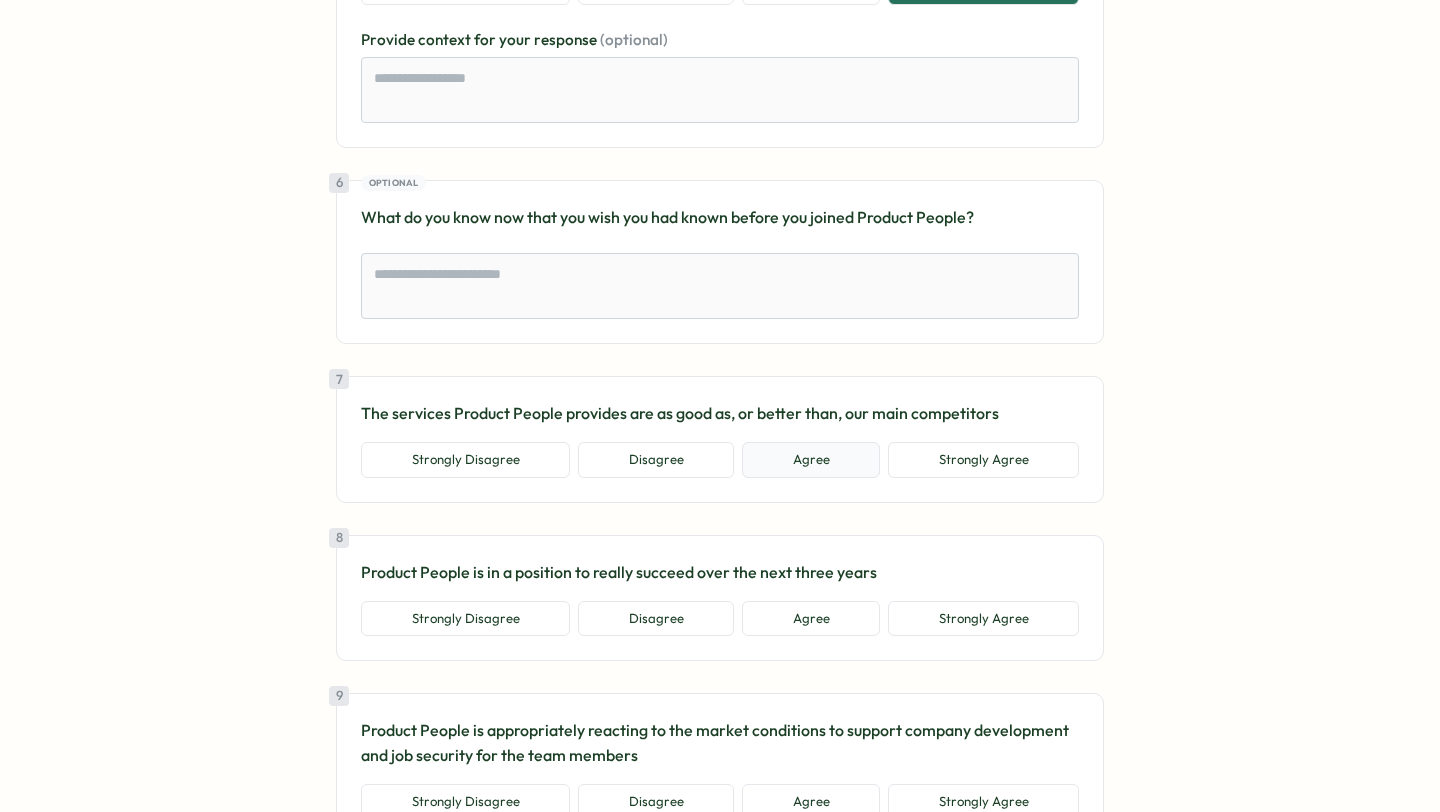 click on "Agree" at bounding box center (811, 460) 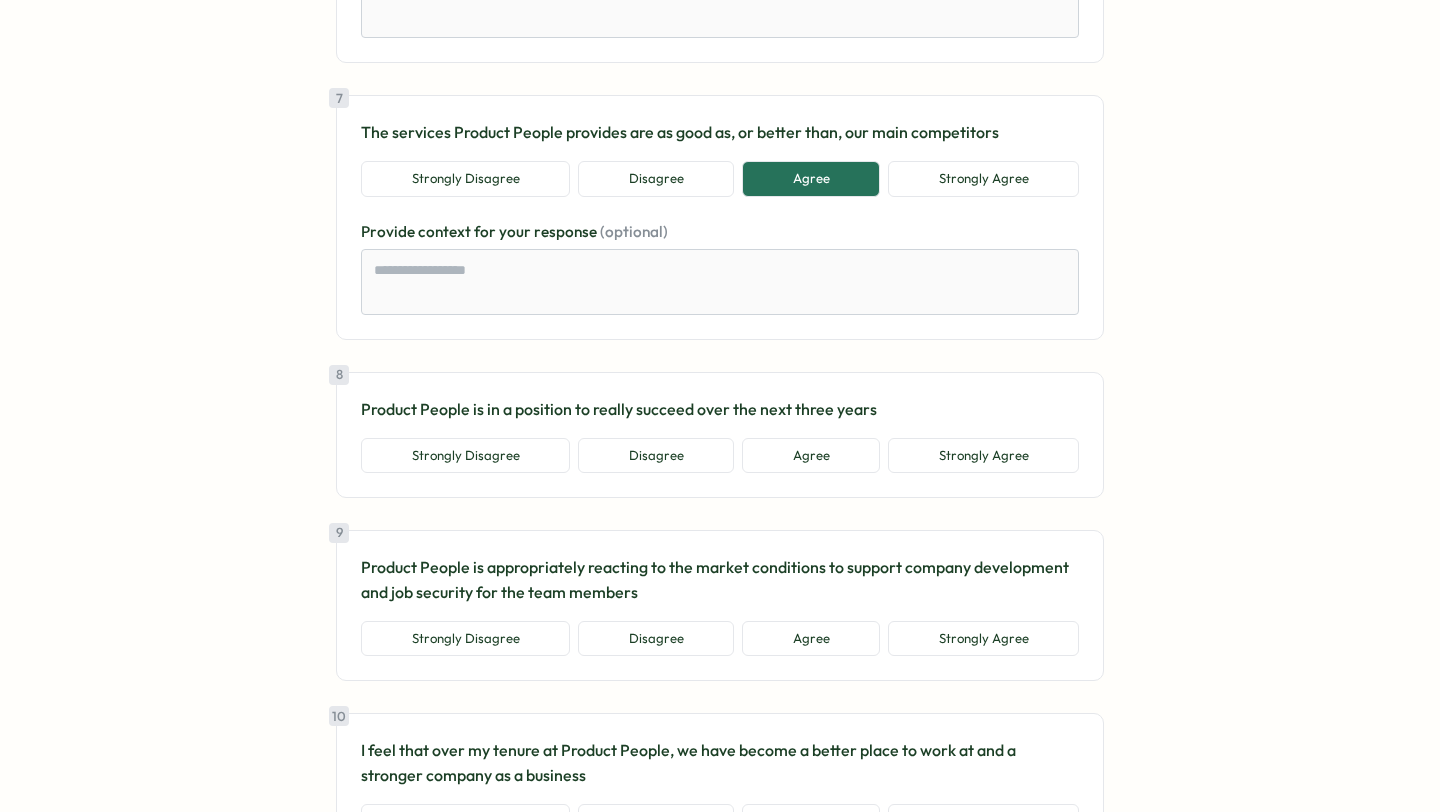 scroll, scrollTop: 1816, scrollLeft: 0, axis: vertical 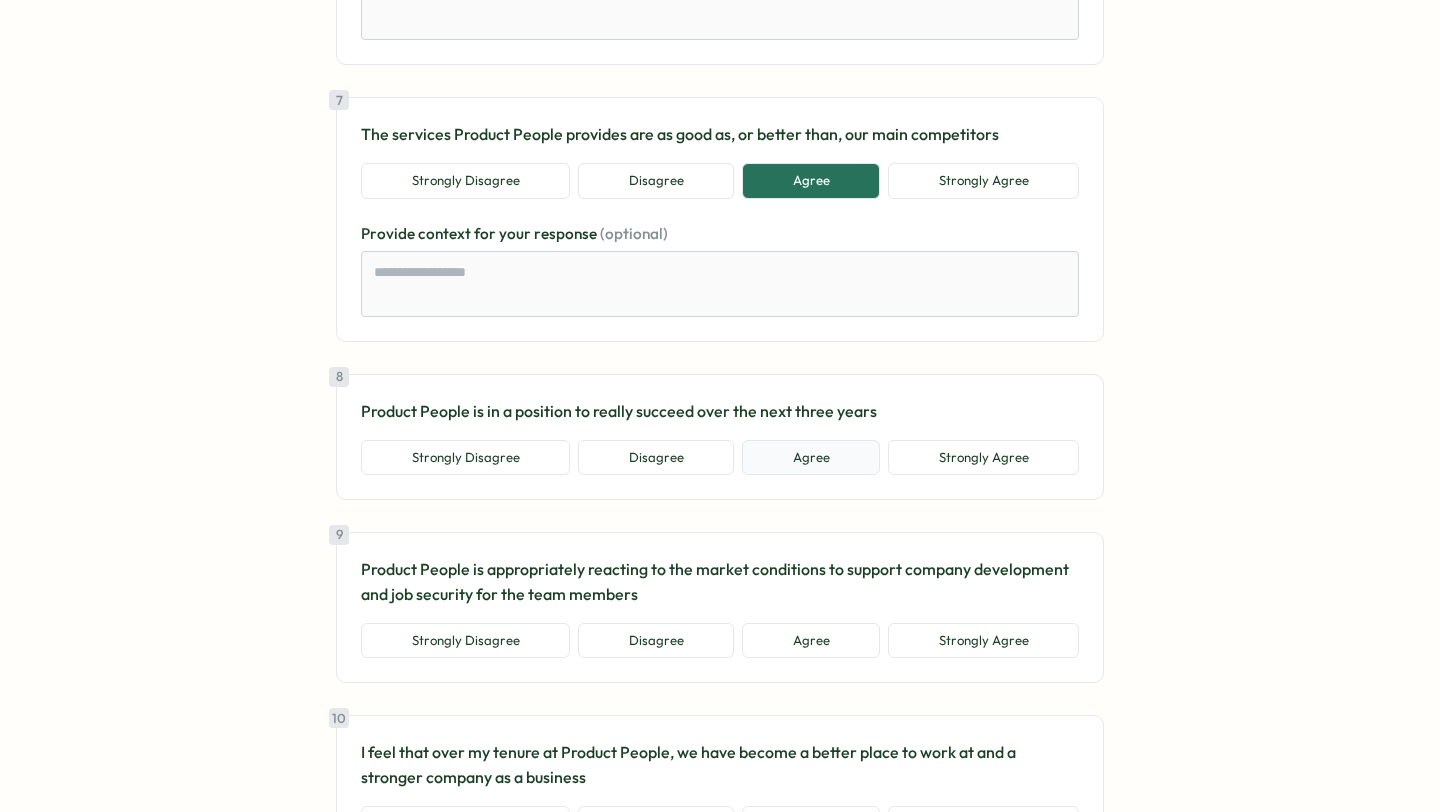 click on "Agree" at bounding box center [811, 458] 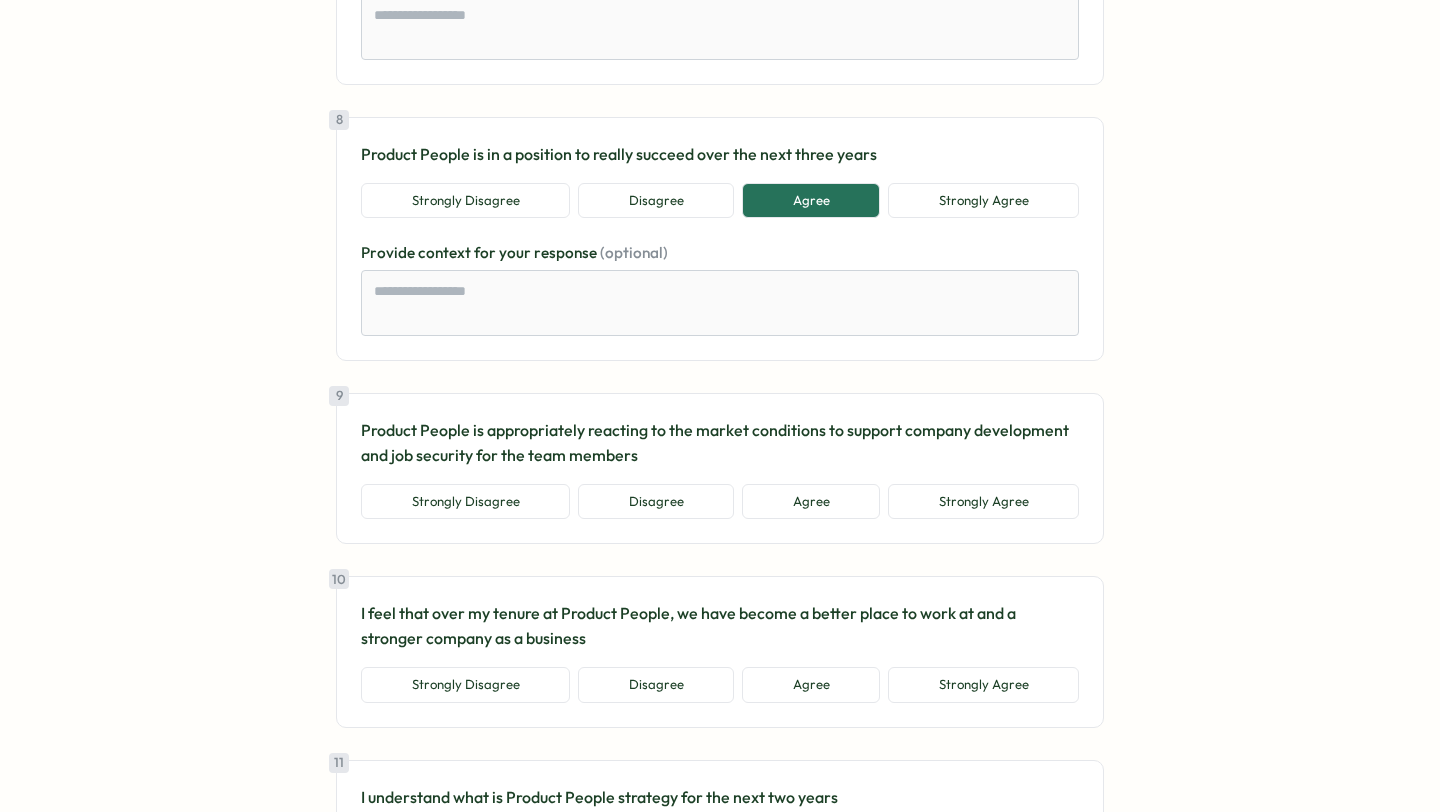 scroll, scrollTop: 2077, scrollLeft: 0, axis: vertical 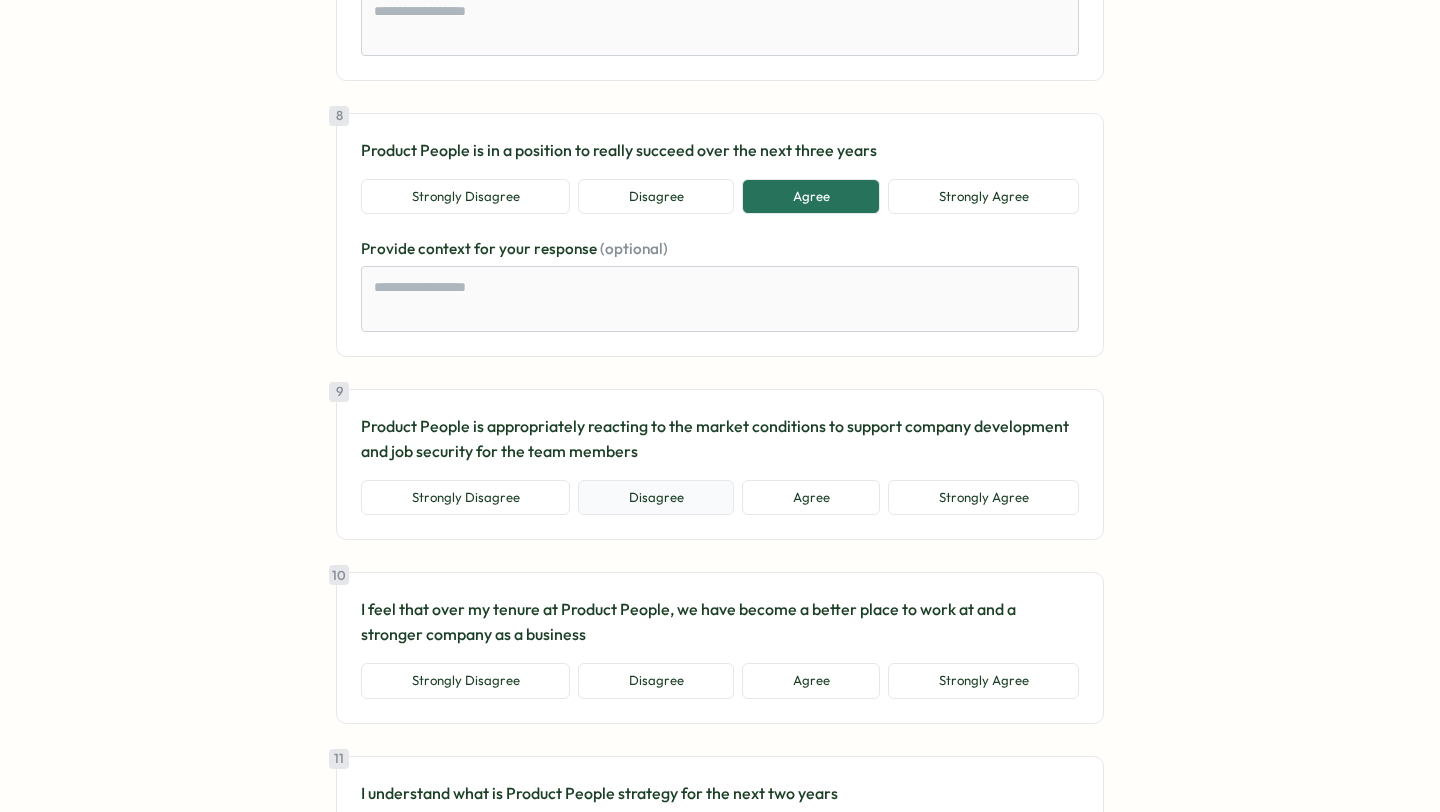 click on "Disagree" at bounding box center (656, 498) 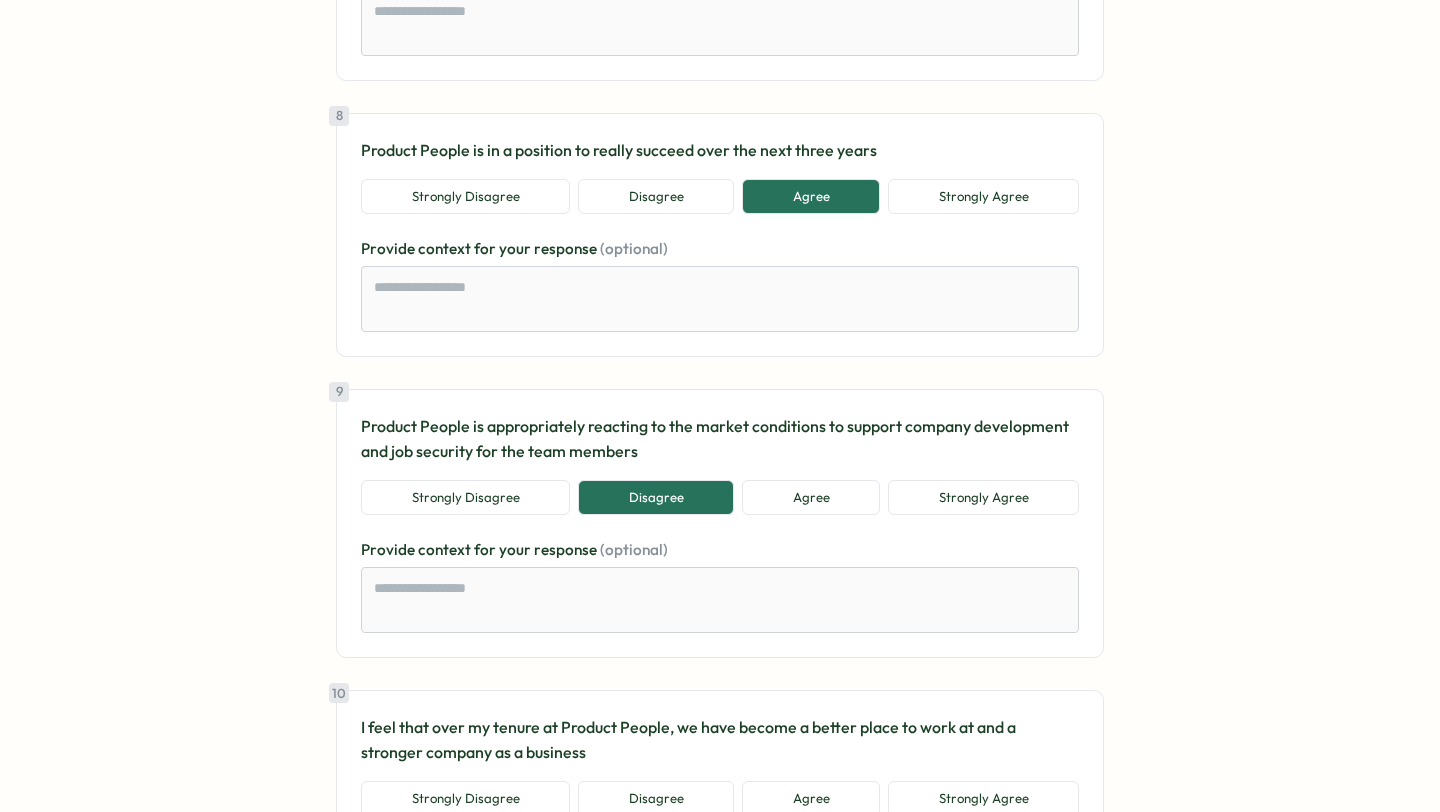 scroll, scrollTop: 2410, scrollLeft: 0, axis: vertical 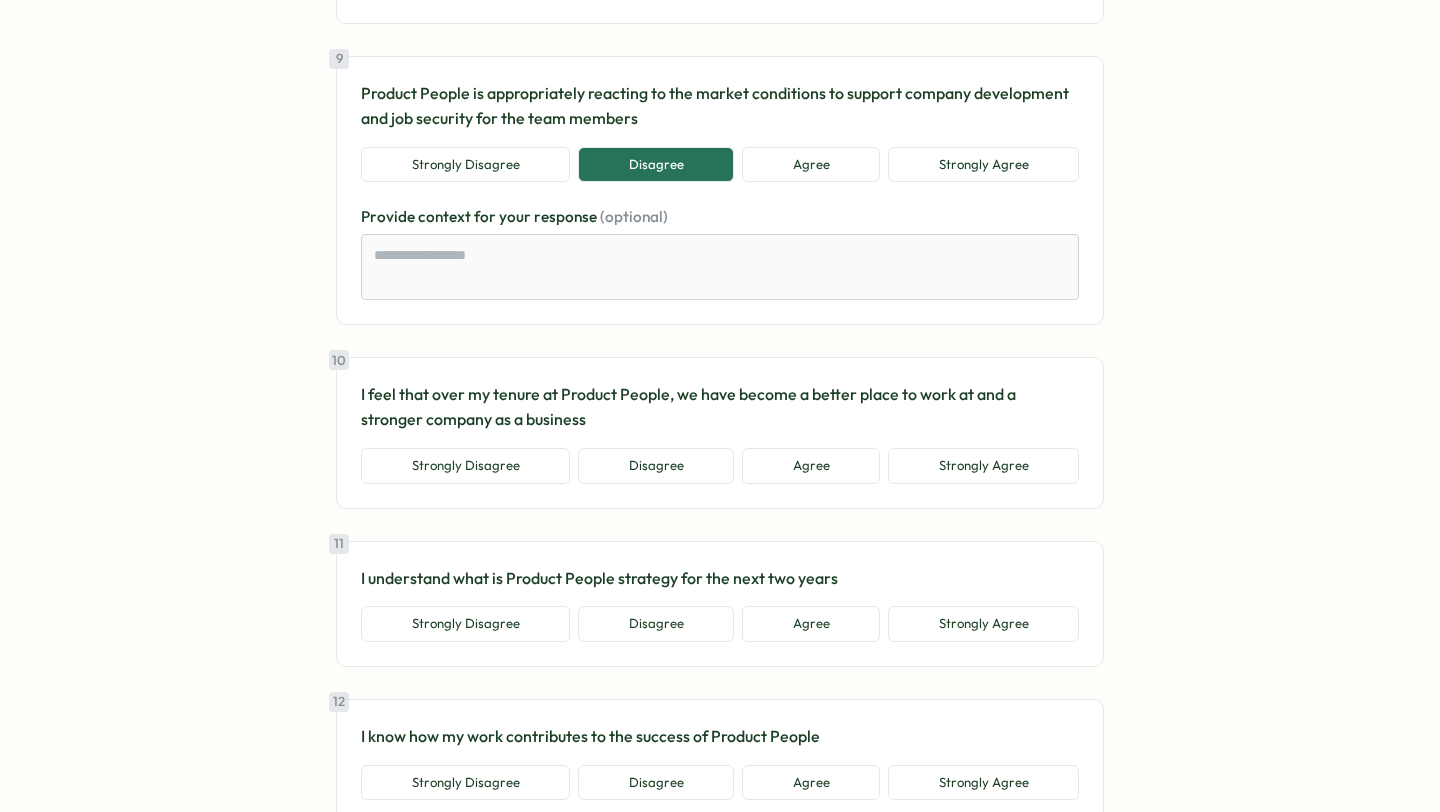 click on "I feel that over my tenure at Product People, we have become a better place to work at and a stronger company as a business" at bounding box center (720, 407) 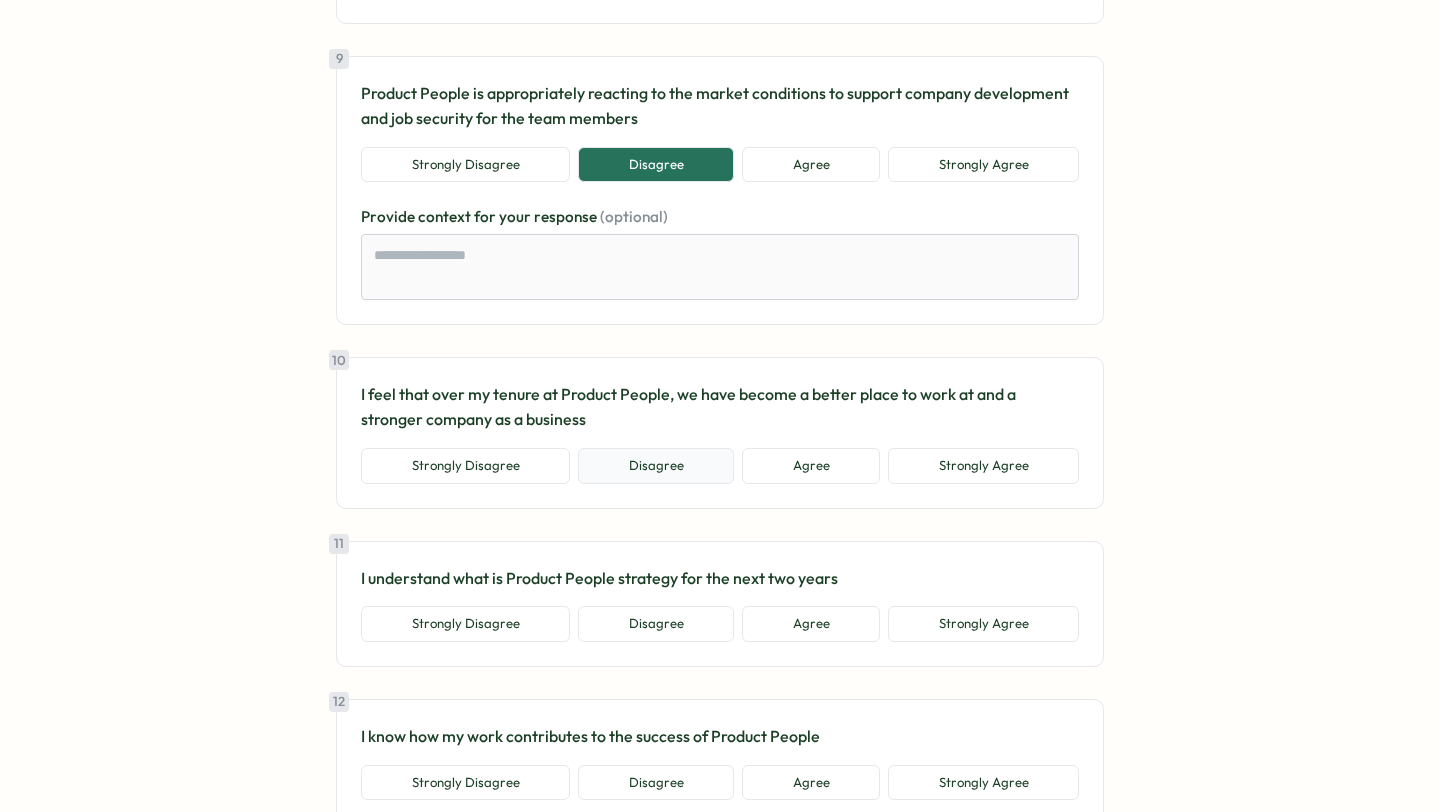 click on "Disagree" at bounding box center (656, 466) 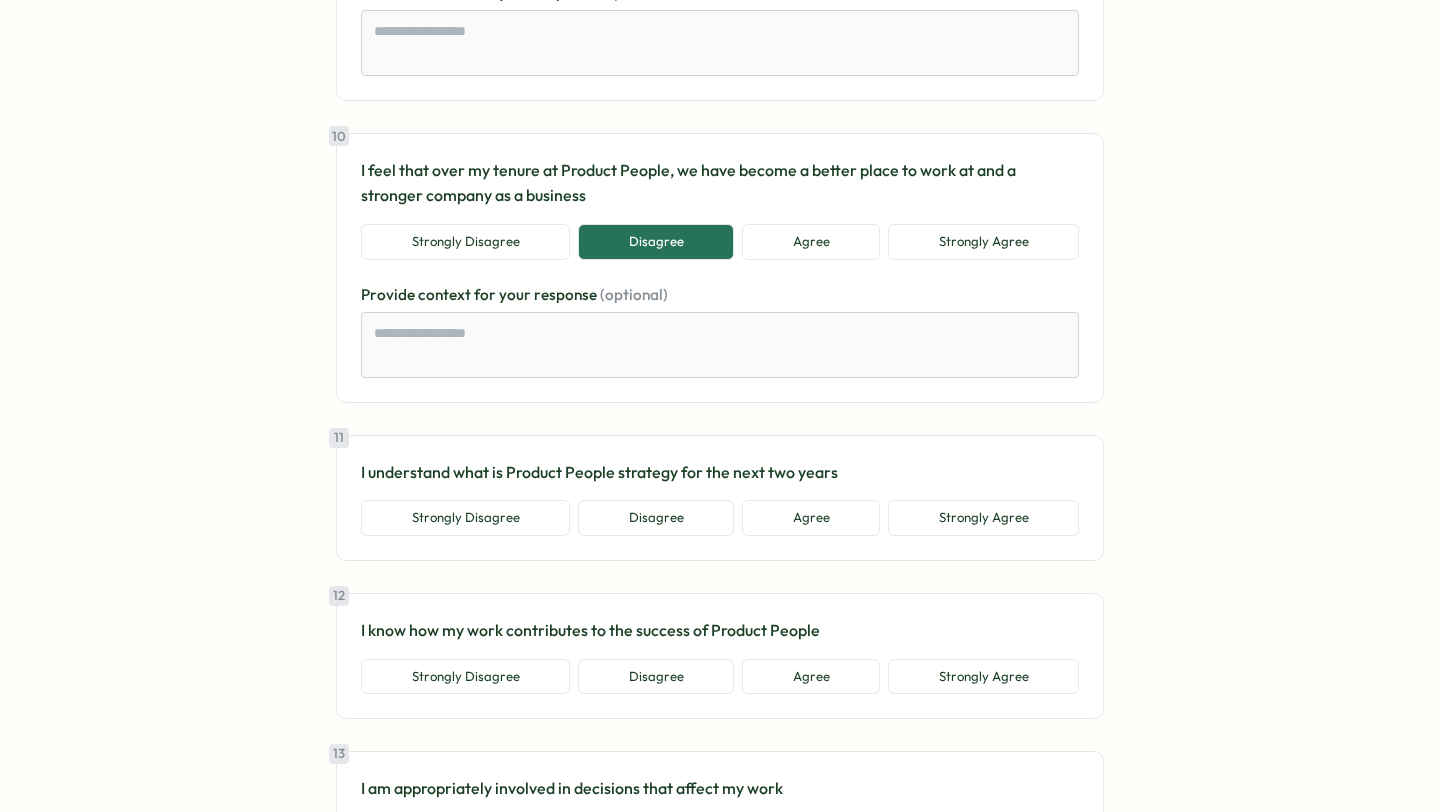 scroll, scrollTop: 2648, scrollLeft: 0, axis: vertical 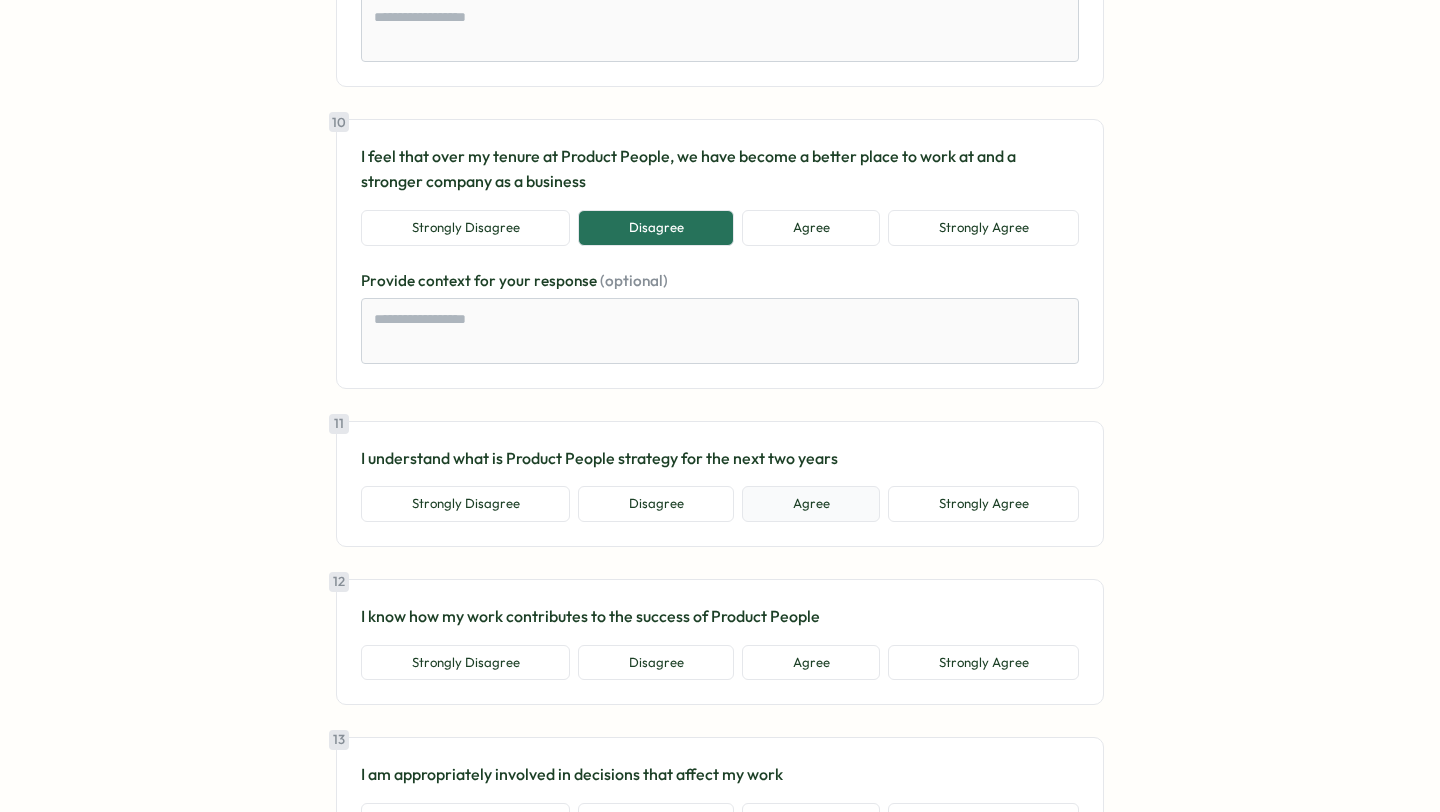 click on "Agree" at bounding box center [811, 504] 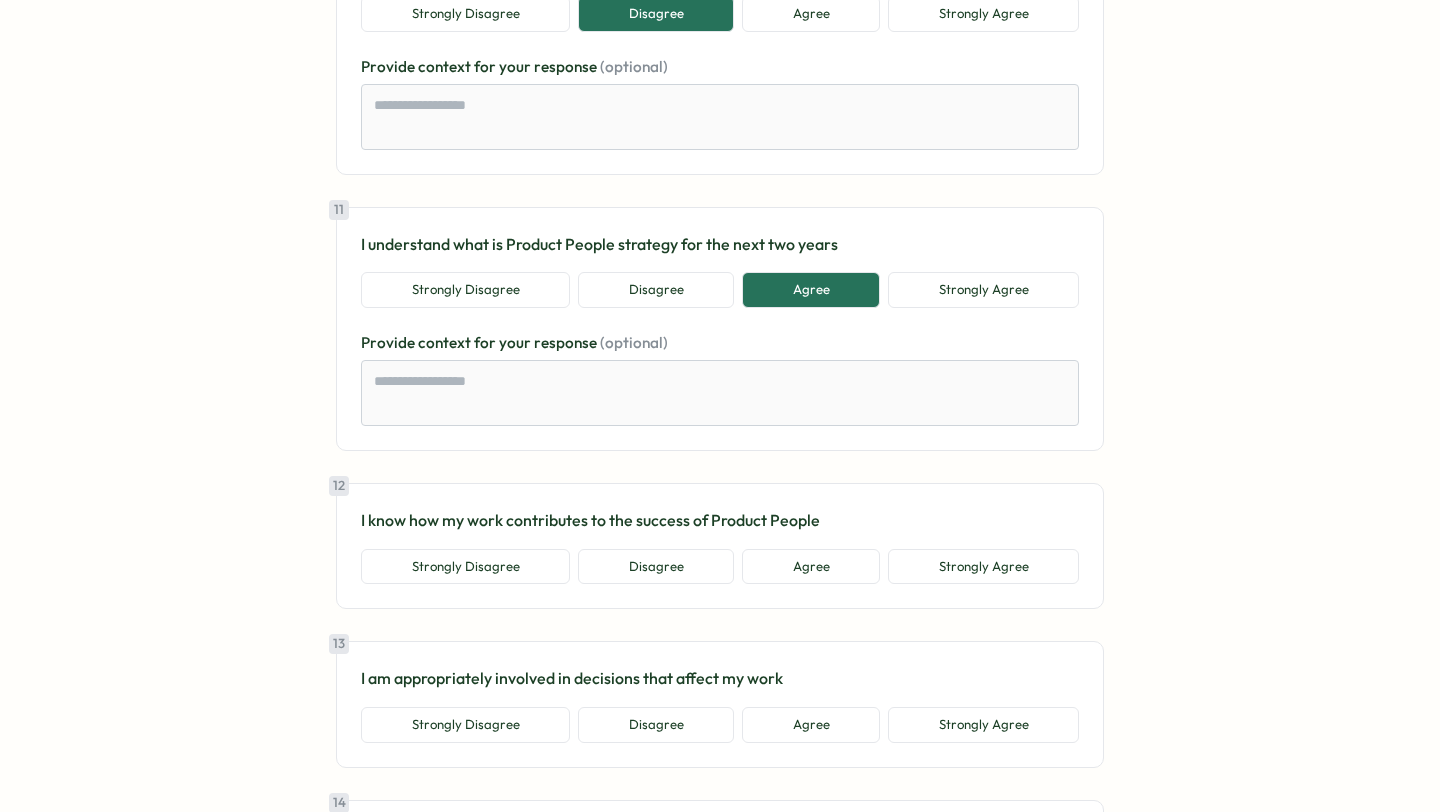 scroll, scrollTop: 2879, scrollLeft: 0, axis: vertical 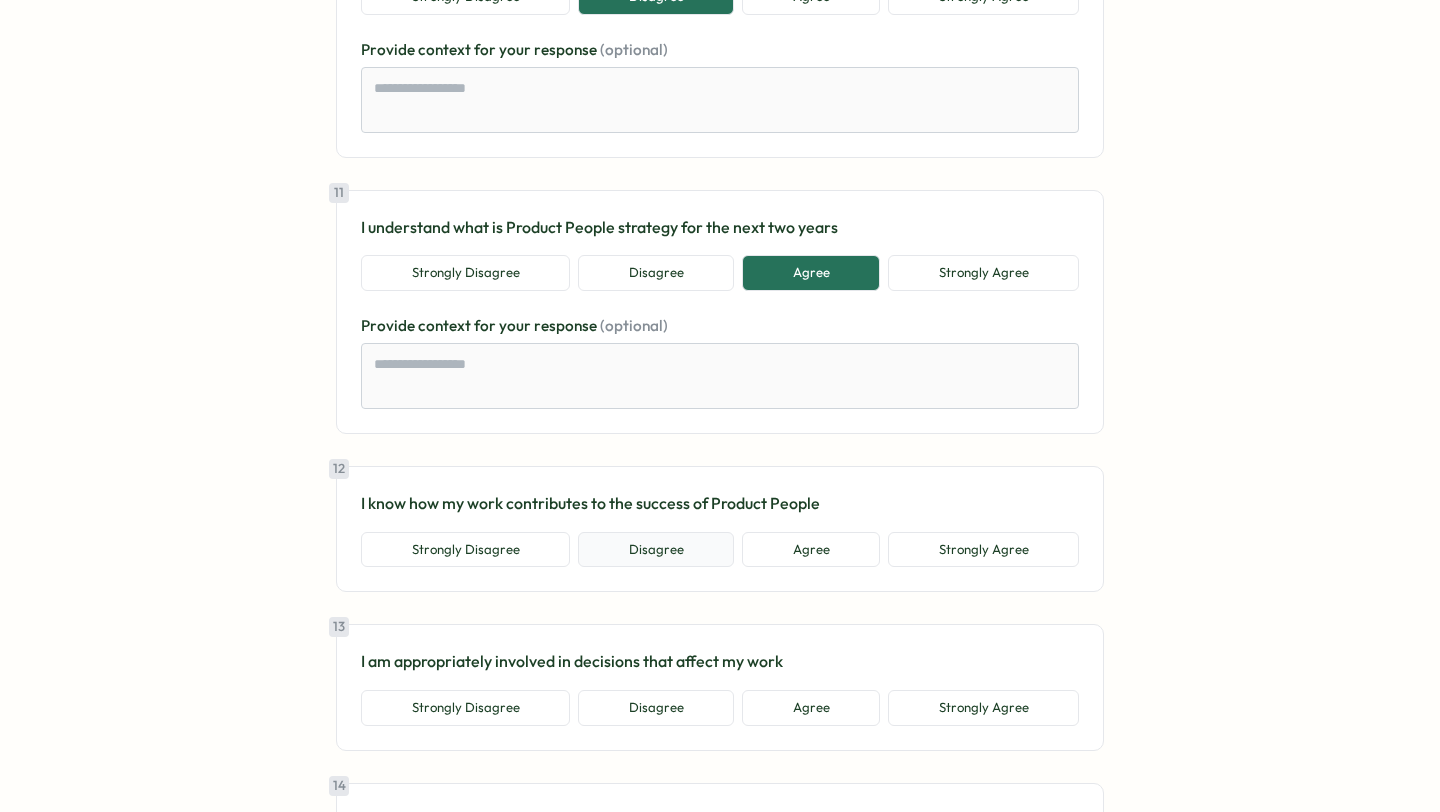 click on "Disagree" at bounding box center (656, 550) 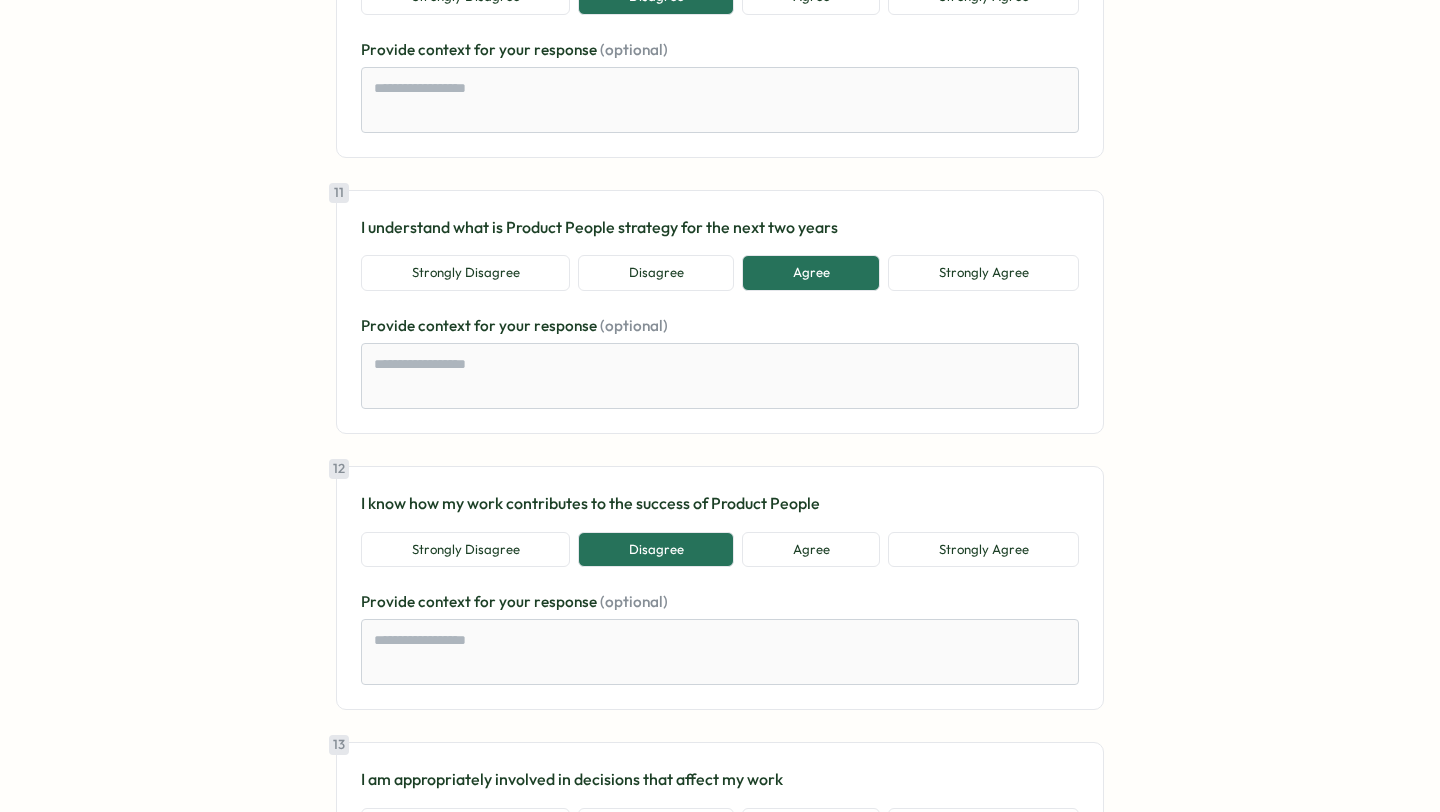 scroll, scrollTop: 3321, scrollLeft: 0, axis: vertical 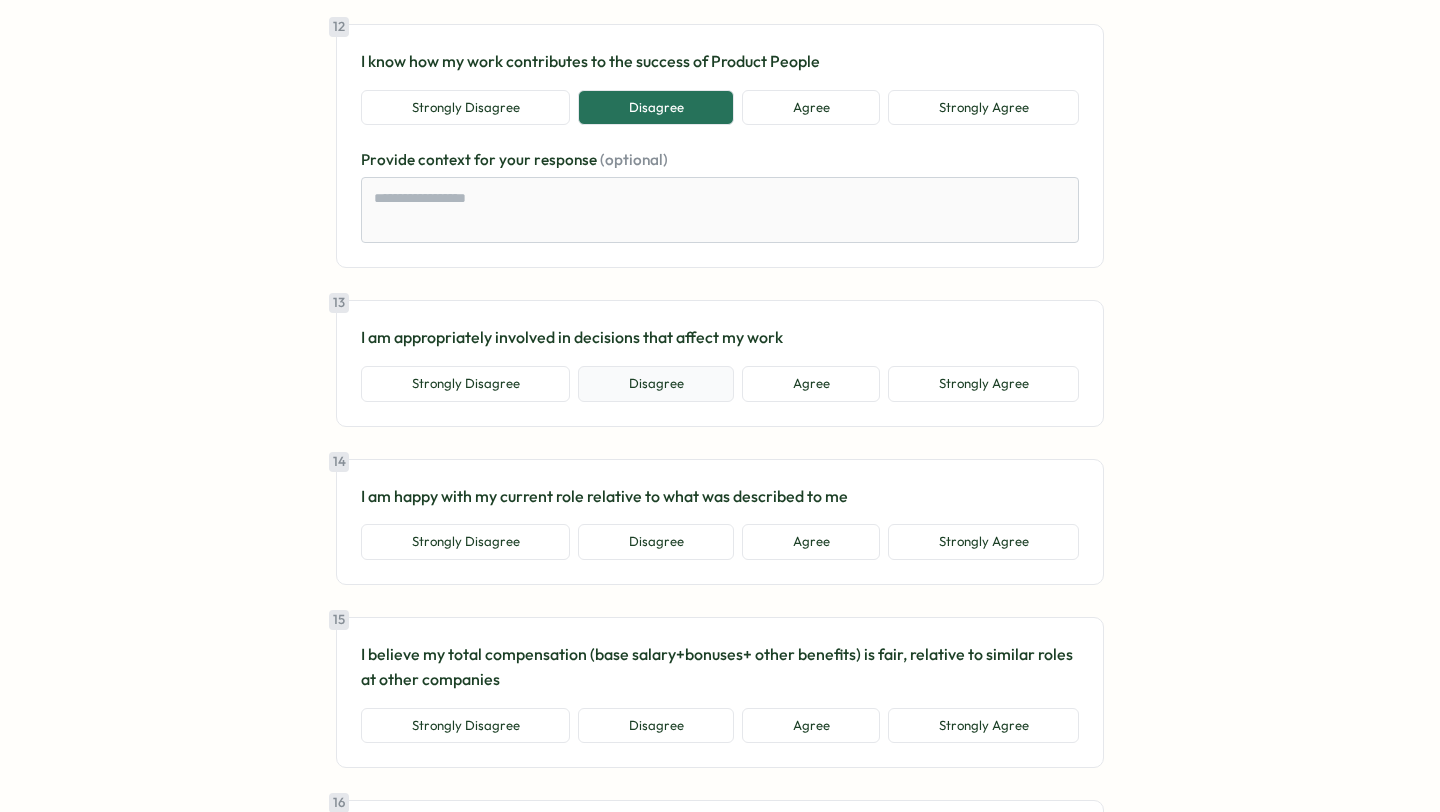click on "Disagree" at bounding box center (656, 384) 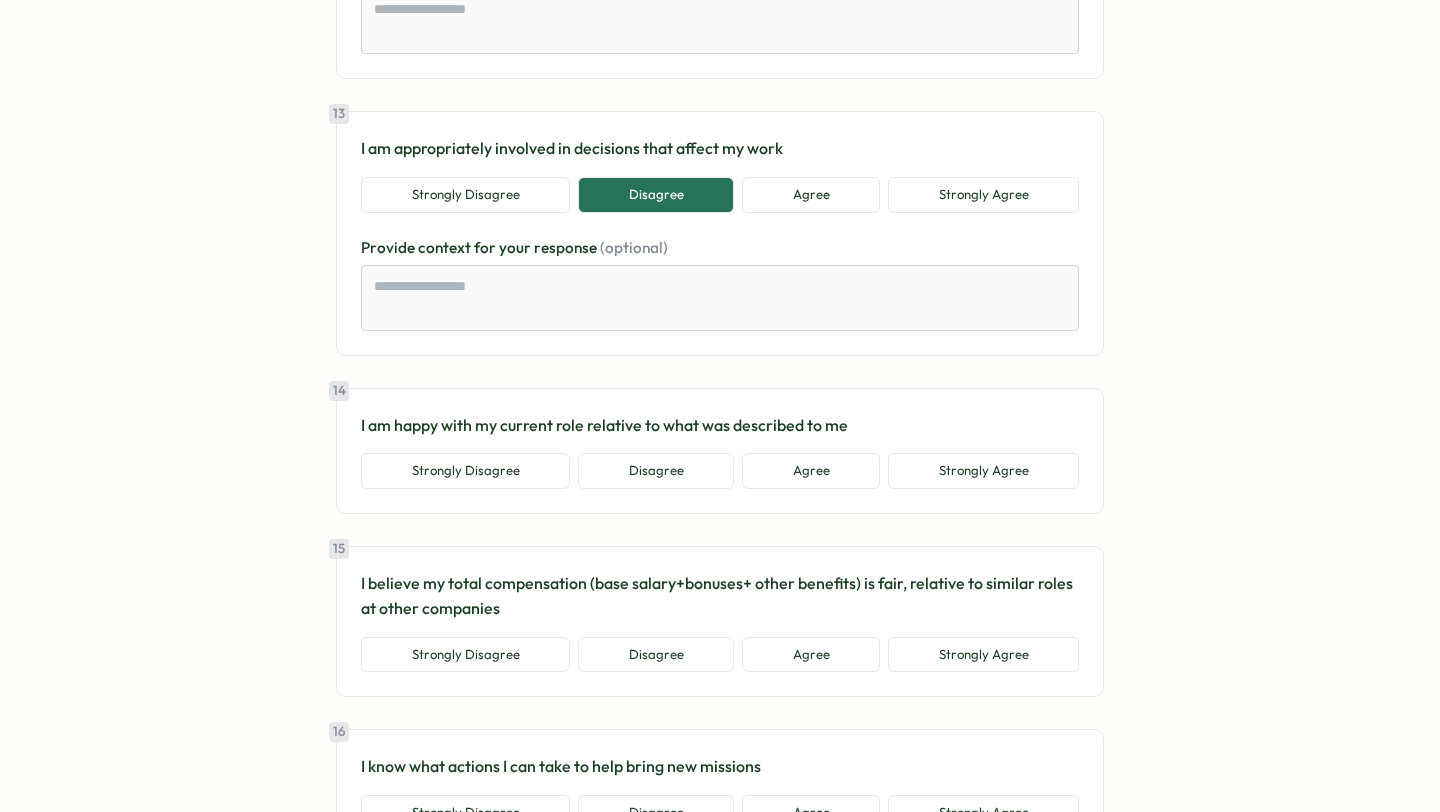scroll, scrollTop: 3508, scrollLeft: 0, axis: vertical 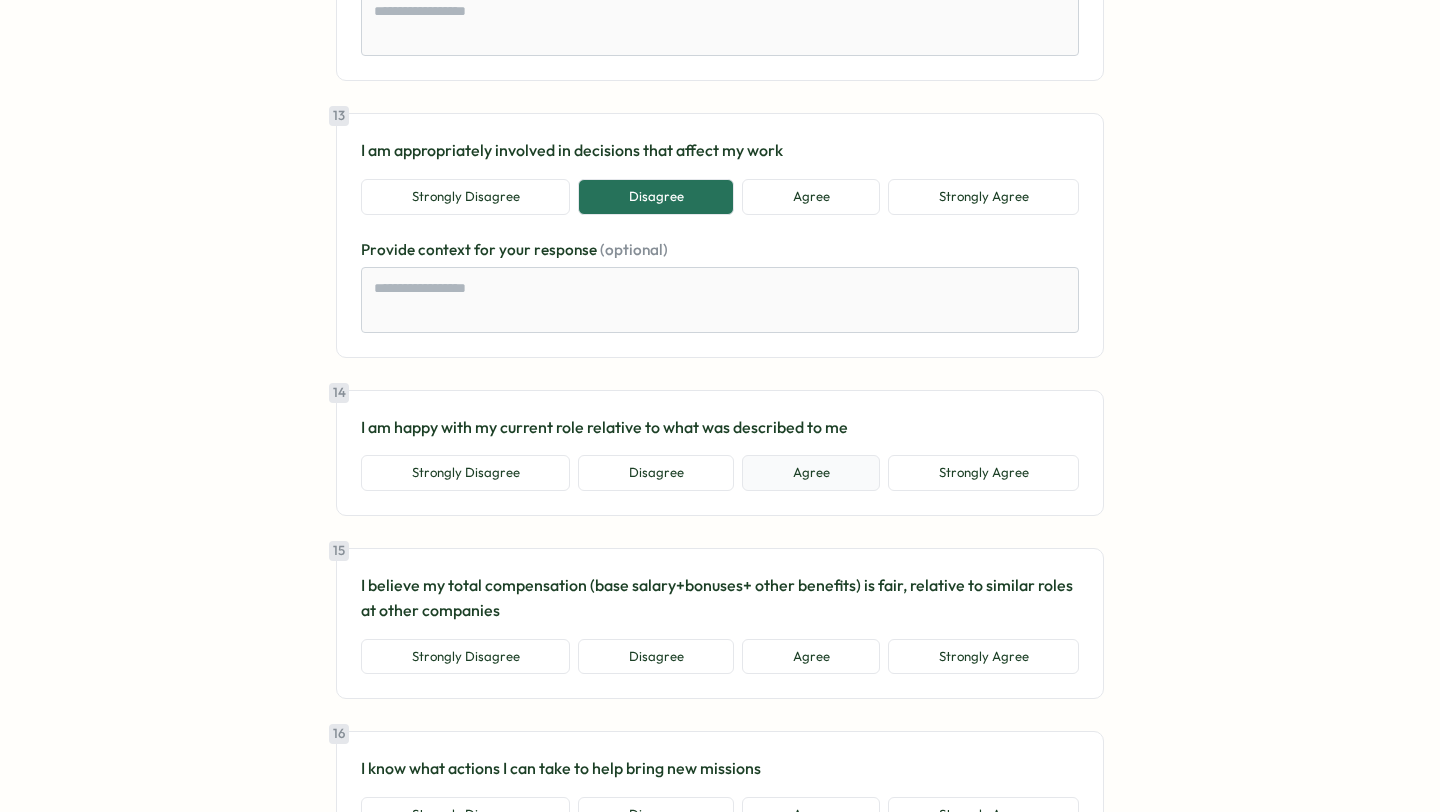 click on "Agree" at bounding box center [811, 473] 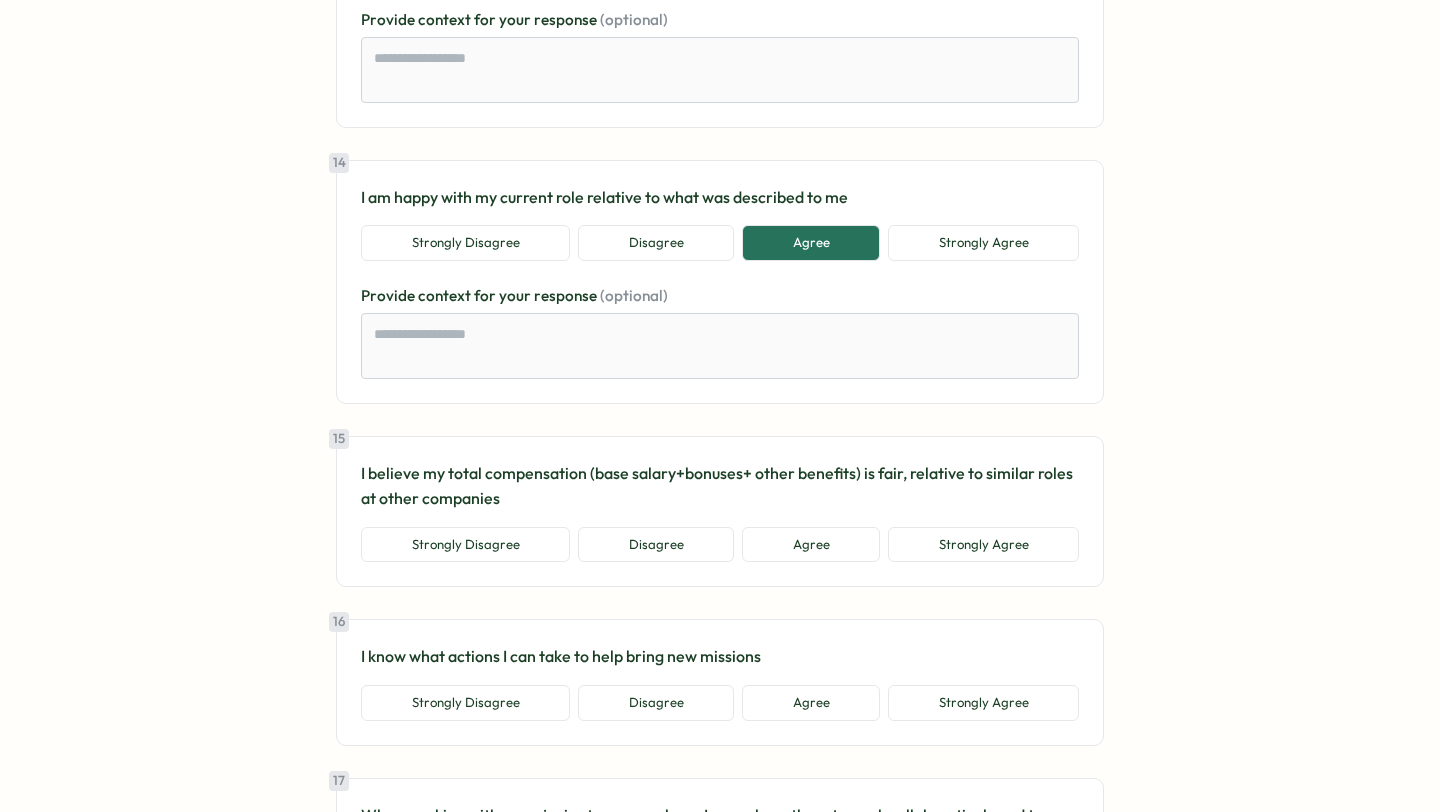 scroll, scrollTop: 3856, scrollLeft: 0, axis: vertical 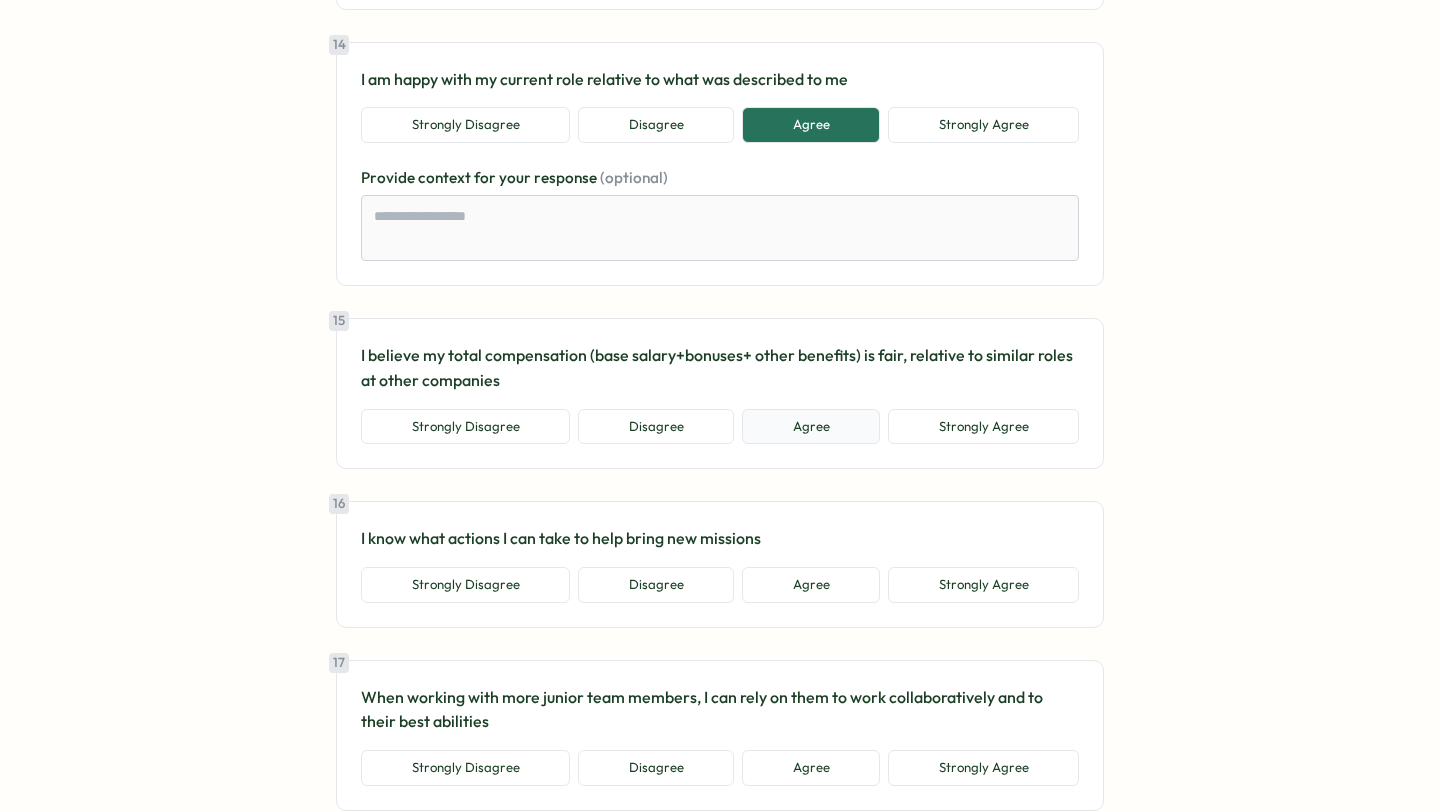 click on "Agree" at bounding box center (811, 427) 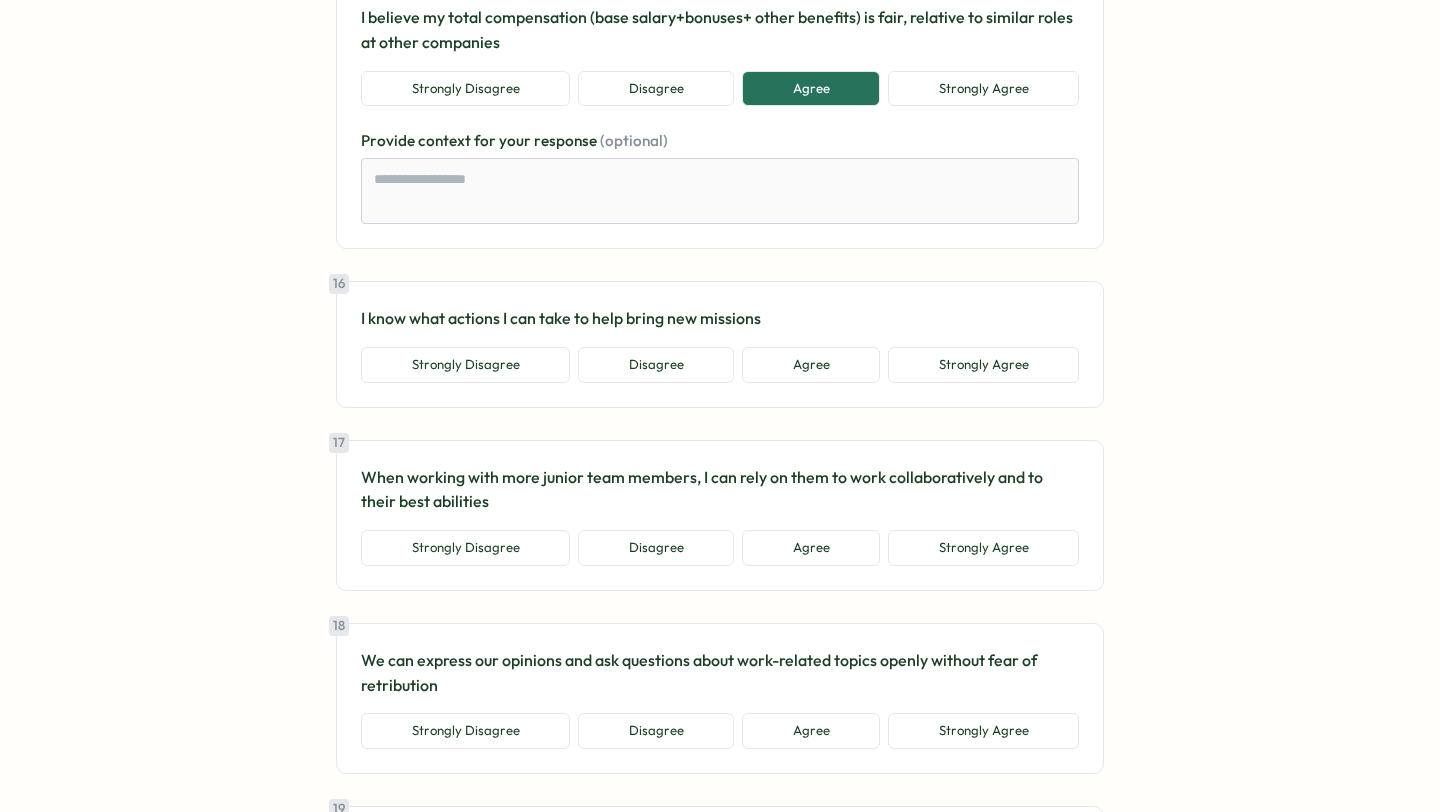 scroll, scrollTop: 4192, scrollLeft: 0, axis: vertical 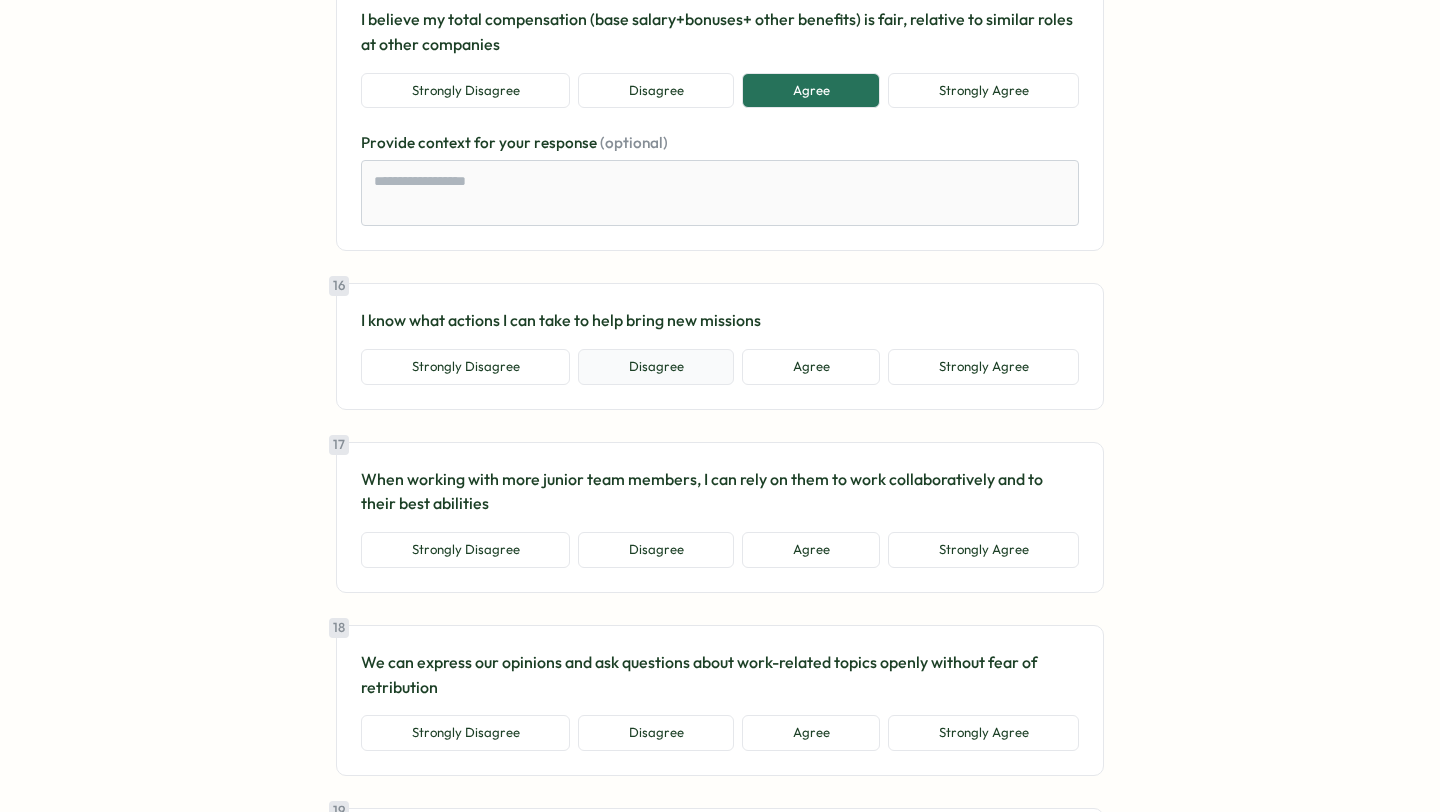 click on "Disagree" at bounding box center (656, 367) 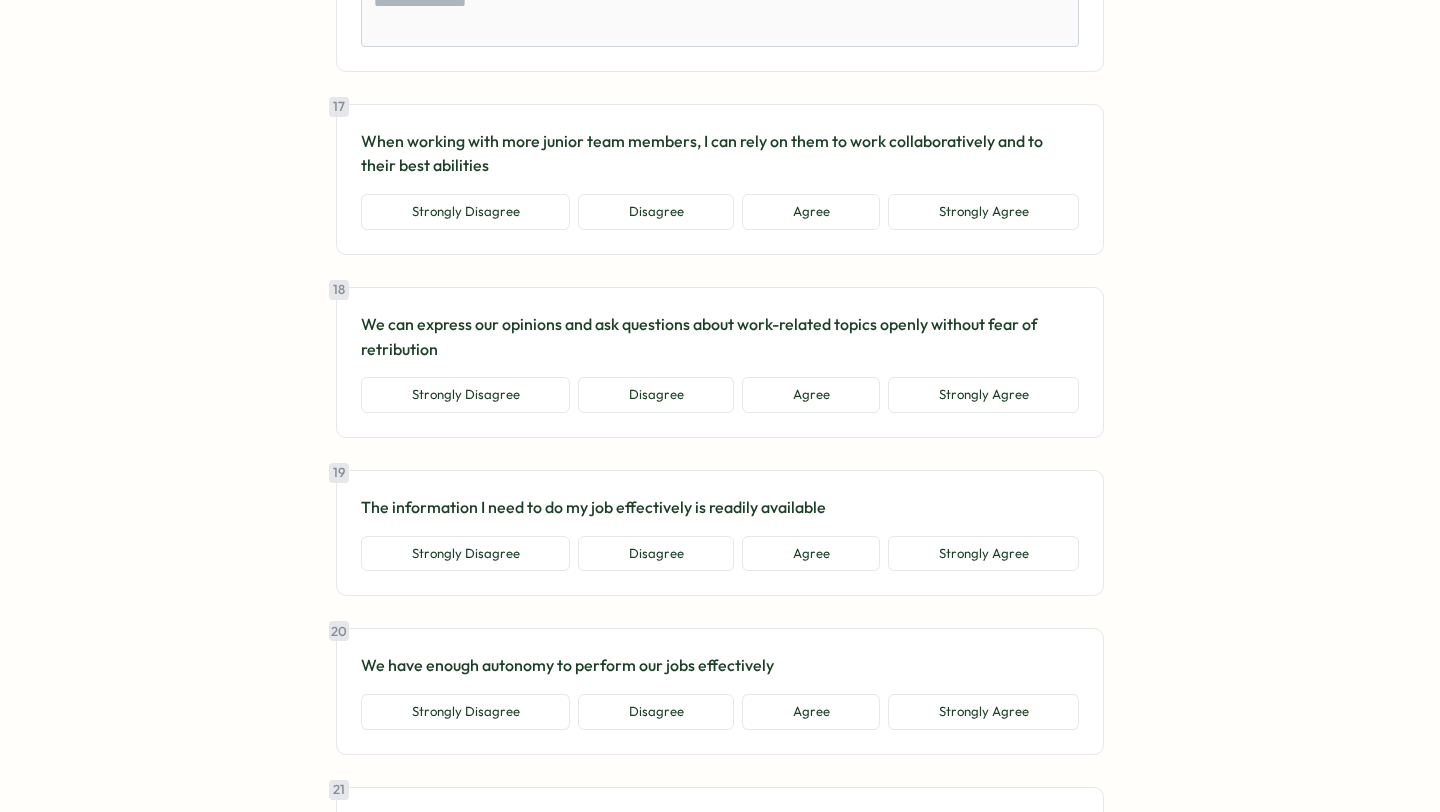scroll, scrollTop: 4696, scrollLeft: 0, axis: vertical 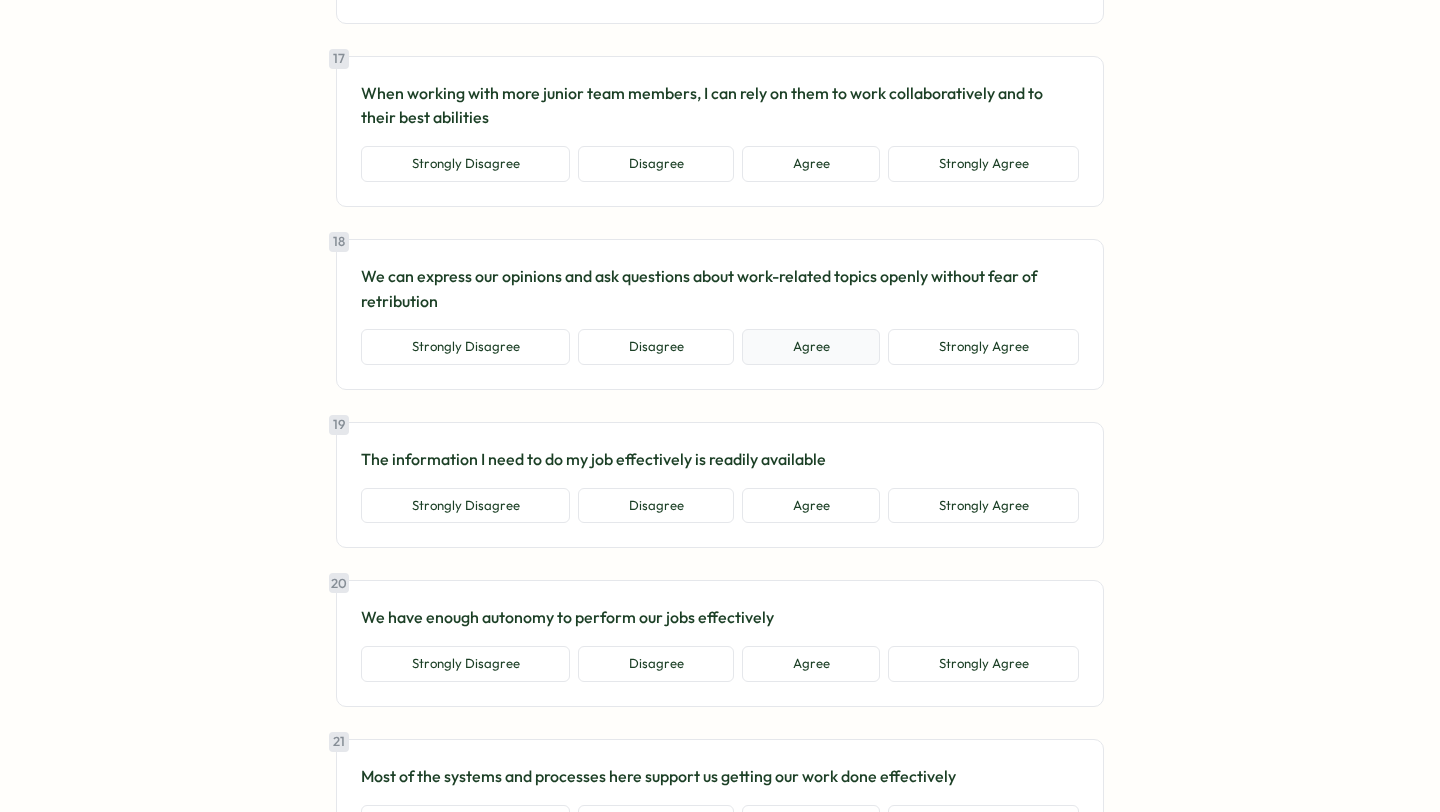 click on "Agree" at bounding box center (811, 347) 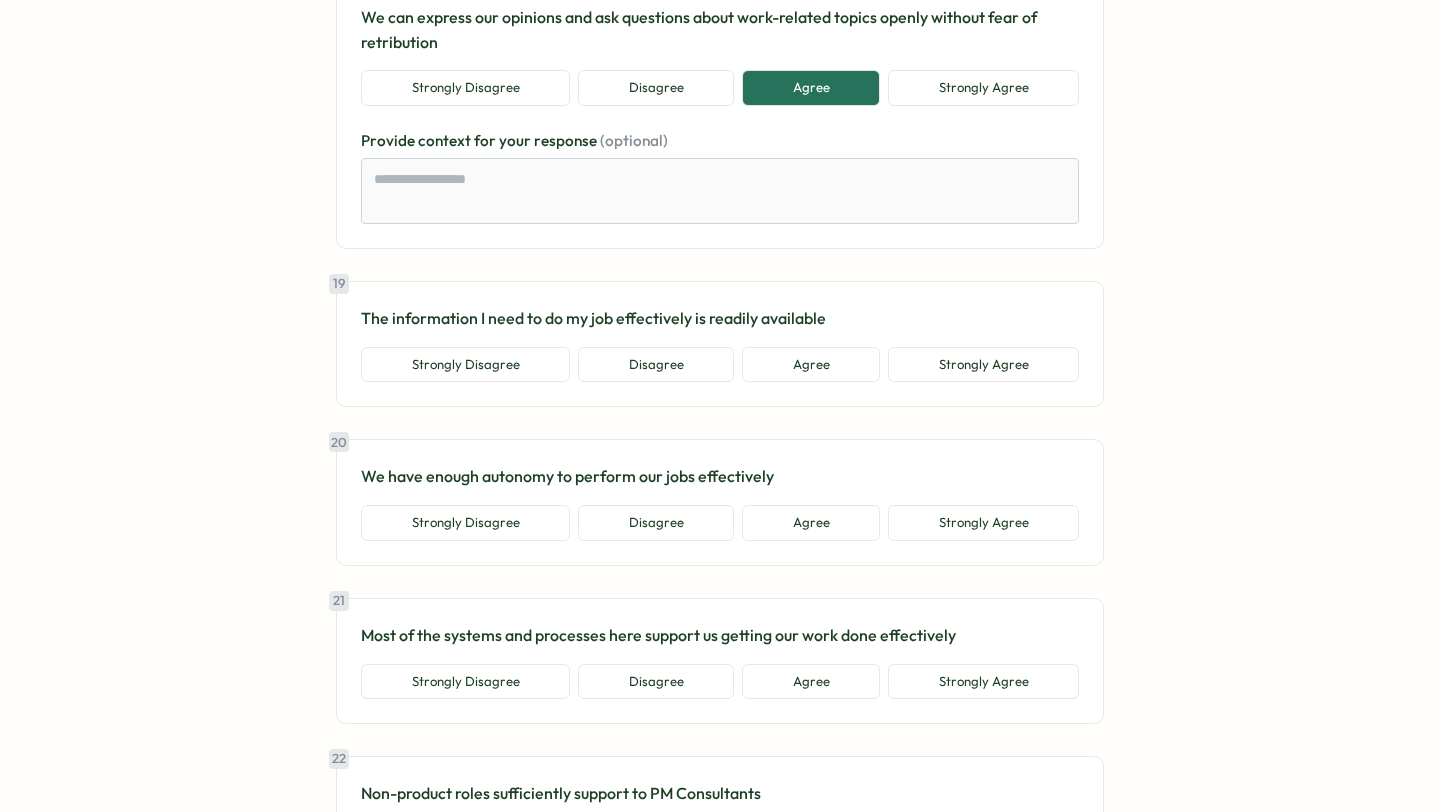 scroll, scrollTop: 4961, scrollLeft: 0, axis: vertical 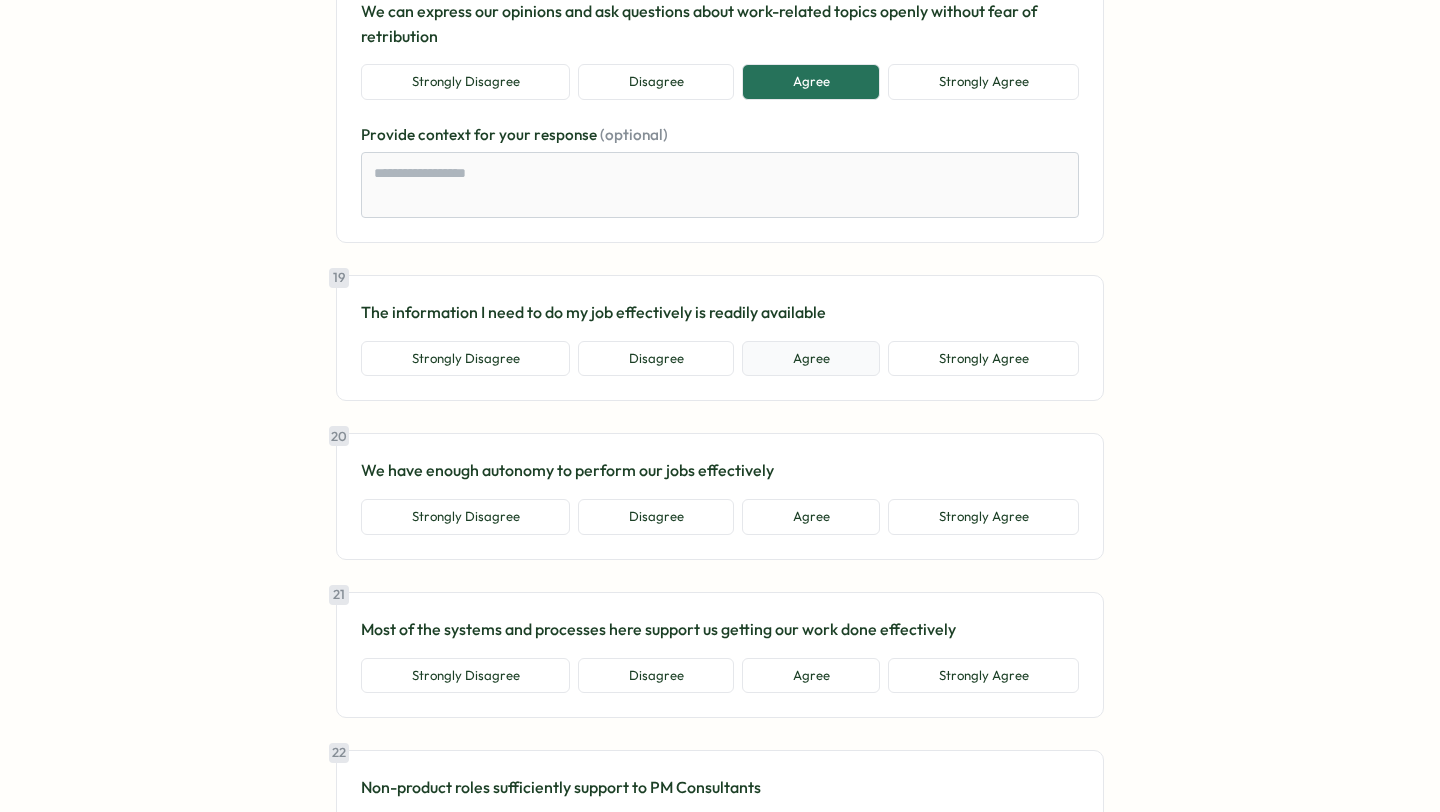 click on "Agree" at bounding box center [811, 359] 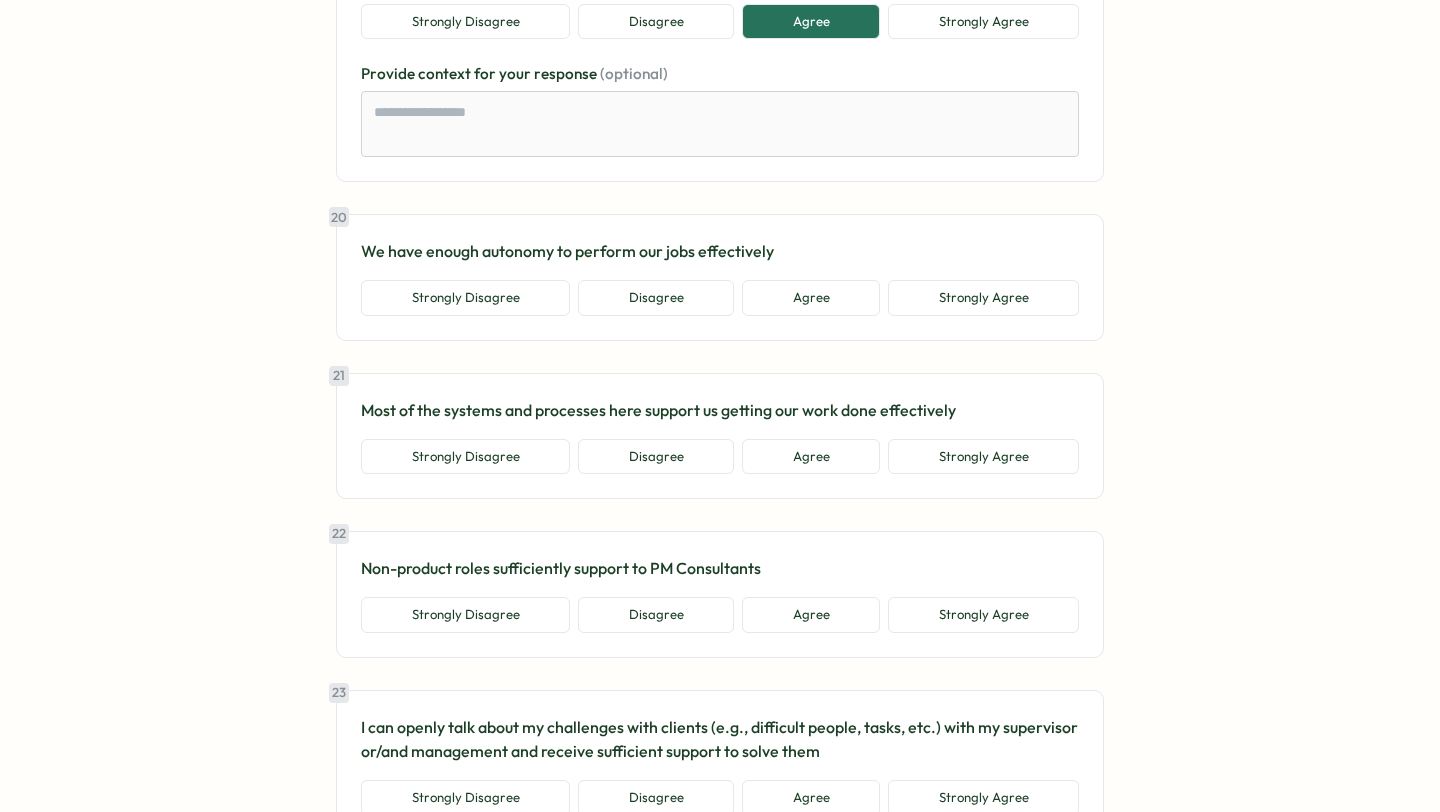 scroll, scrollTop: 5300, scrollLeft: 0, axis: vertical 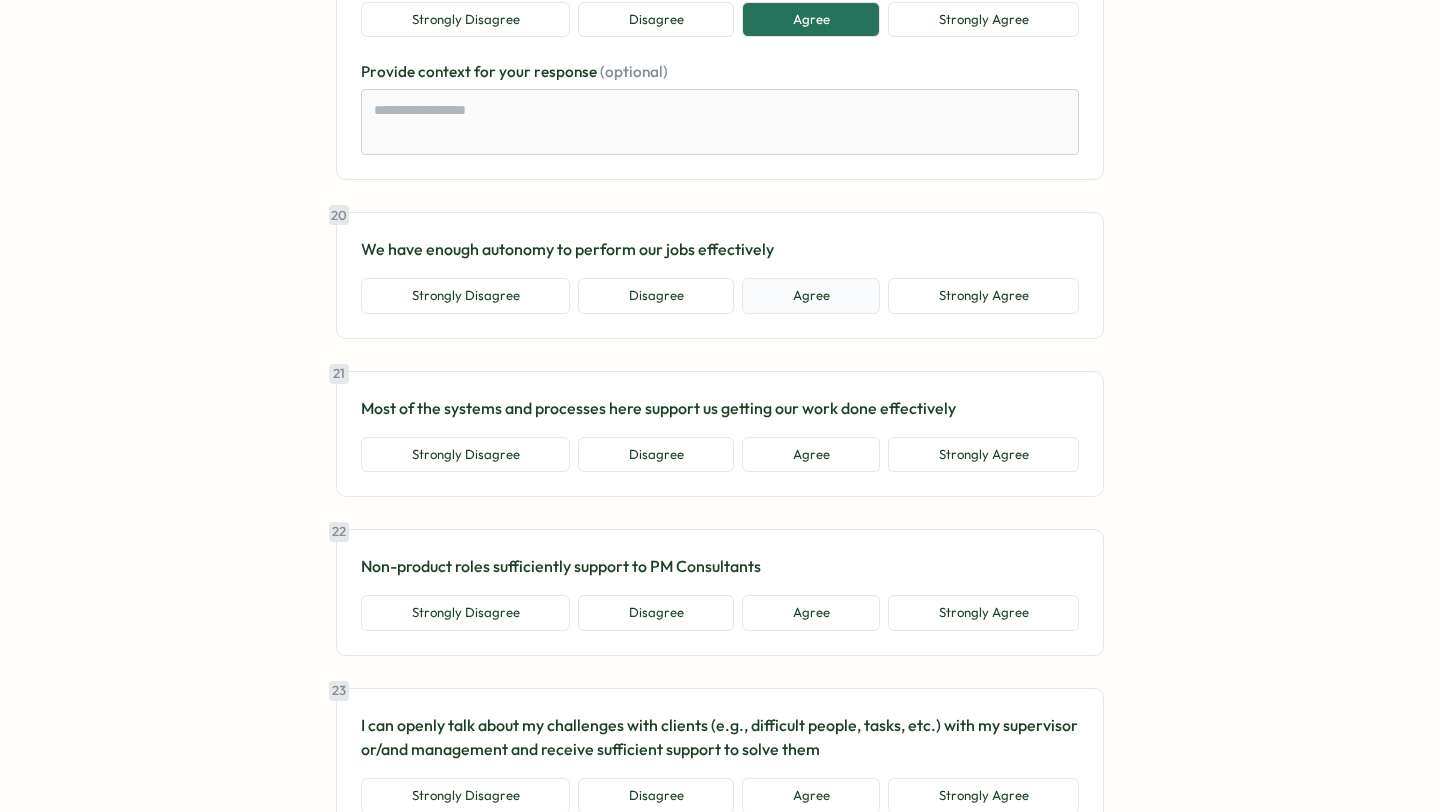 click on "Agree" at bounding box center [811, 296] 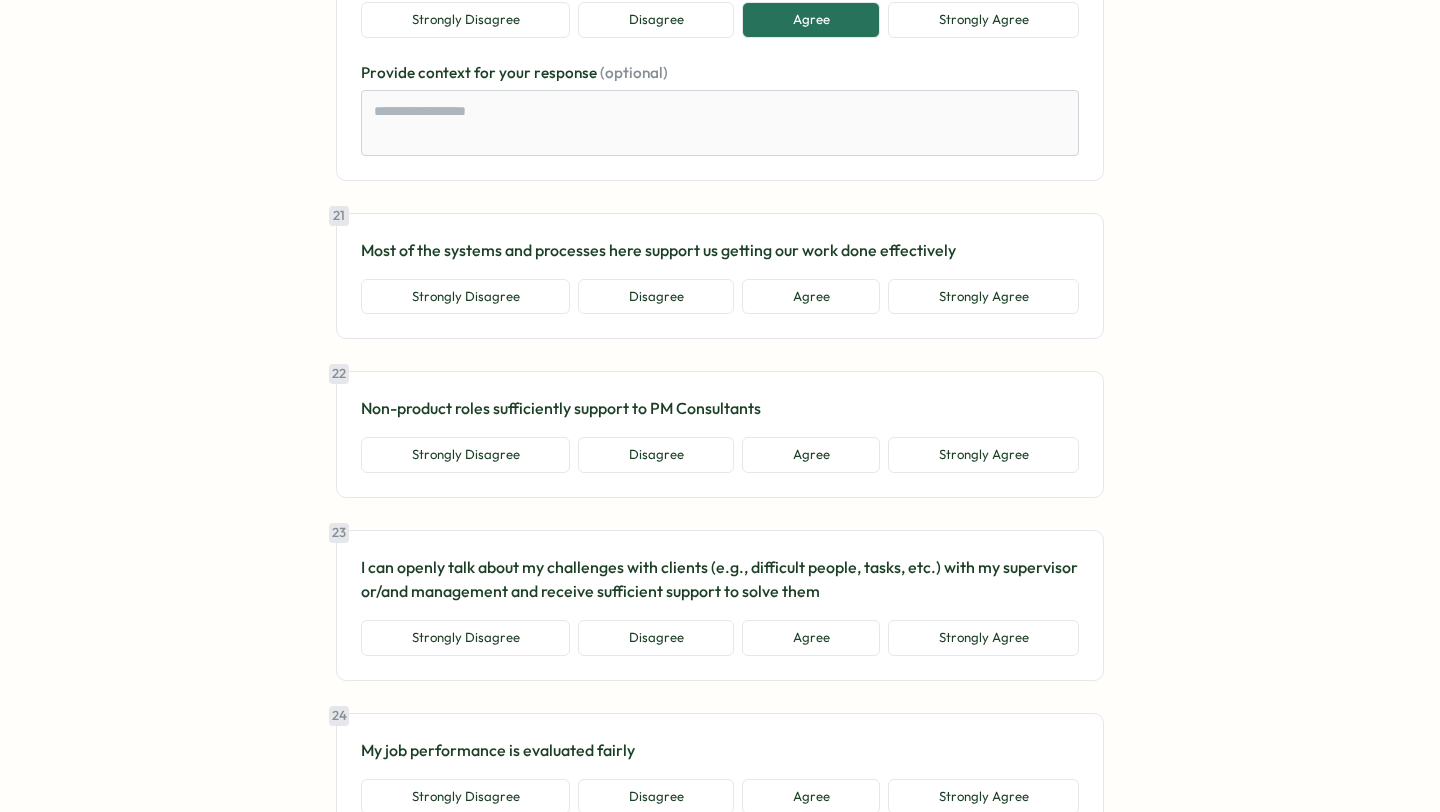 scroll, scrollTop: 5580, scrollLeft: 0, axis: vertical 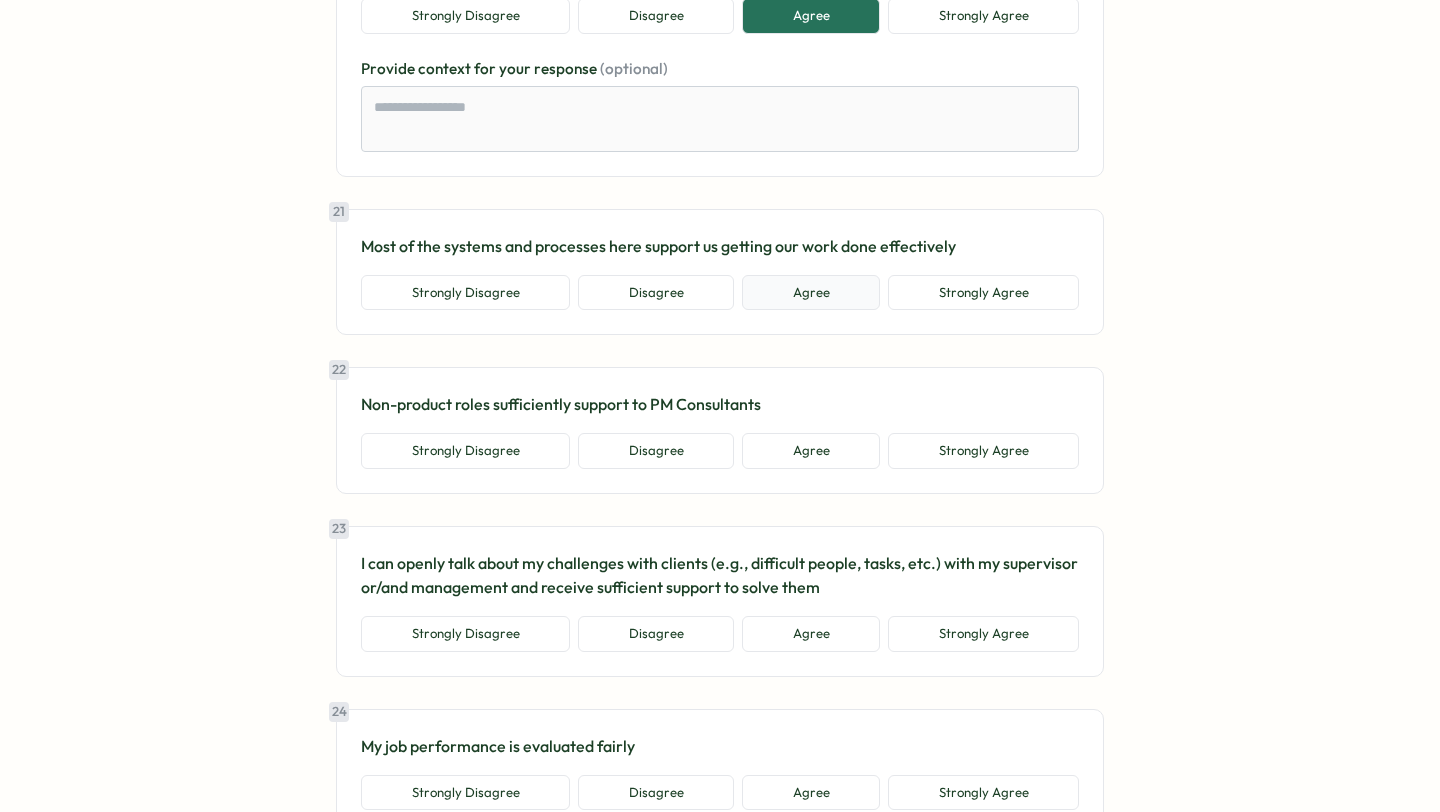click on "Agree" at bounding box center [811, 293] 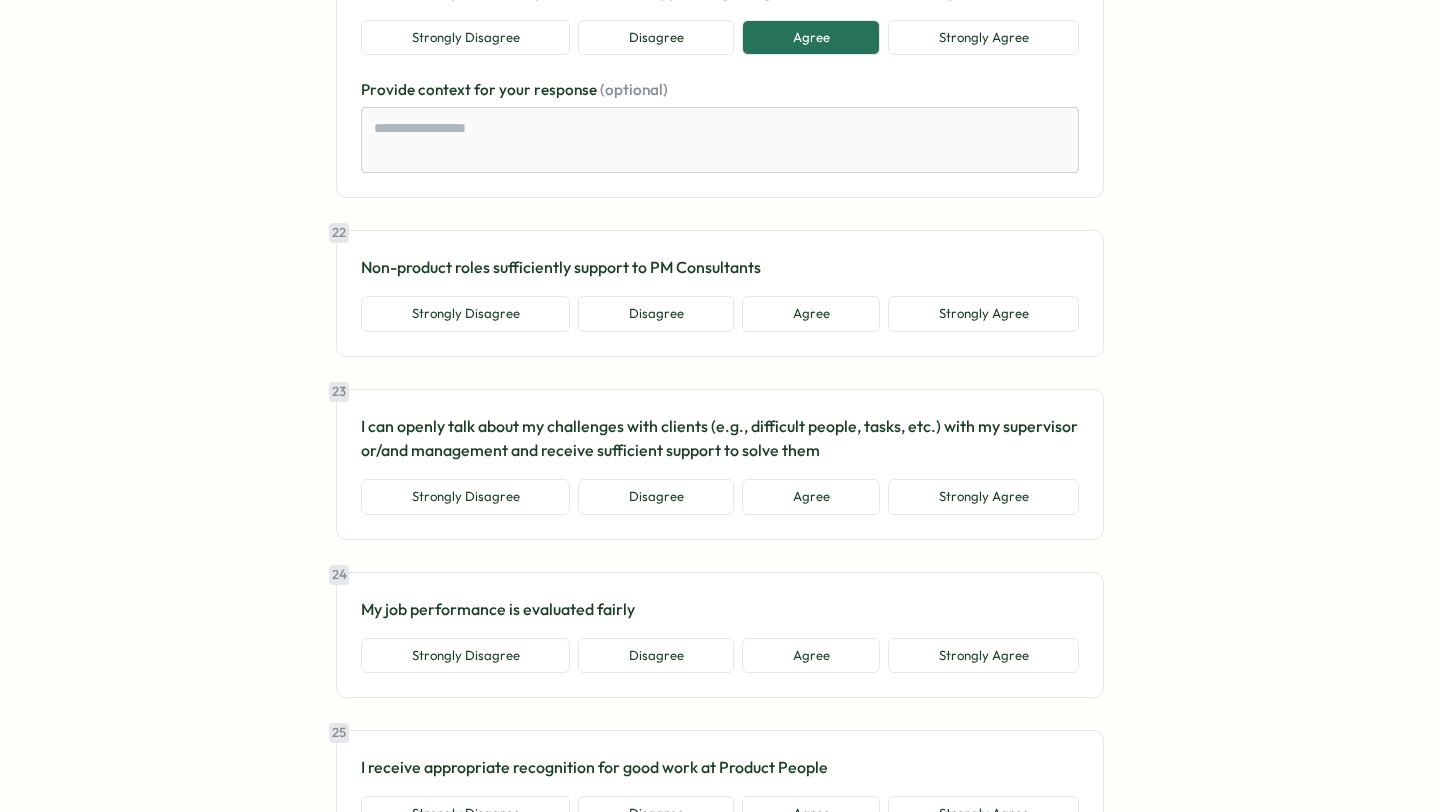 scroll, scrollTop: 5858, scrollLeft: 0, axis: vertical 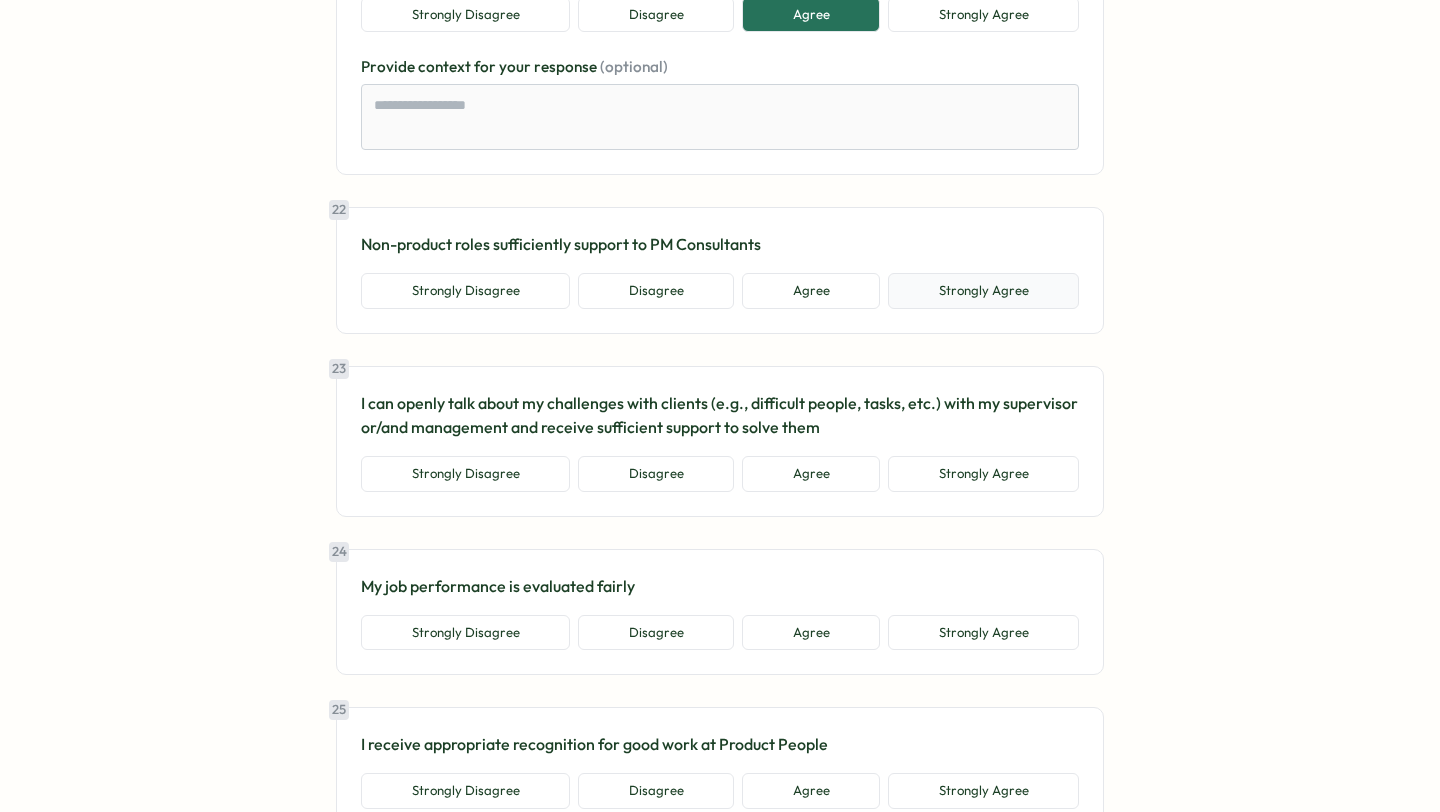 click on "Strongly Agree" at bounding box center (983, 291) 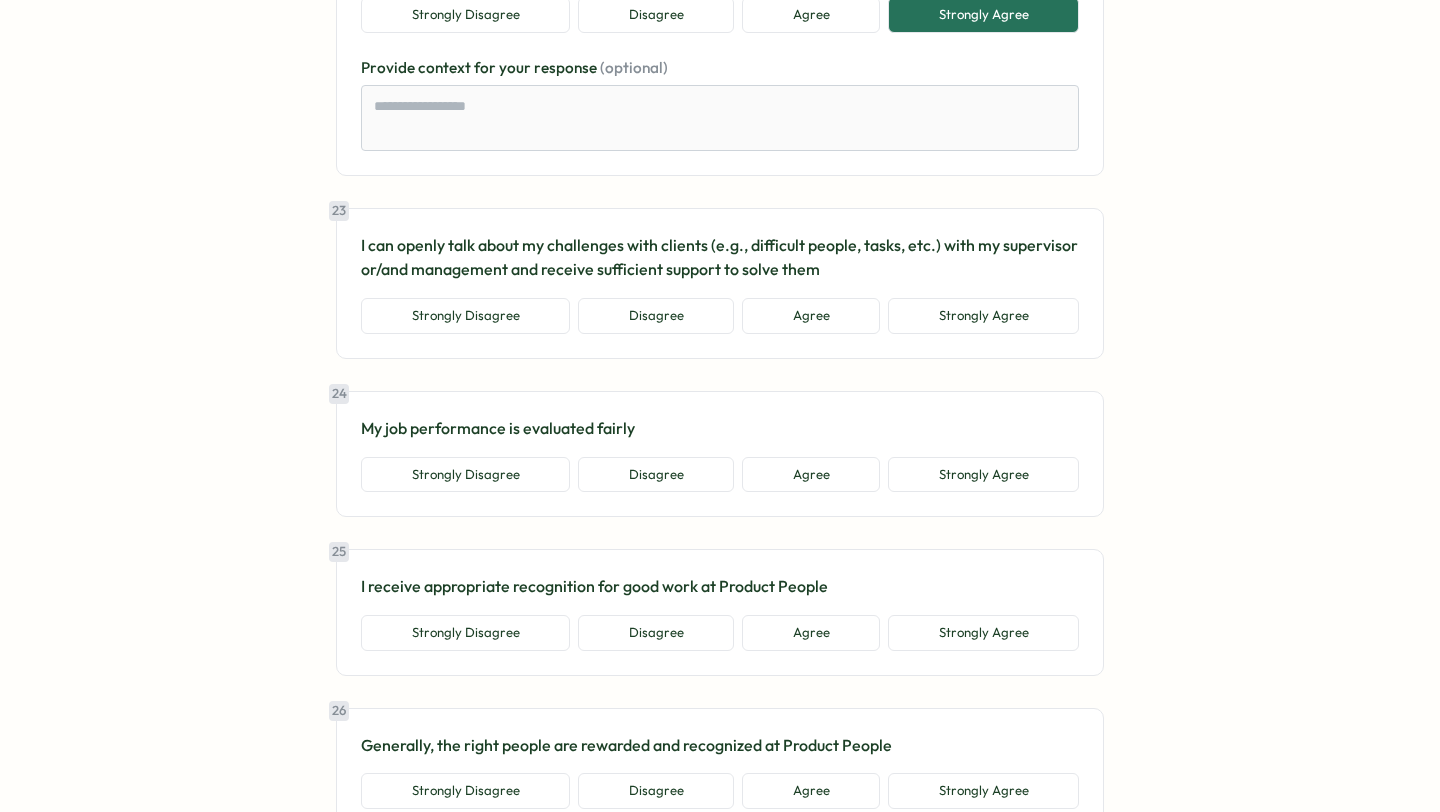 scroll, scrollTop: 6135, scrollLeft: 0, axis: vertical 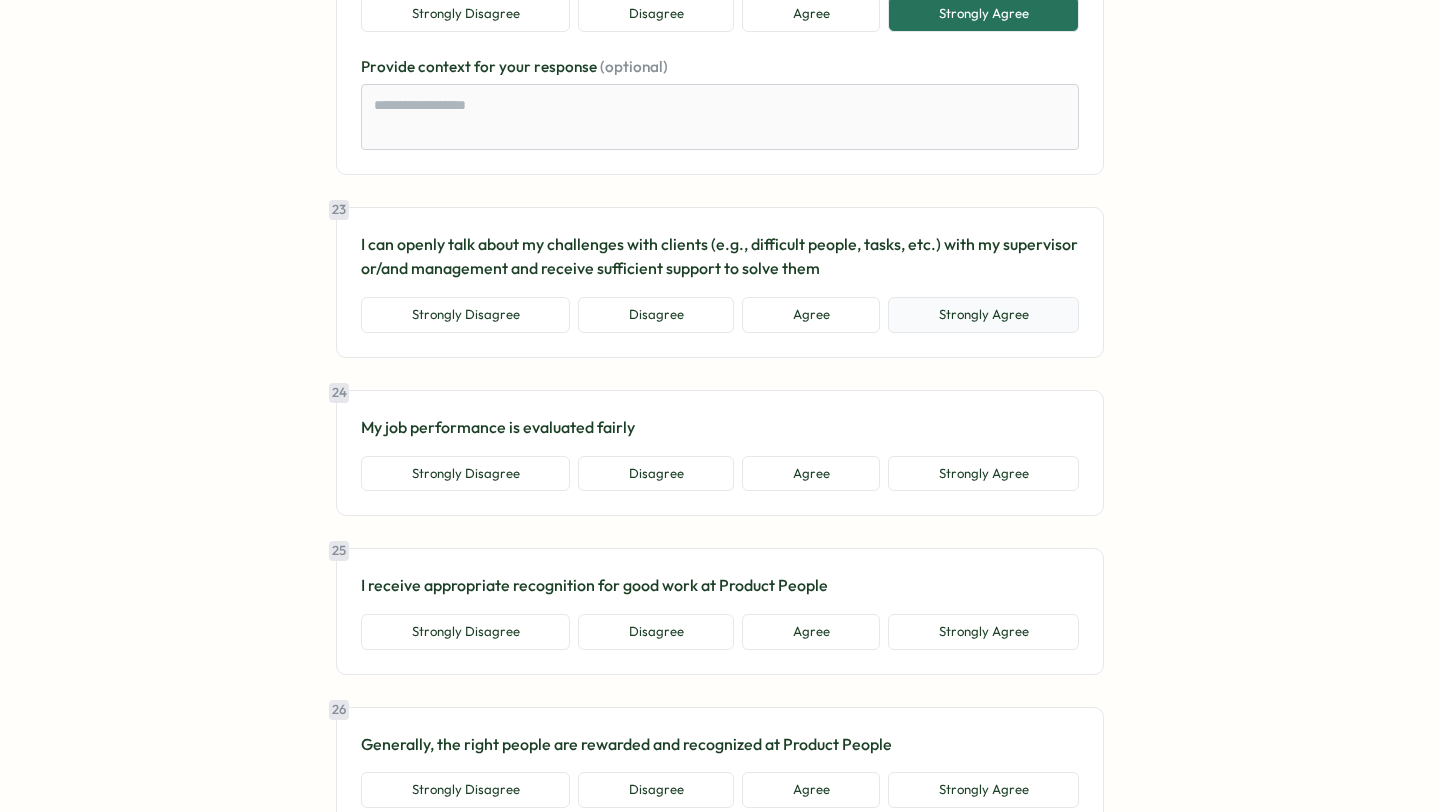 click on "Strongly Agree" at bounding box center (983, 315) 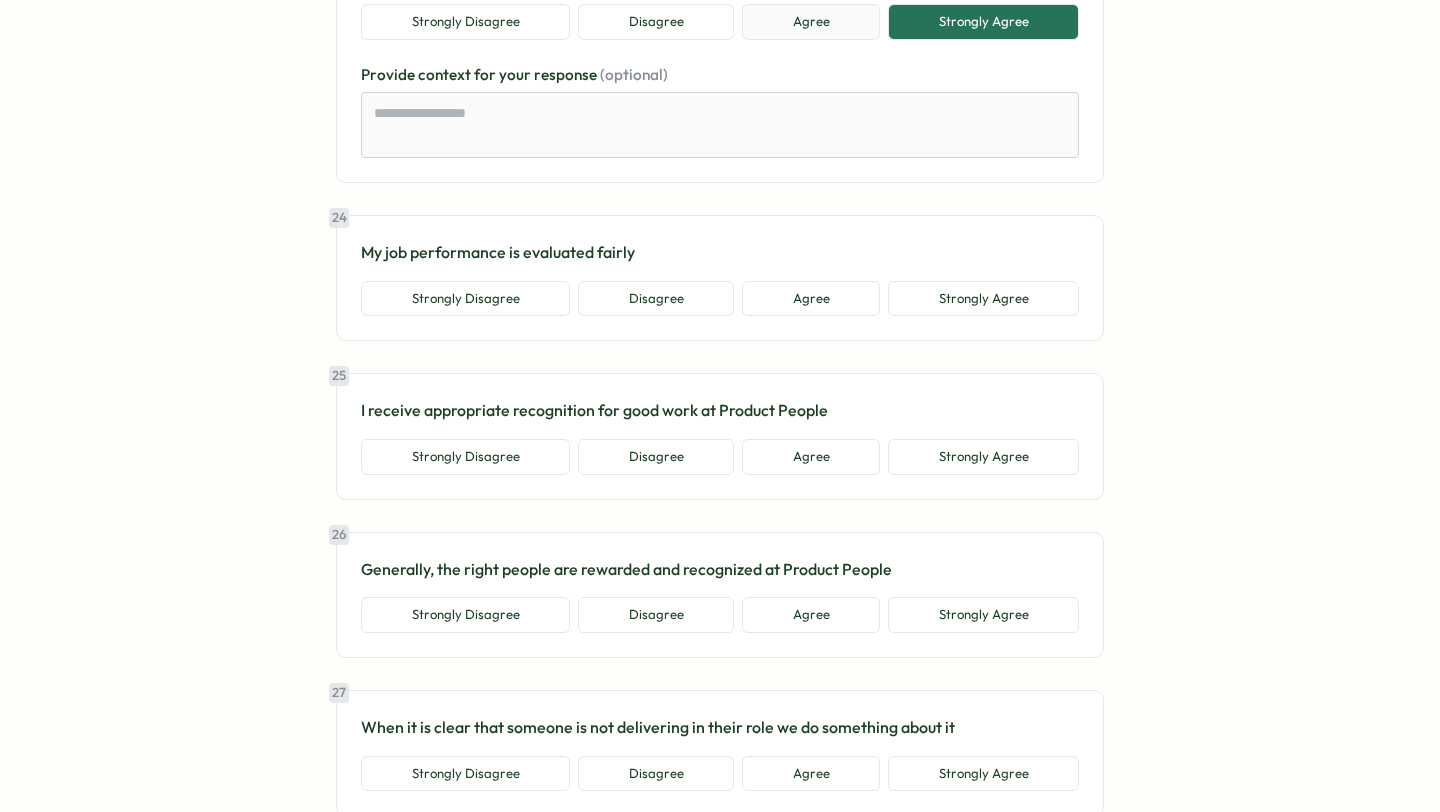 scroll, scrollTop: 6430, scrollLeft: 0, axis: vertical 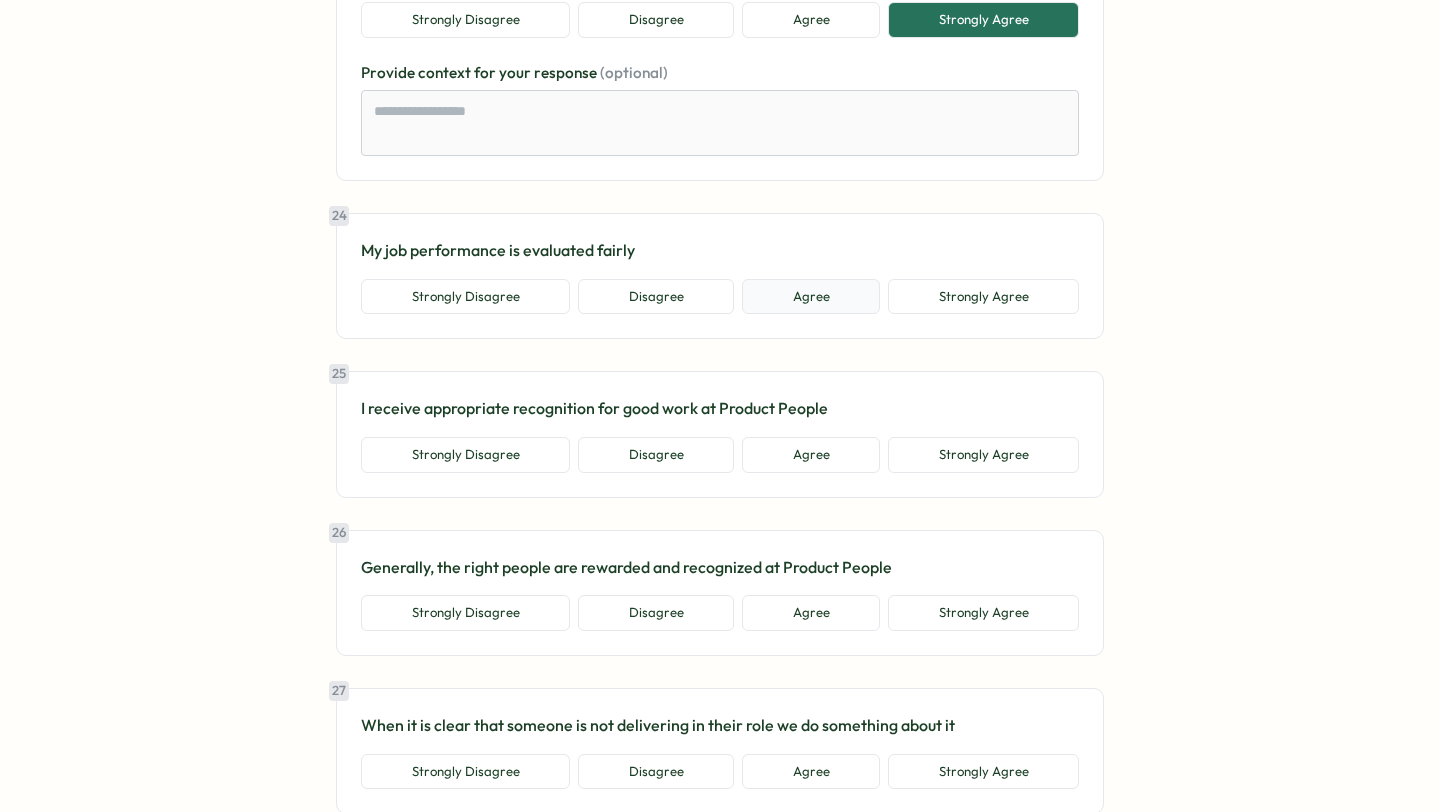 click on "Agree" at bounding box center (811, 297) 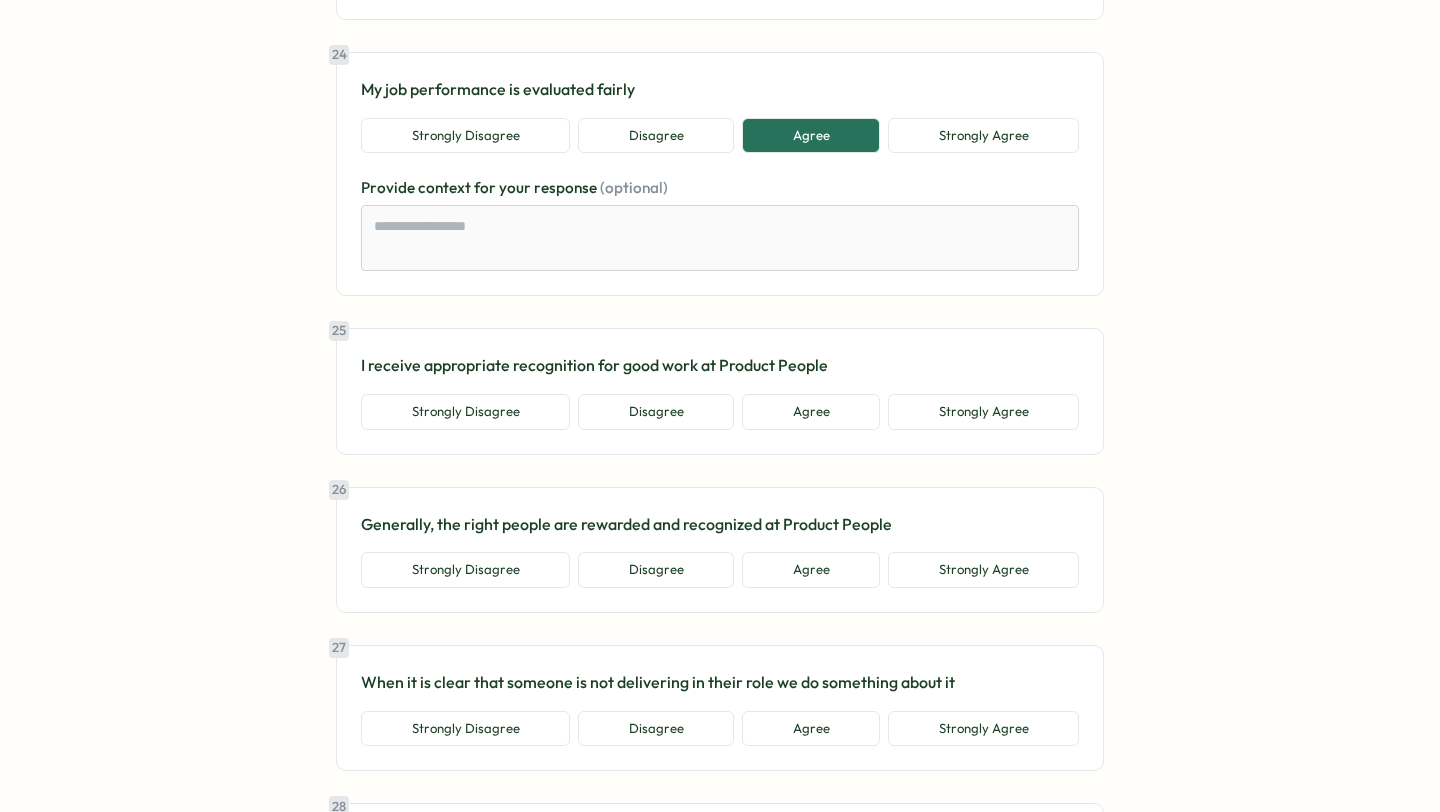 scroll, scrollTop: 6605, scrollLeft: 0, axis: vertical 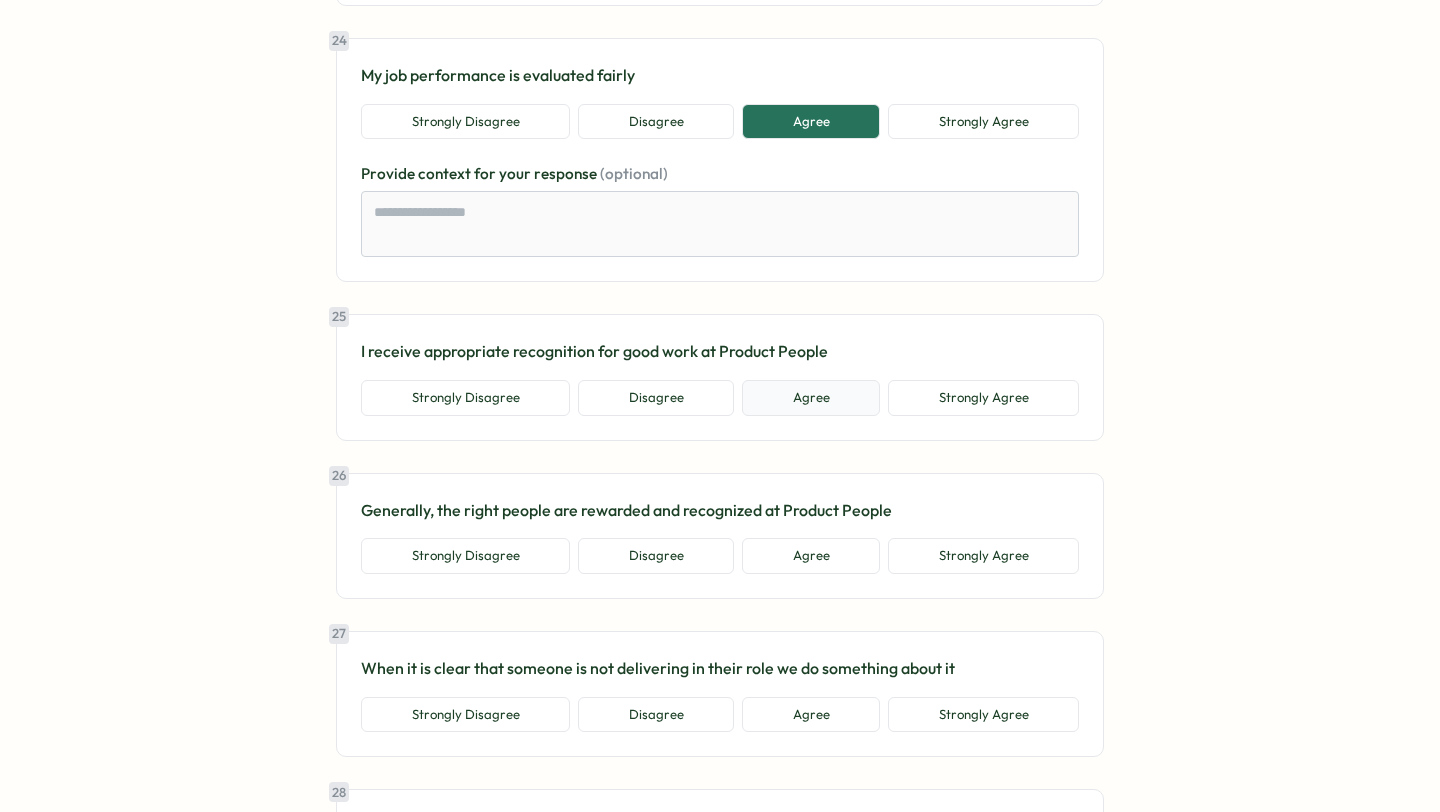click on "Agree" at bounding box center (811, 398) 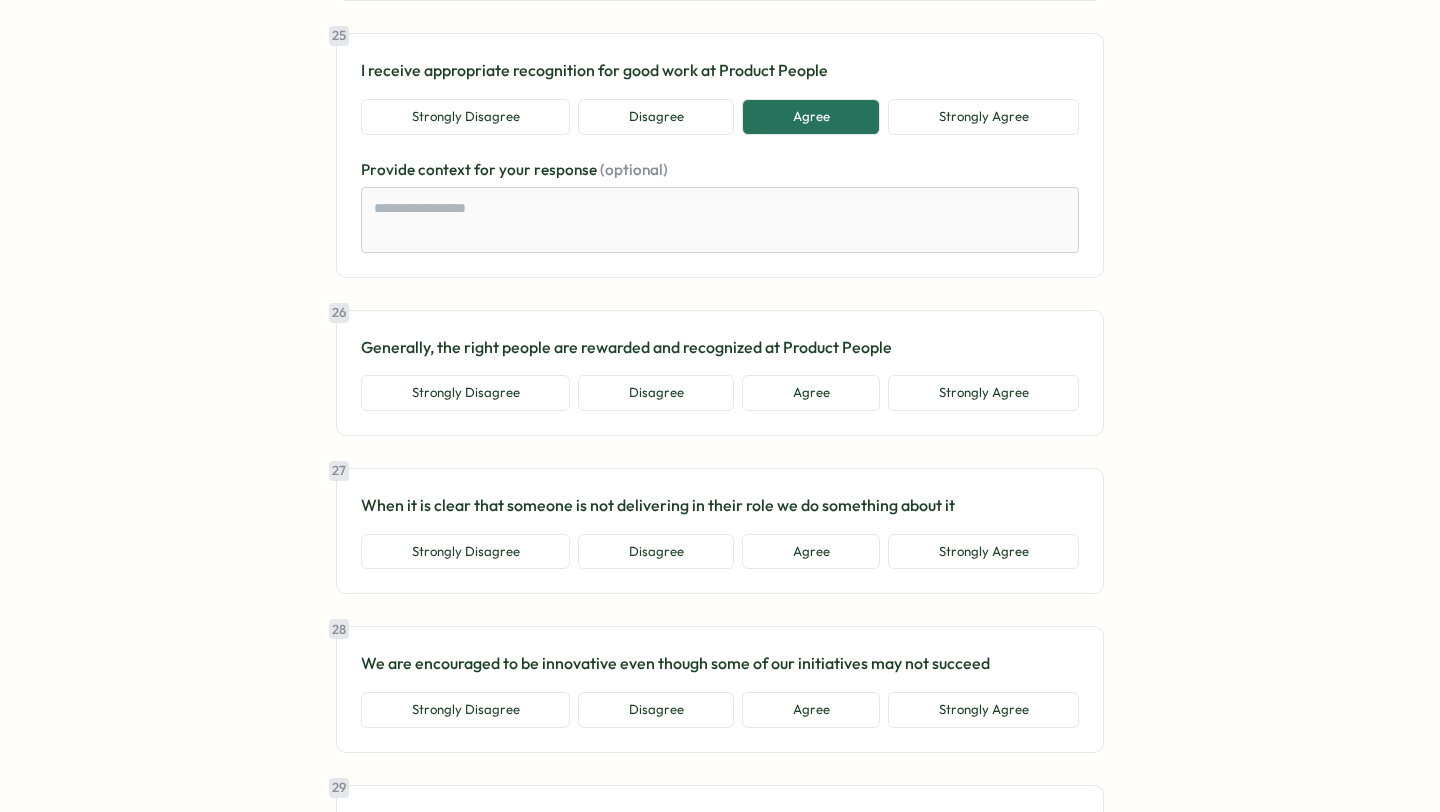 scroll, scrollTop: 6890, scrollLeft: 0, axis: vertical 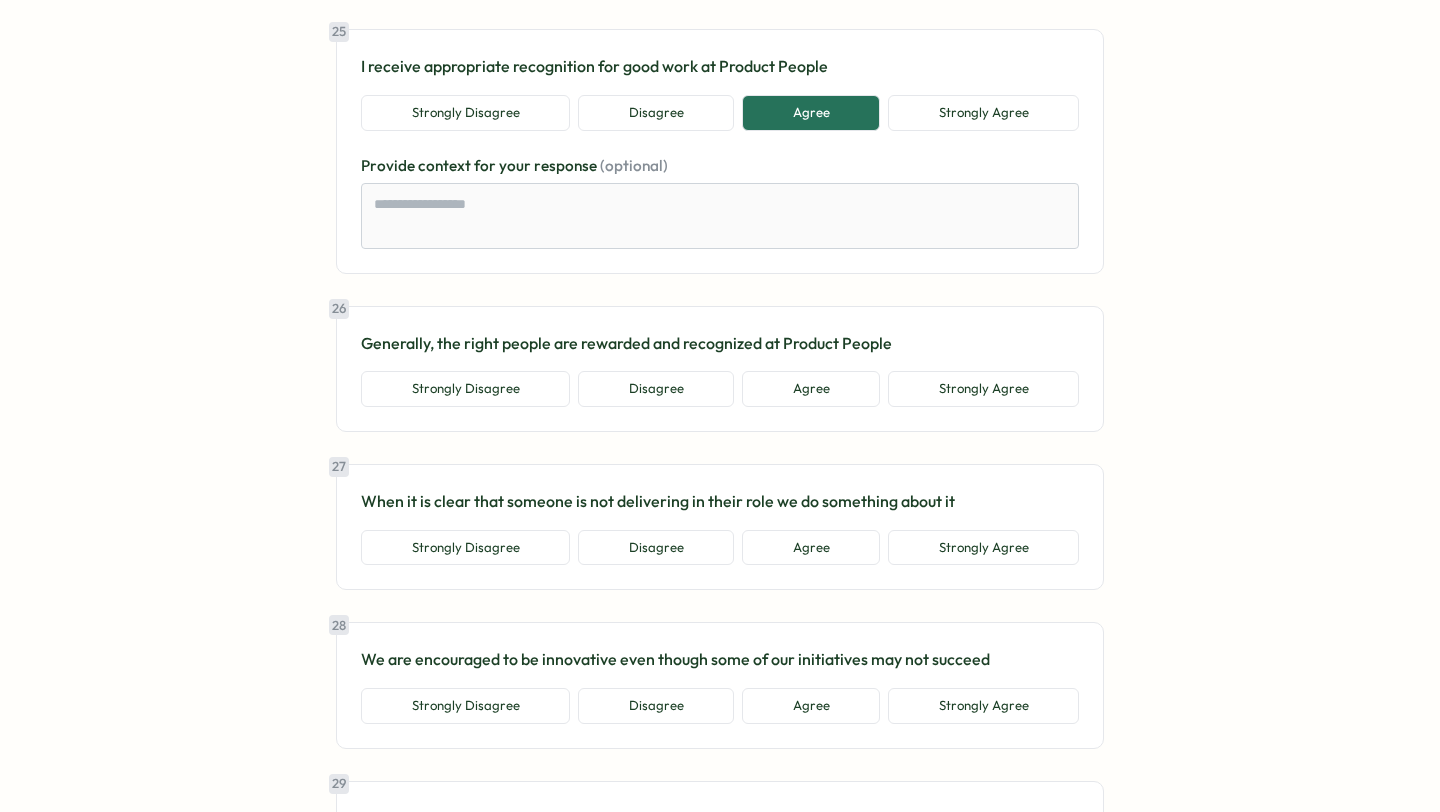 click on "Agree" at bounding box center [811, 389] 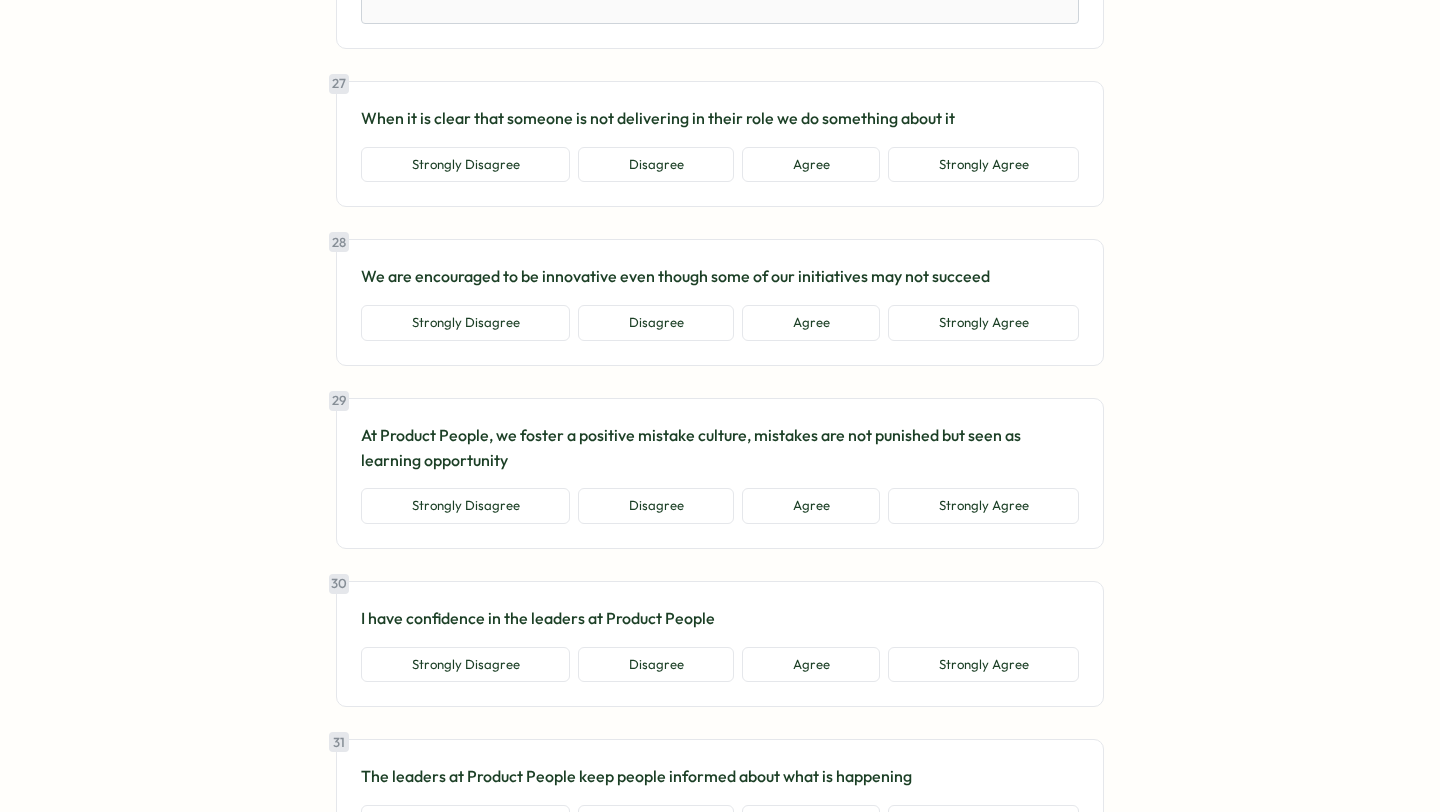 scroll, scrollTop: 7398, scrollLeft: 0, axis: vertical 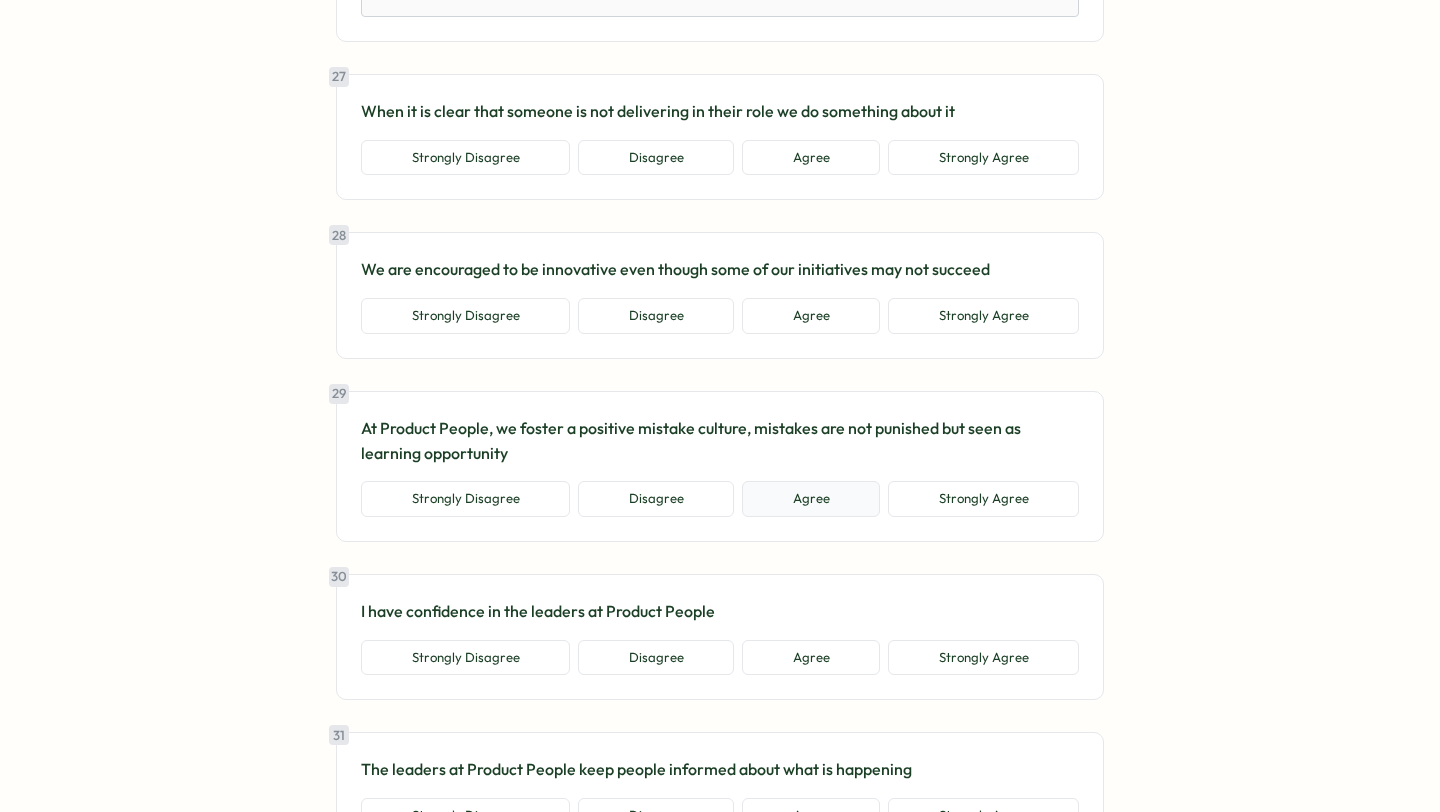 click on "Agree" at bounding box center [811, 499] 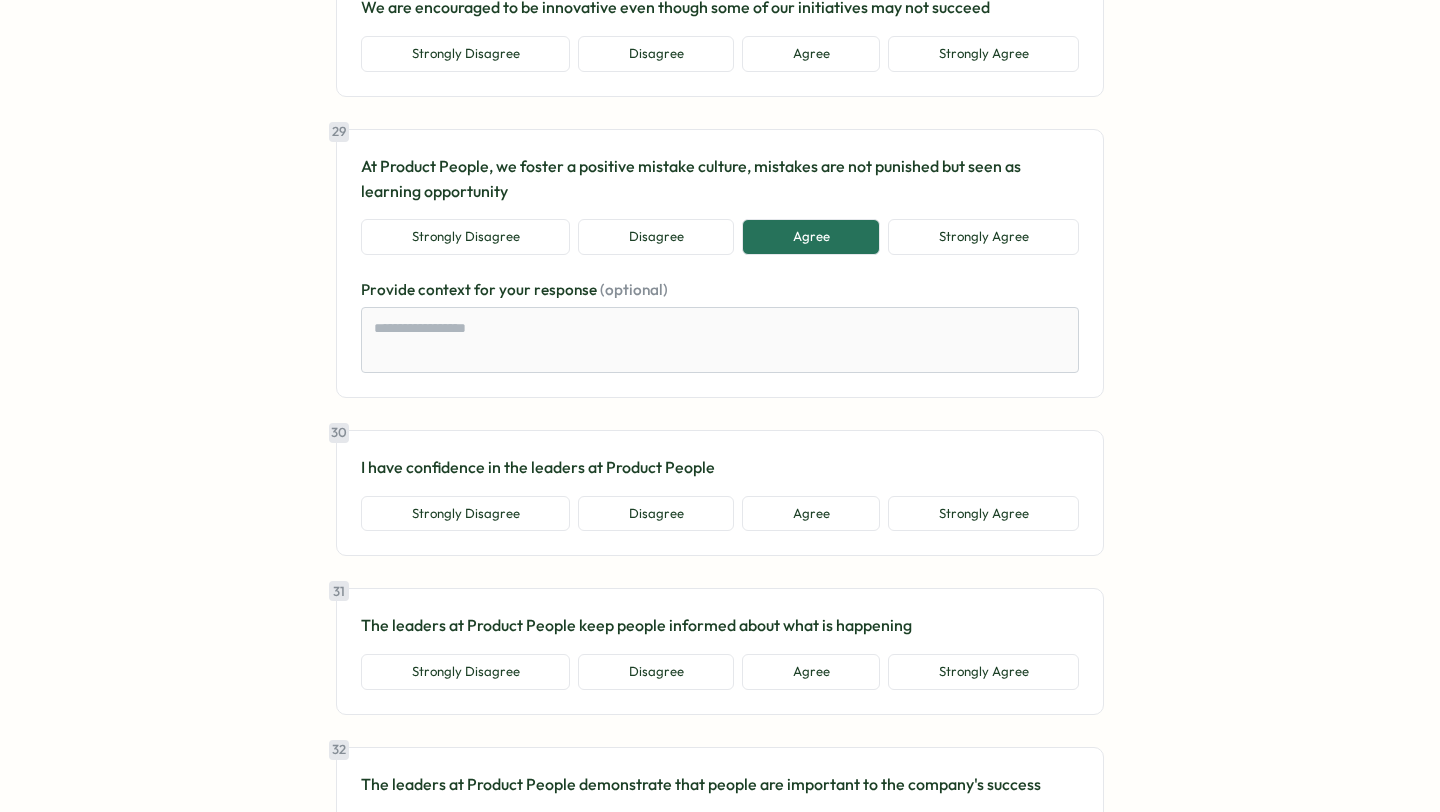 scroll, scrollTop: 7689, scrollLeft: 0, axis: vertical 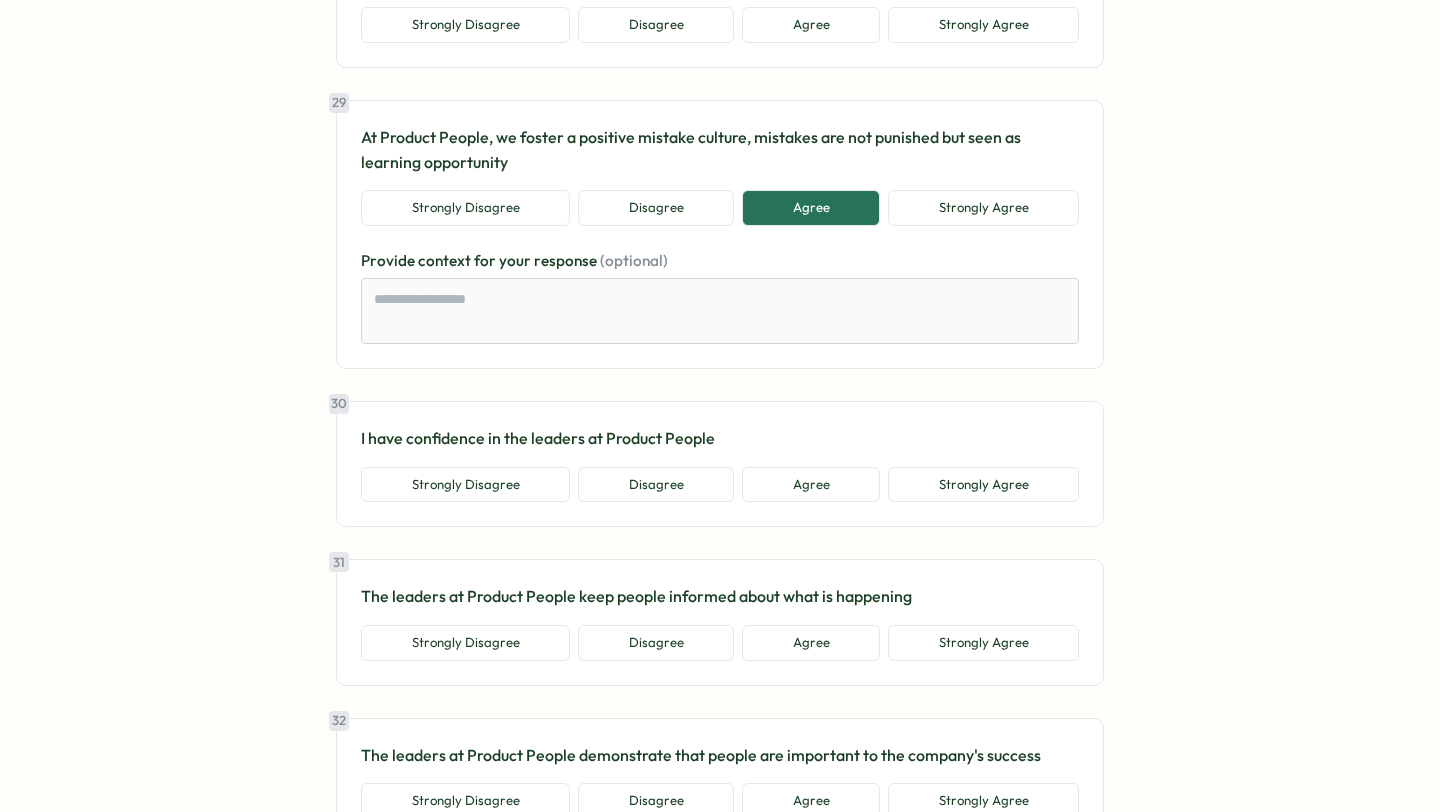 click on "Agree" at bounding box center [811, 485] 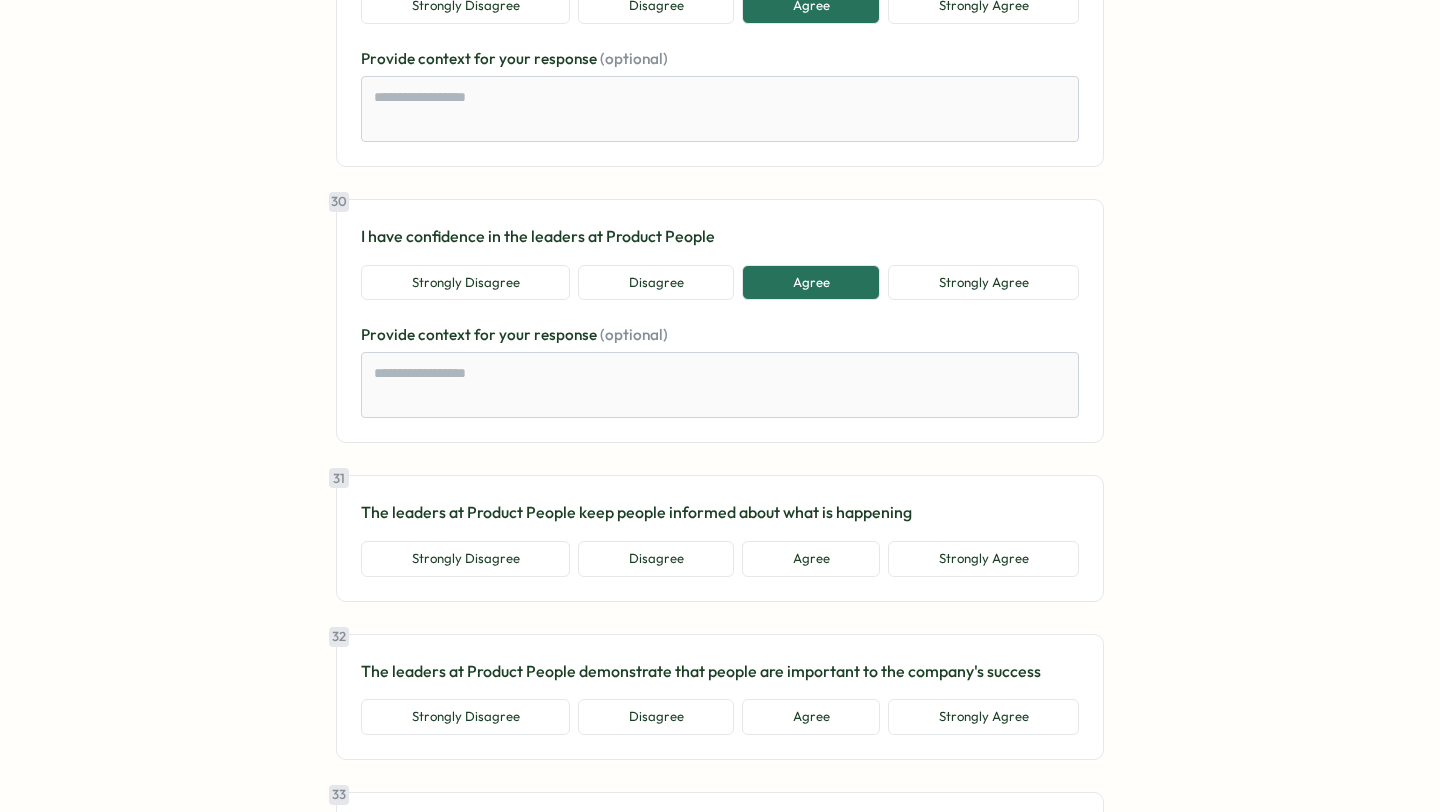 scroll, scrollTop: 7893, scrollLeft: 0, axis: vertical 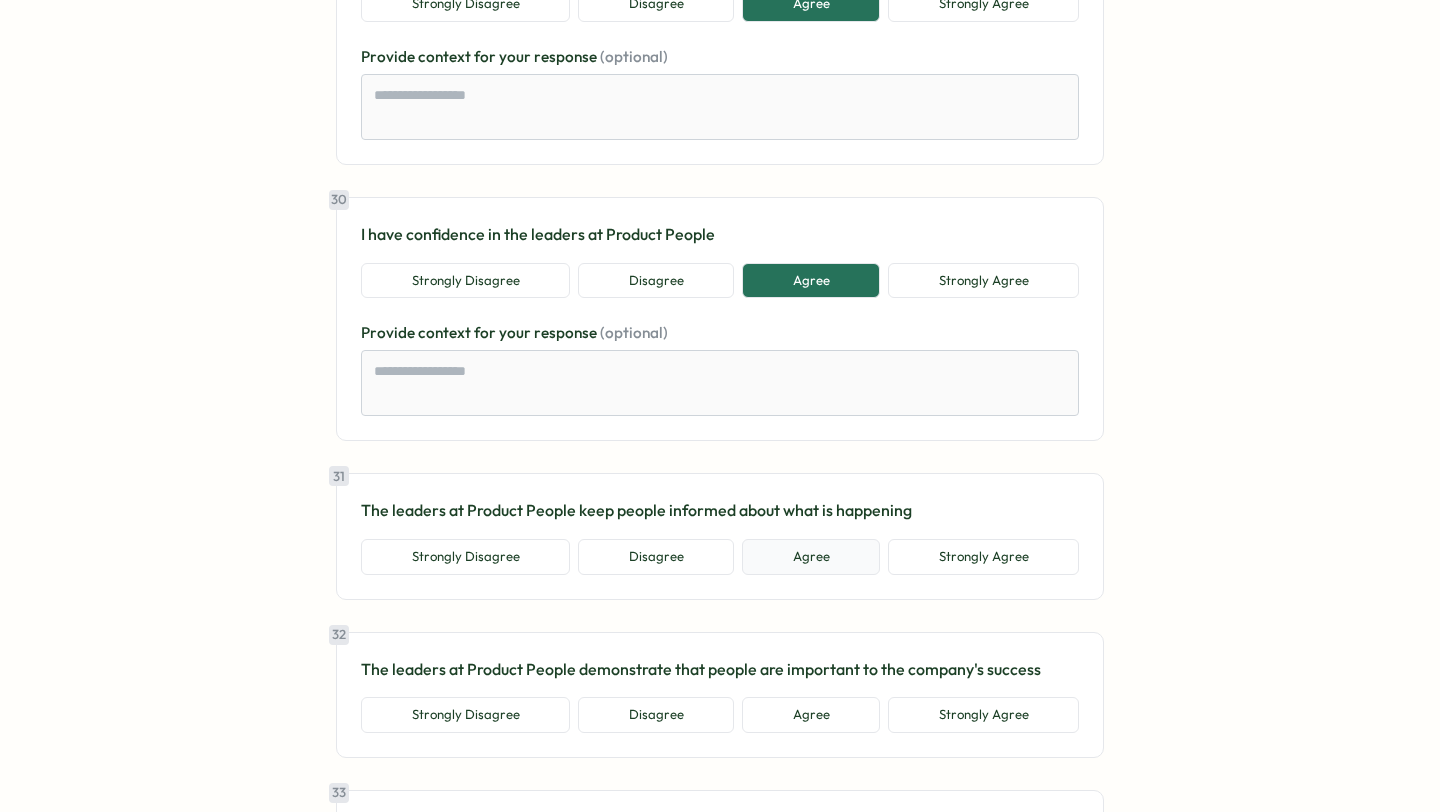 click on "Agree" at bounding box center (811, 557) 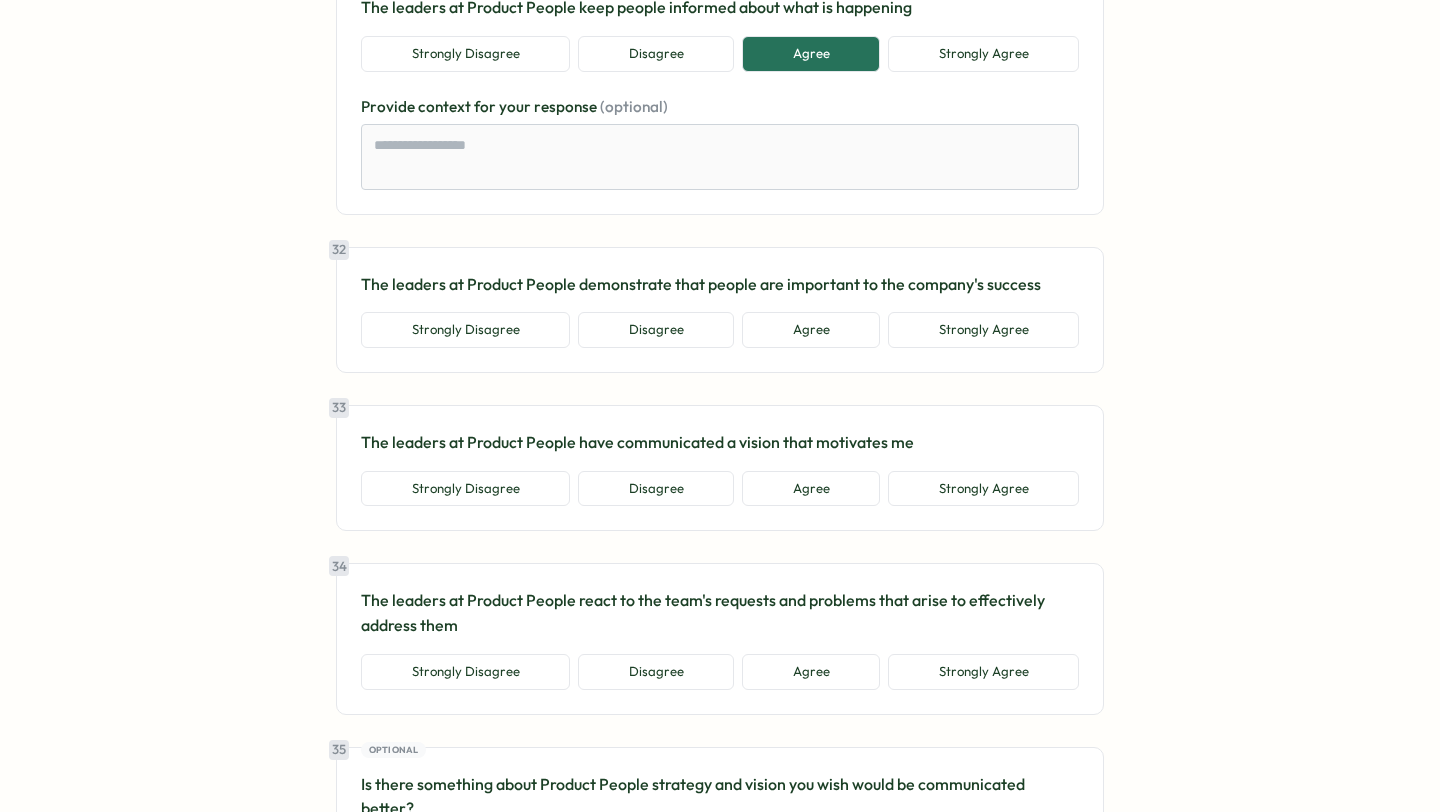 scroll, scrollTop: 8397, scrollLeft: 0, axis: vertical 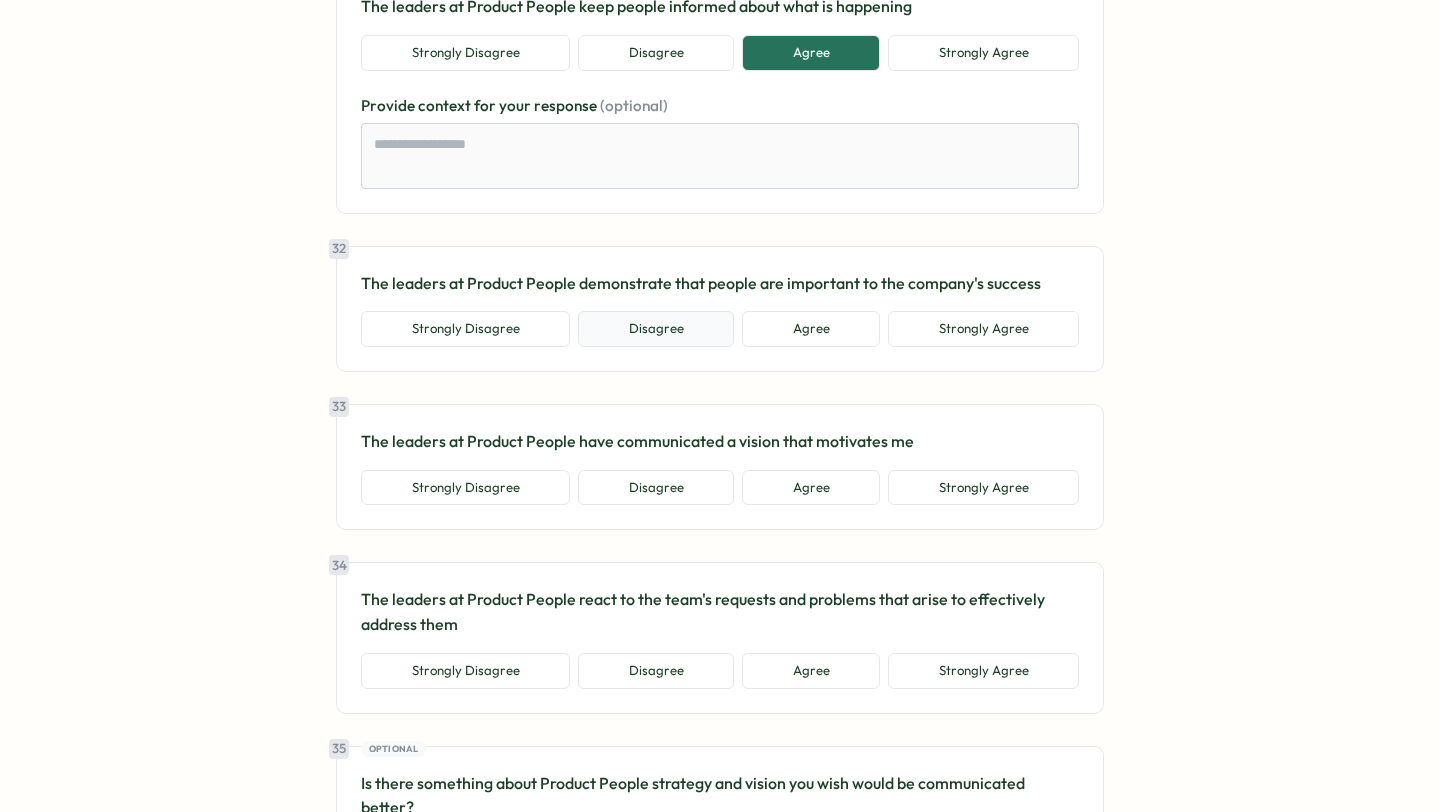 click on "Disagree" at bounding box center [656, 329] 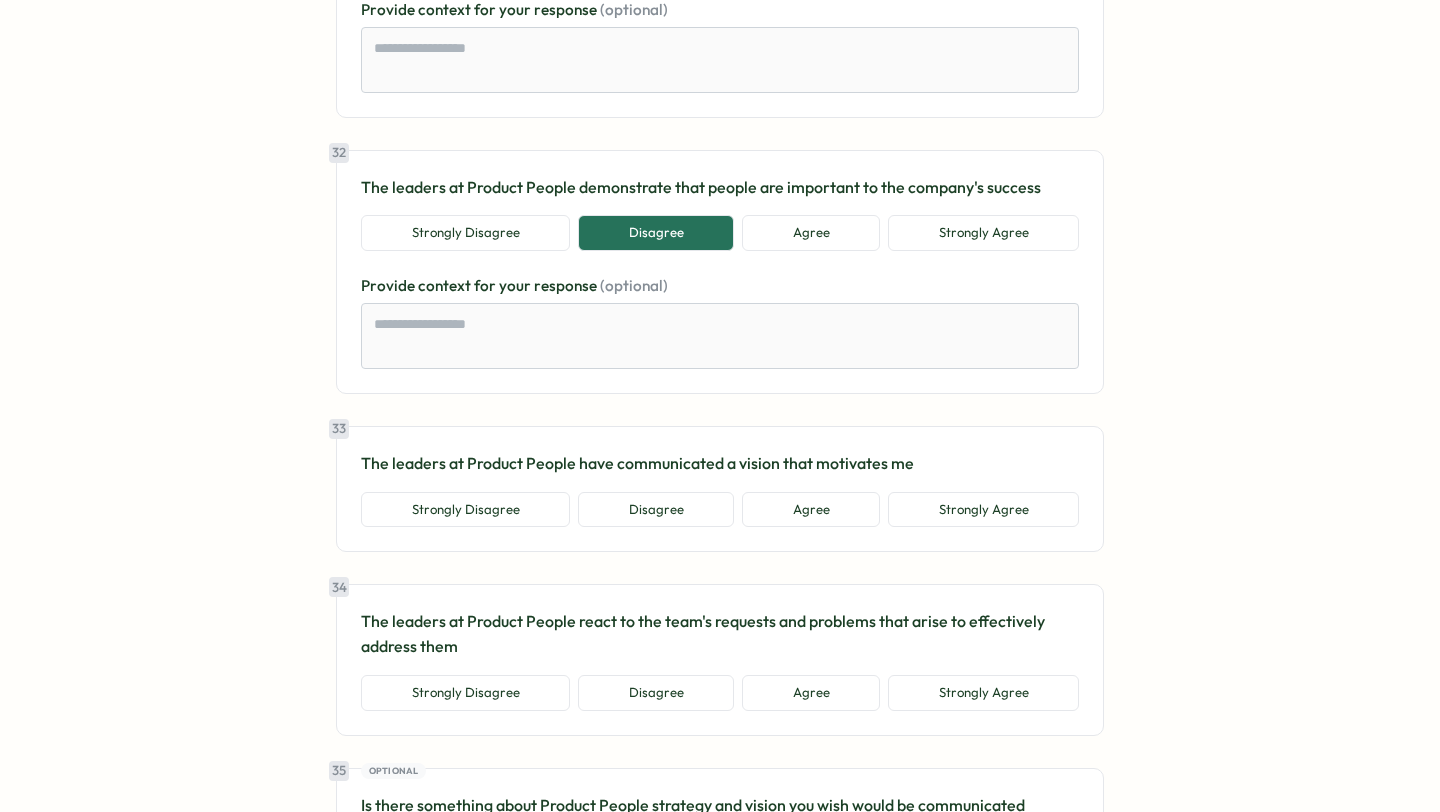 scroll, scrollTop: 8570, scrollLeft: 0, axis: vertical 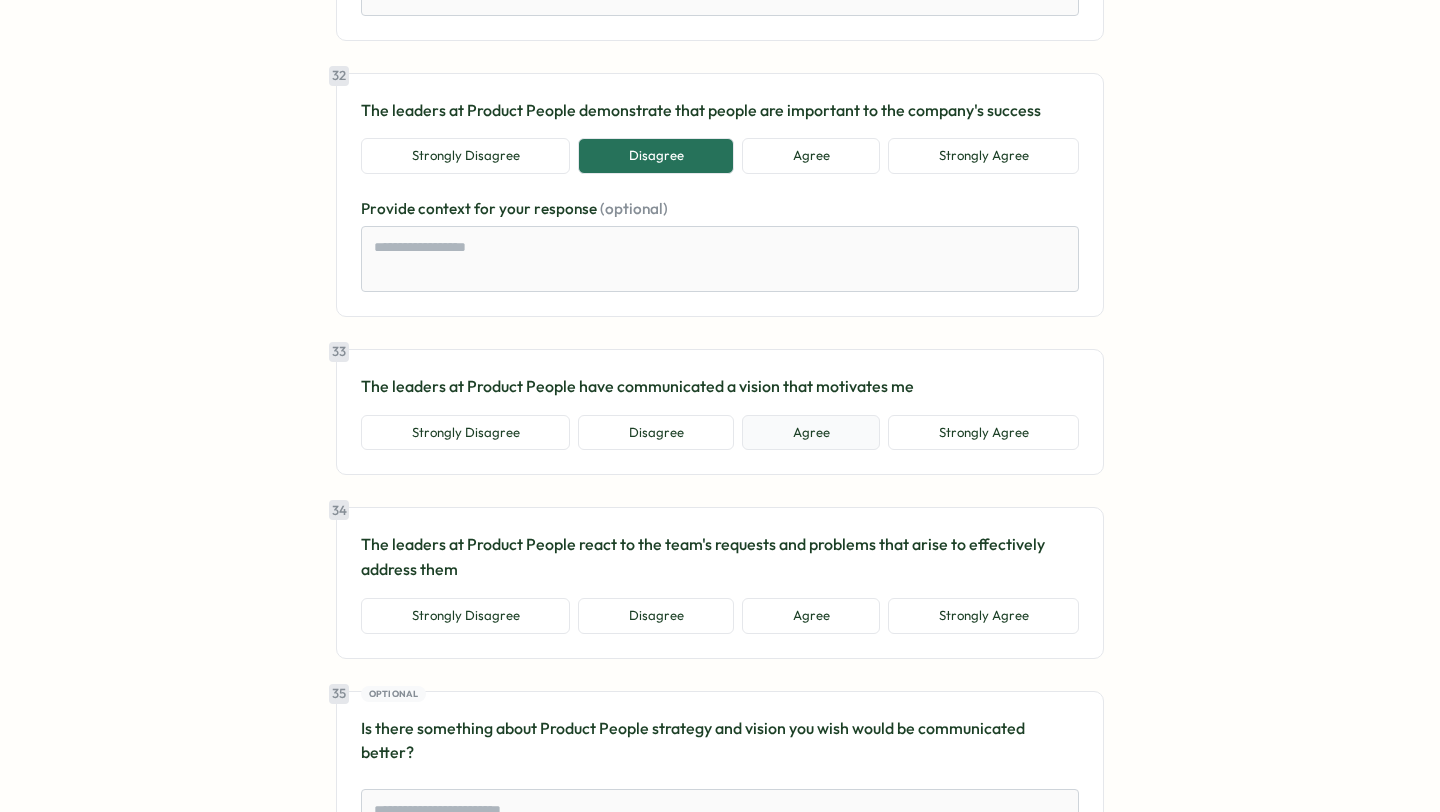 click on "Agree" at bounding box center (811, 433) 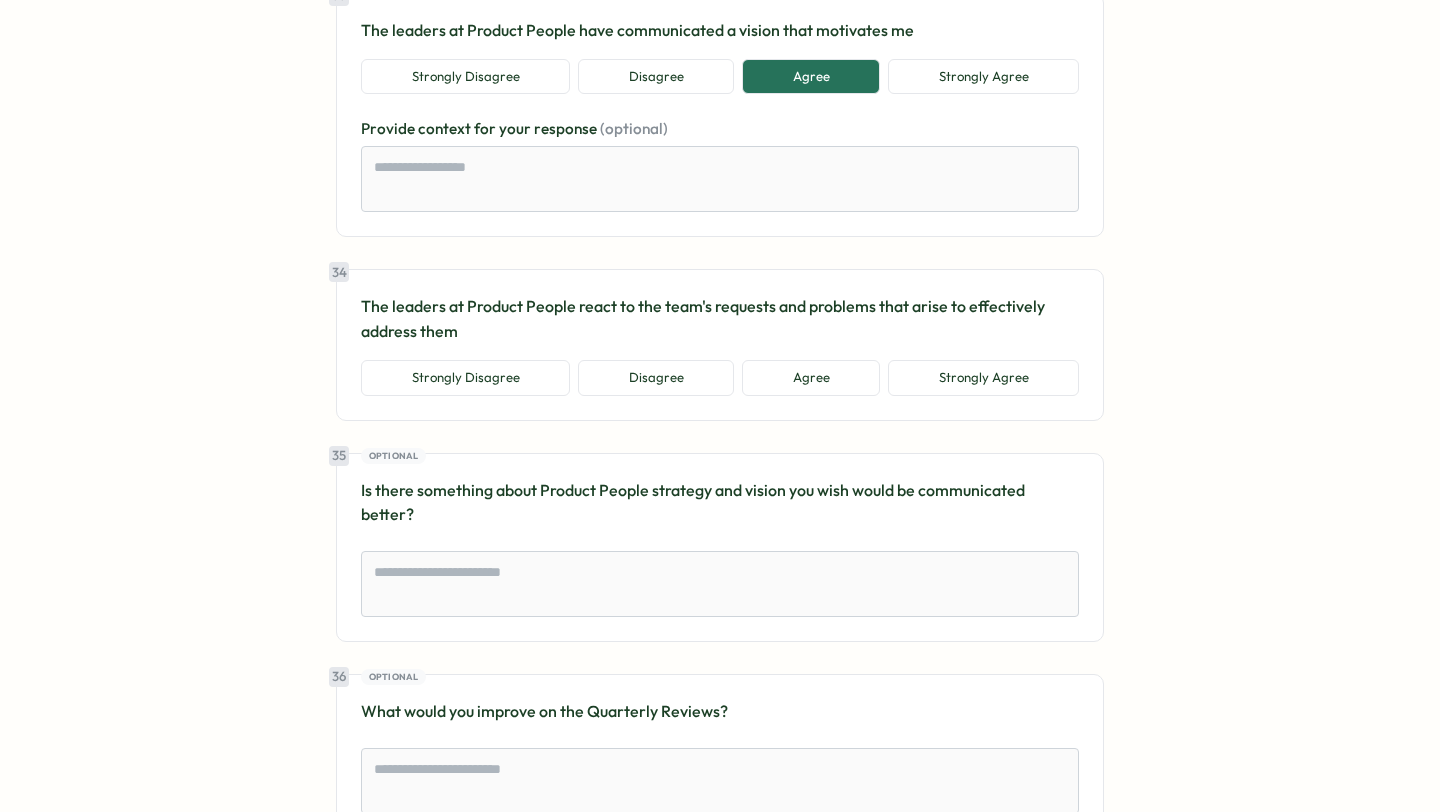scroll, scrollTop: 8934, scrollLeft: 0, axis: vertical 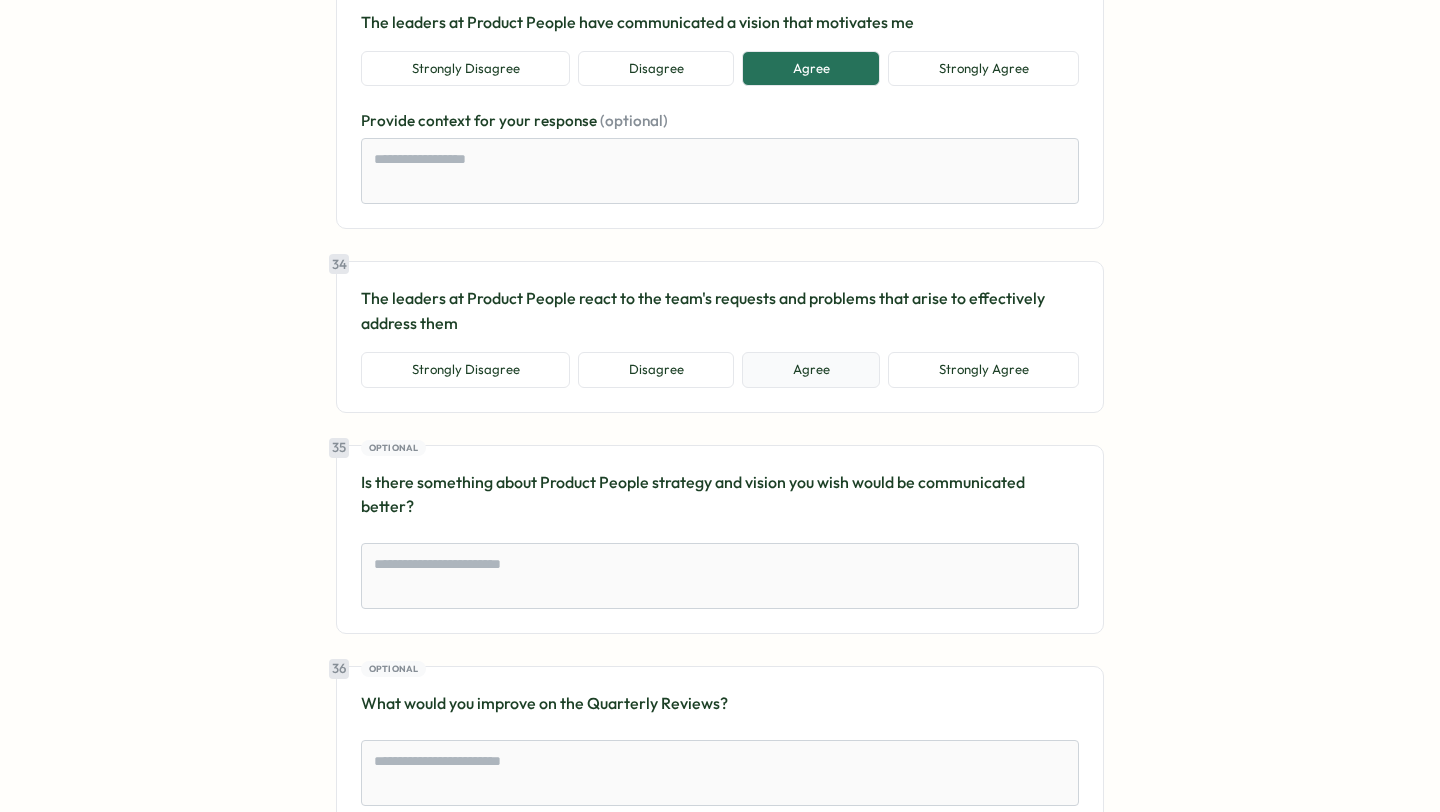 click on "Agree" at bounding box center (811, 370) 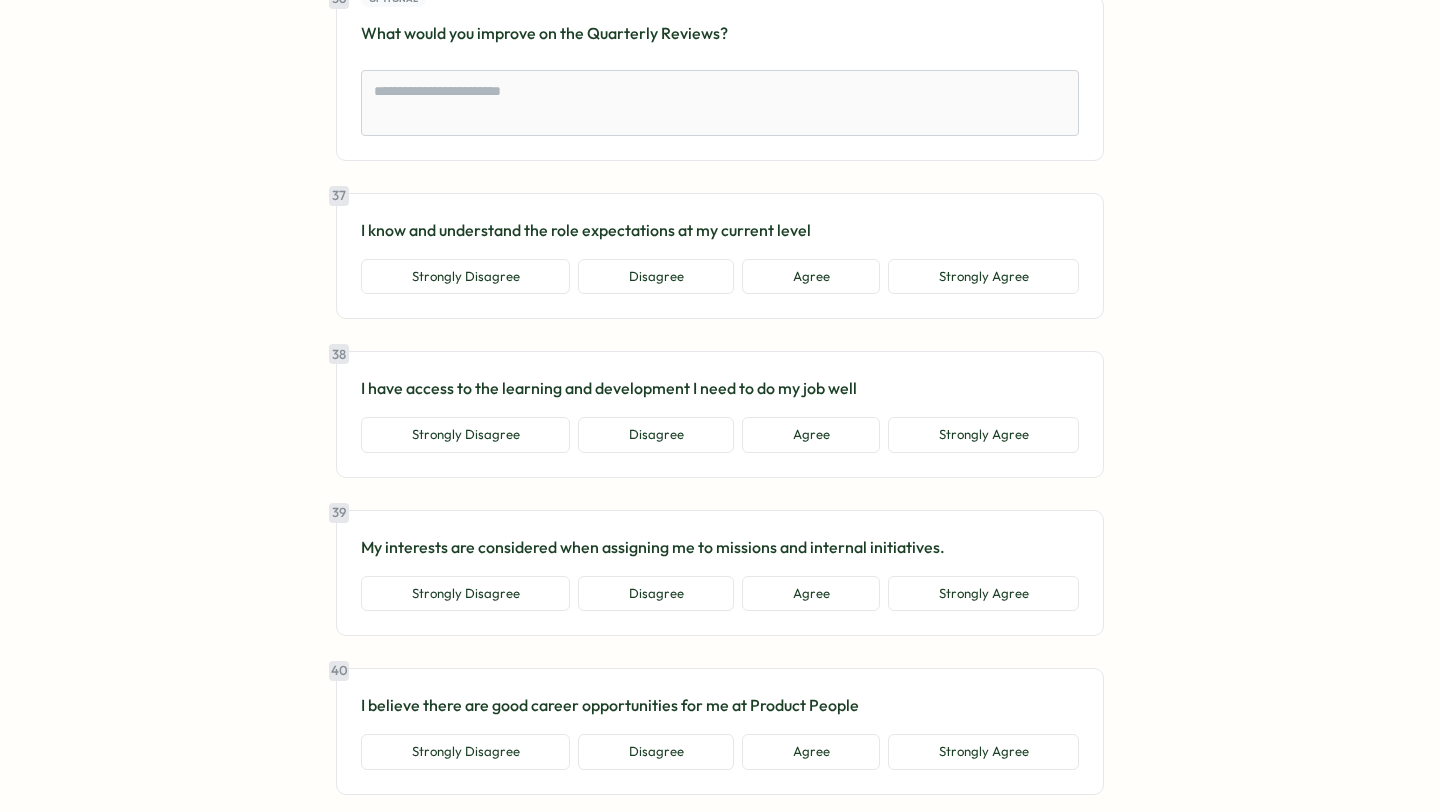 scroll, scrollTop: 9772, scrollLeft: 0, axis: vertical 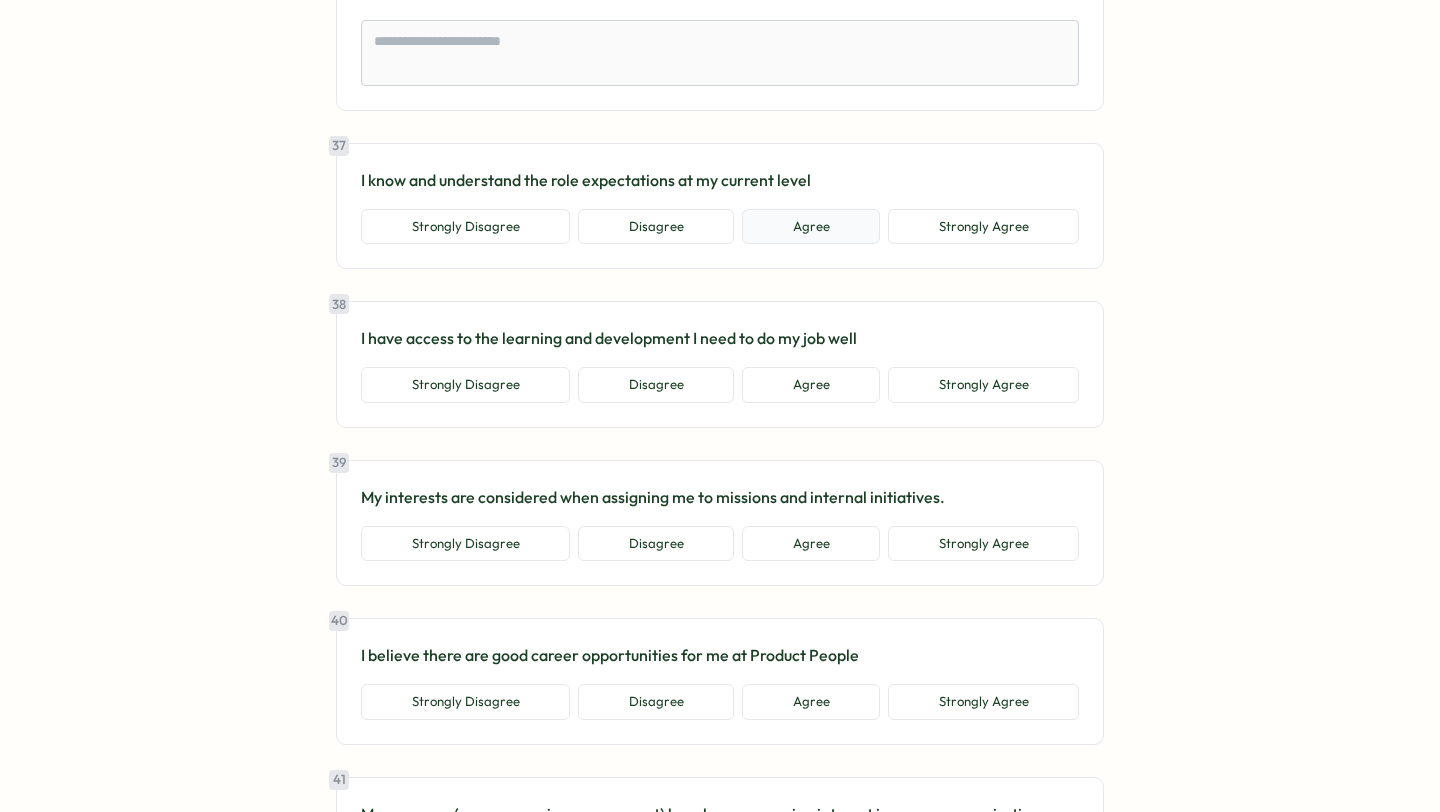 click on "Agree" at bounding box center (811, 227) 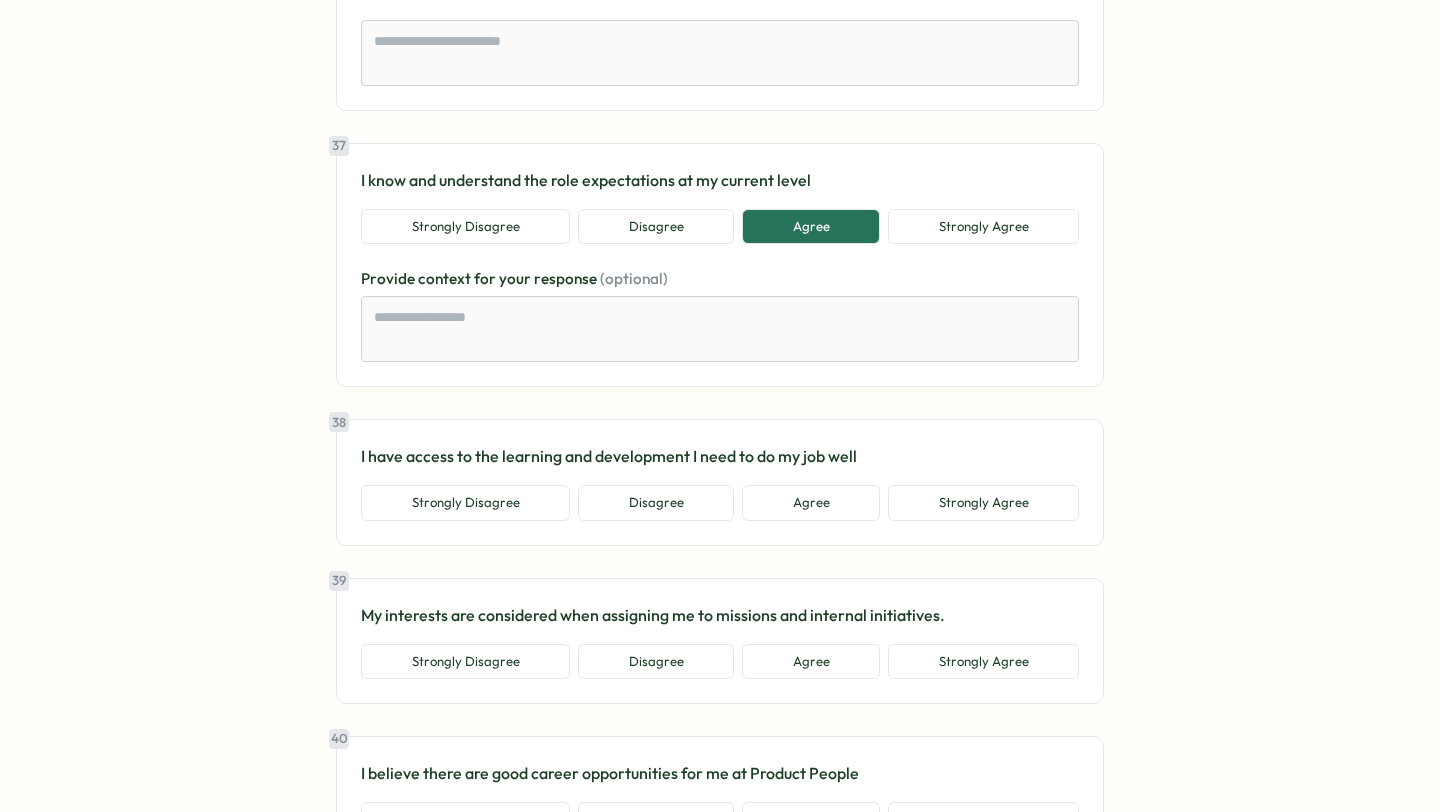scroll, scrollTop: 9950, scrollLeft: 0, axis: vertical 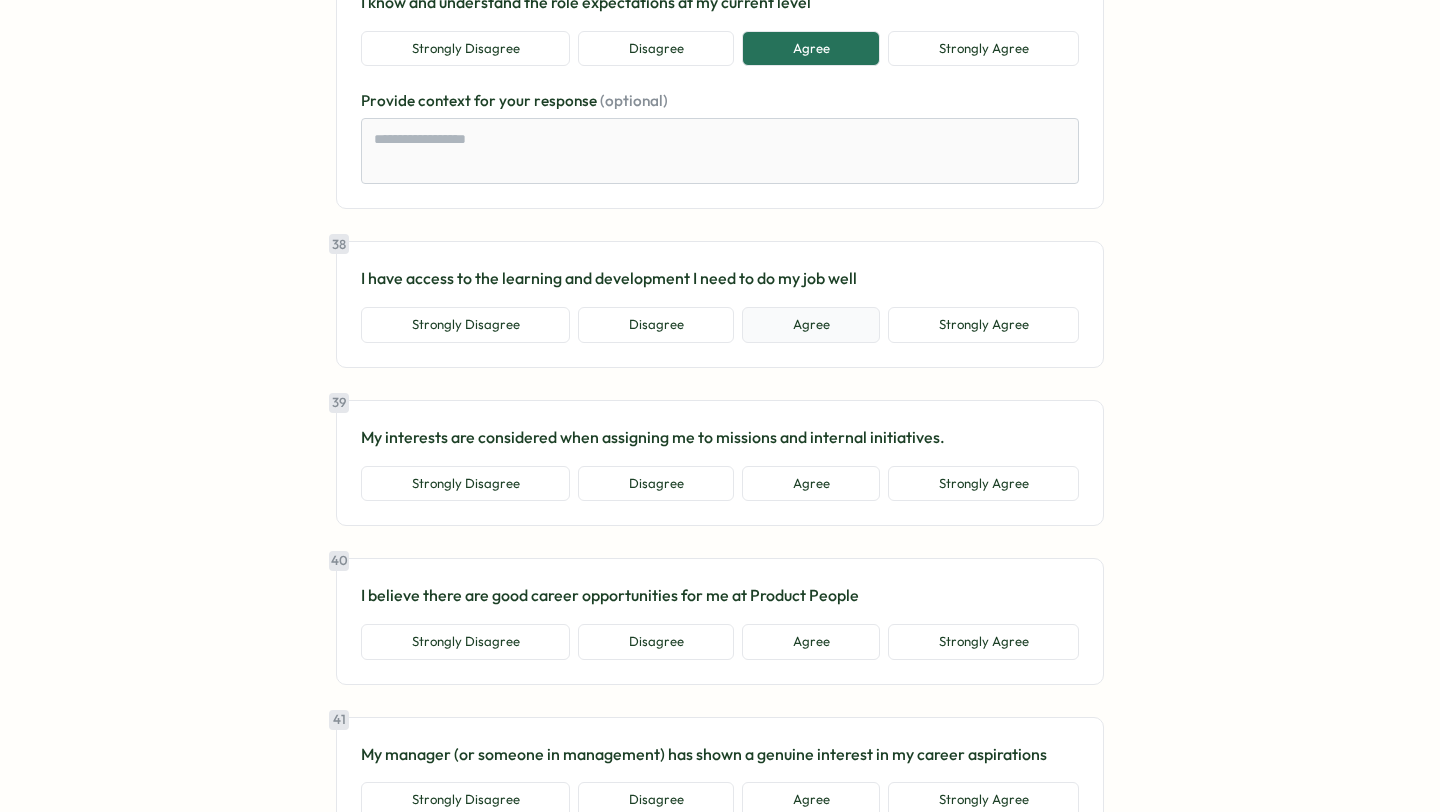 click on "Agree" at bounding box center [811, 325] 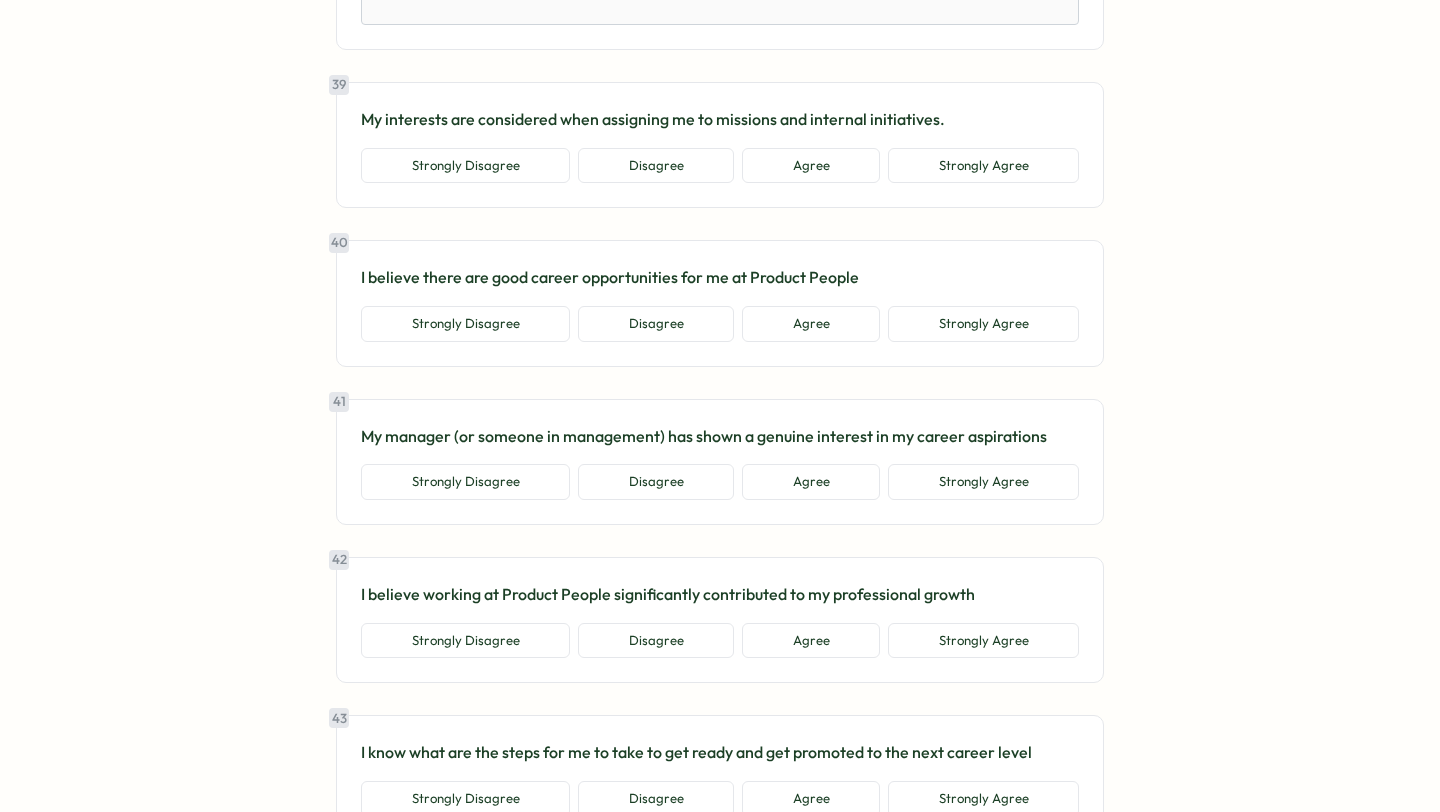 scroll, scrollTop: 10391, scrollLeft: 0, axis: vertical 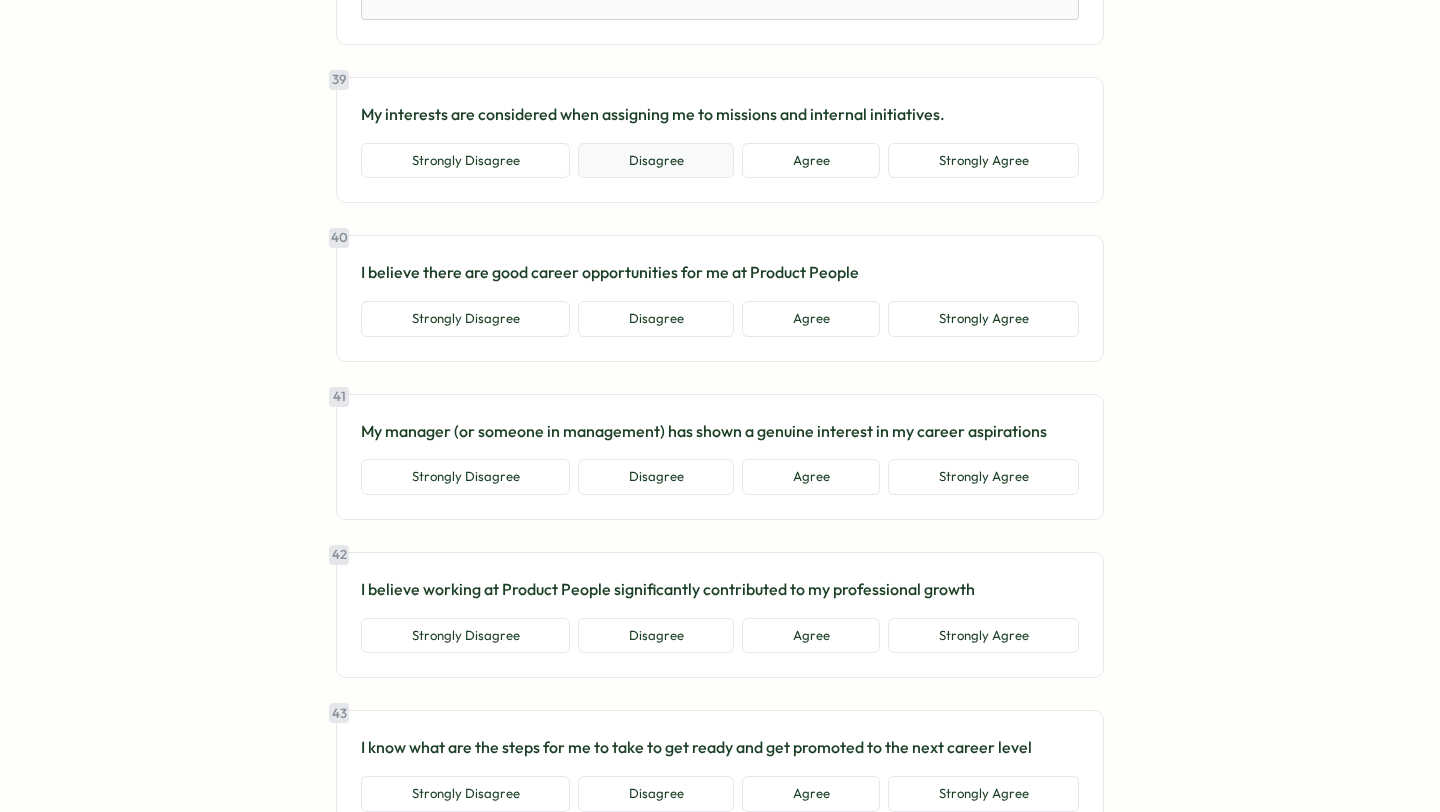 click on "Disagree" at bounding box center (656, 161) 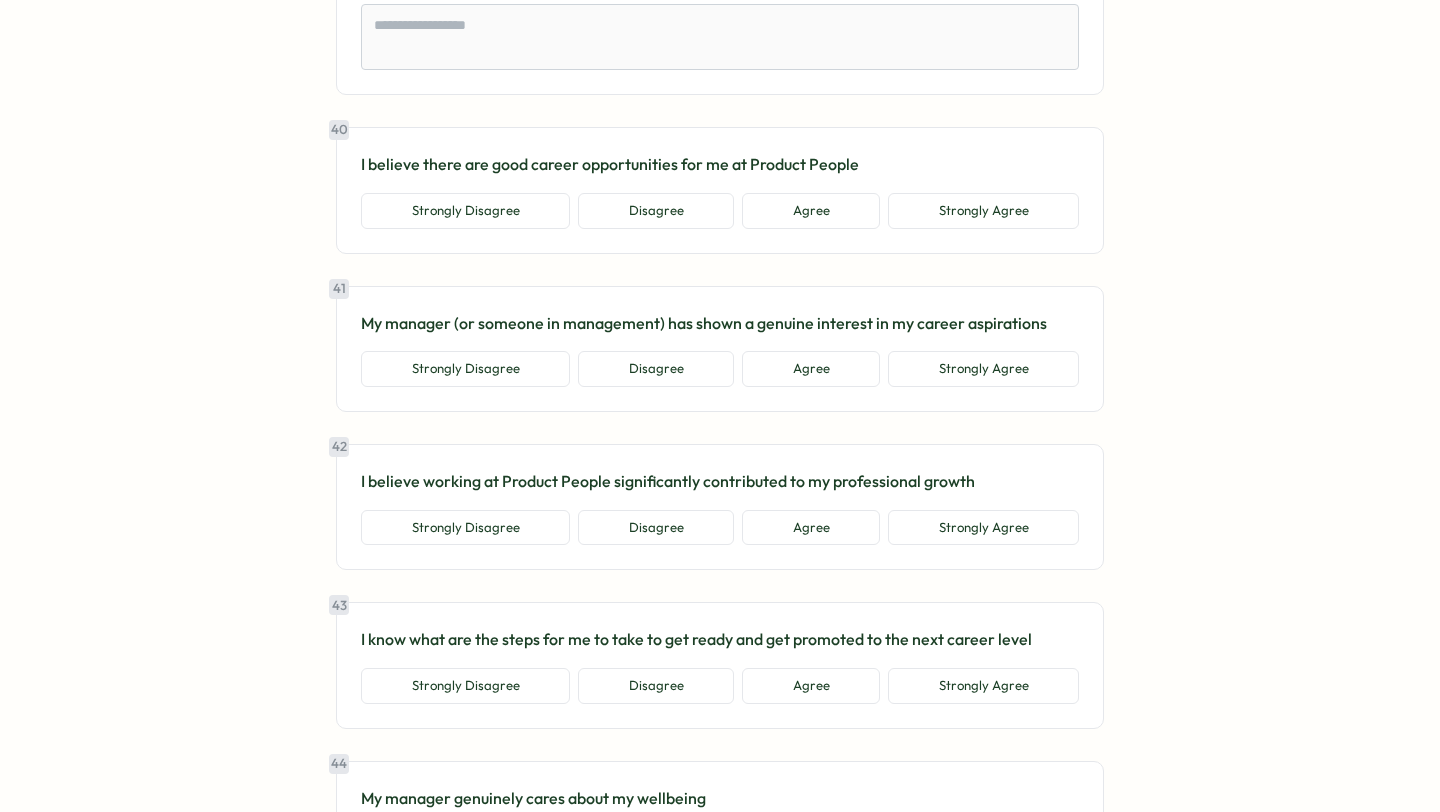 scroll, scrollTop: 10618, scrollLeft: 0, axis: vertical 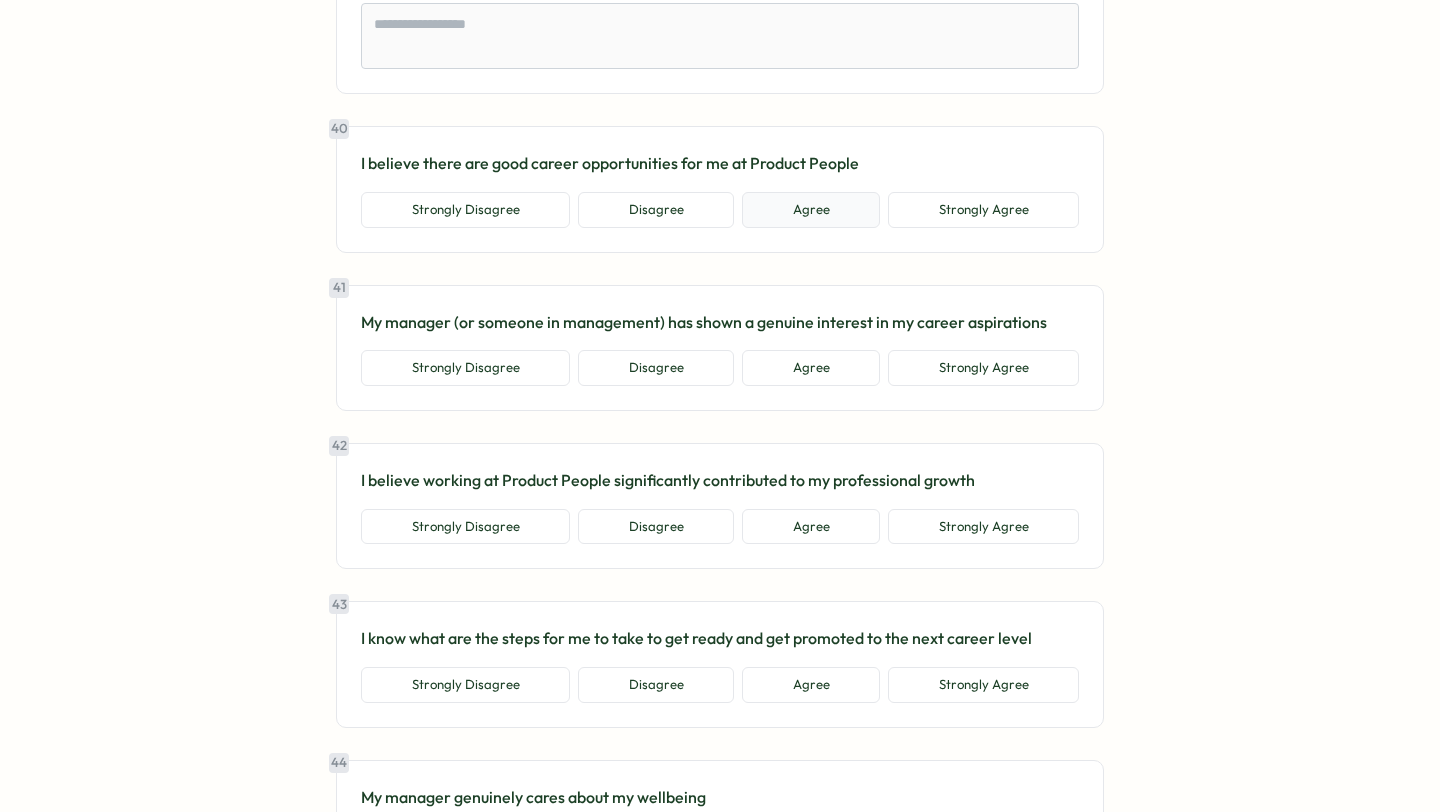 click on "Agree" at bounding box center (811, 210) 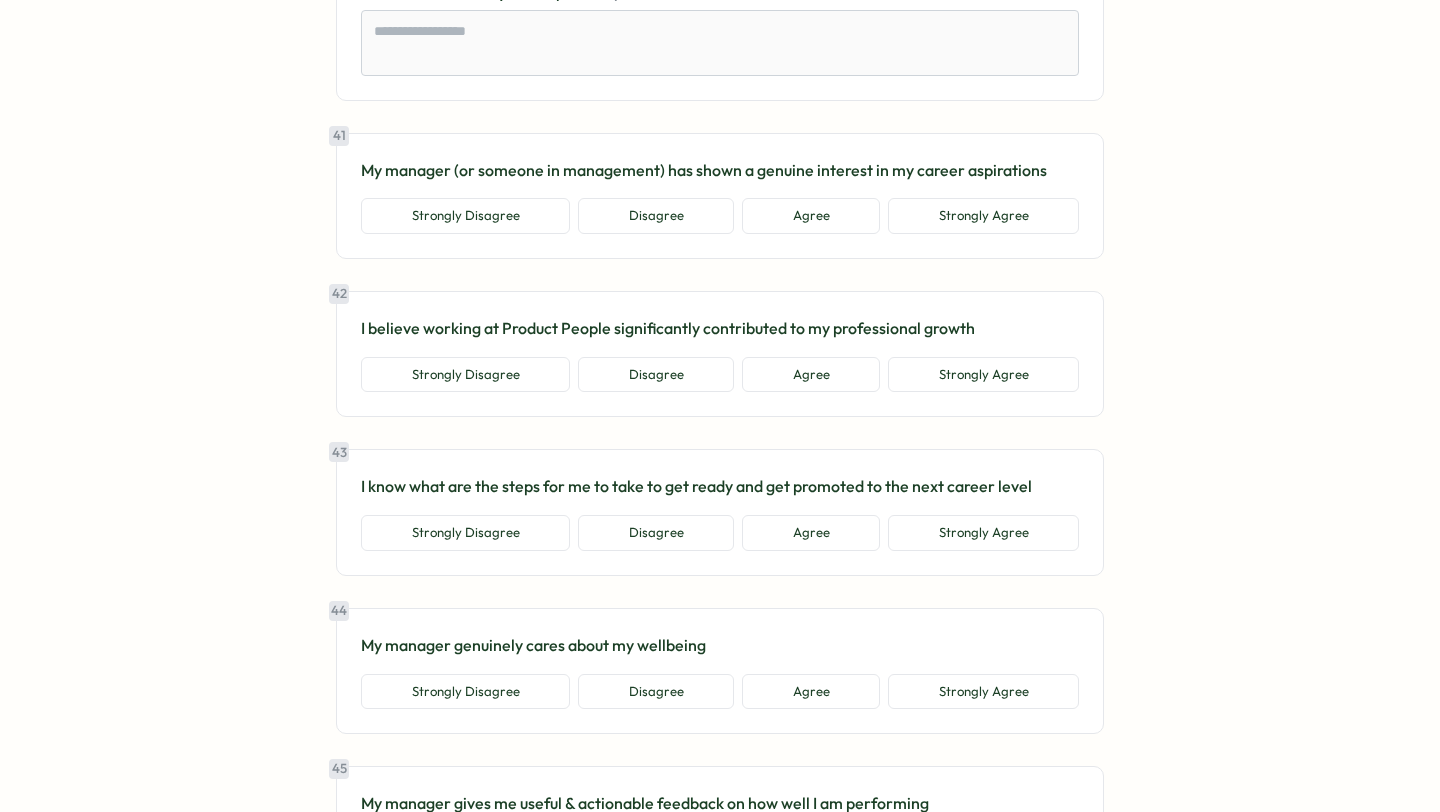 scroll, scrollTop: 10890, scrollLeft: 0, axis: vertical 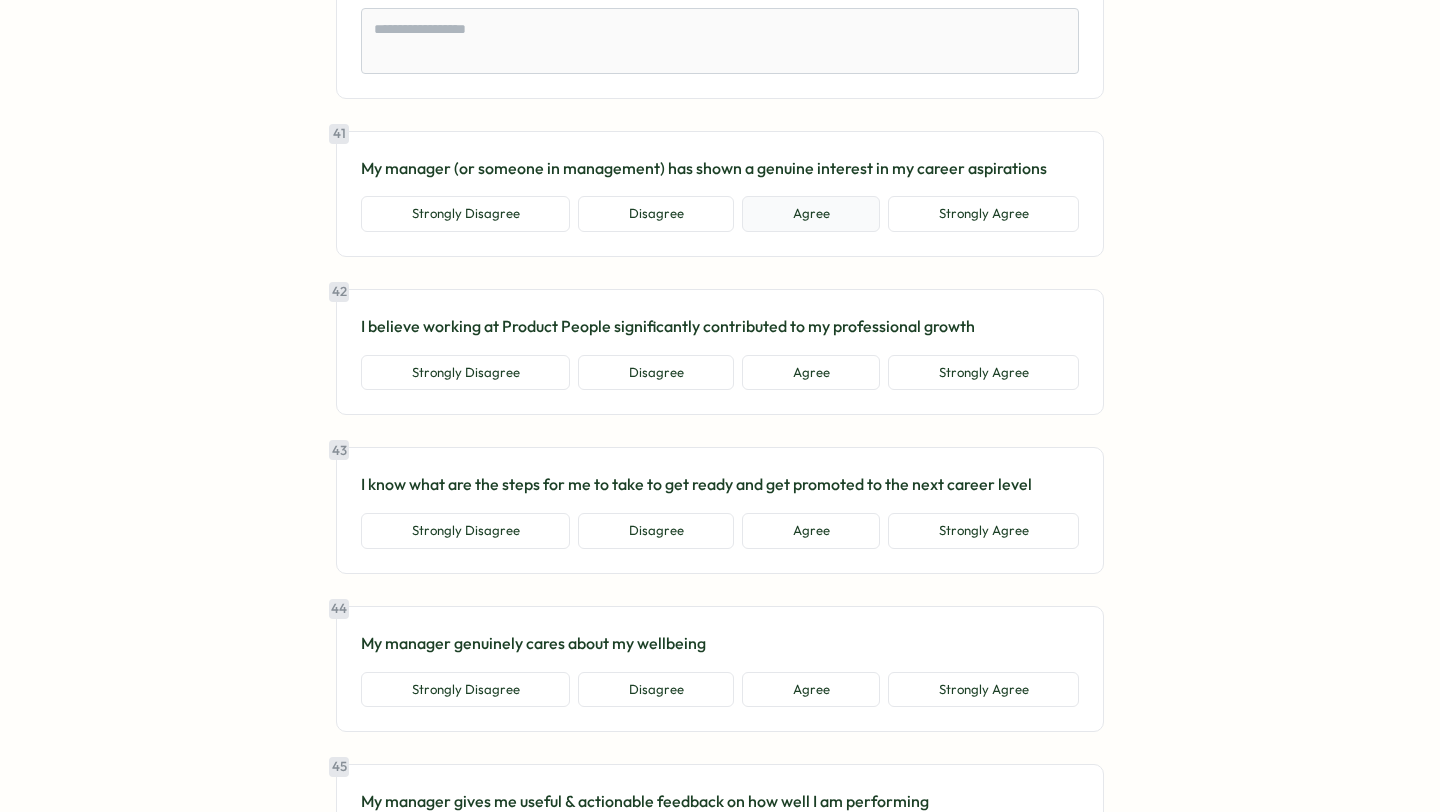 click on "Agree" at bounding box center [811, 214] 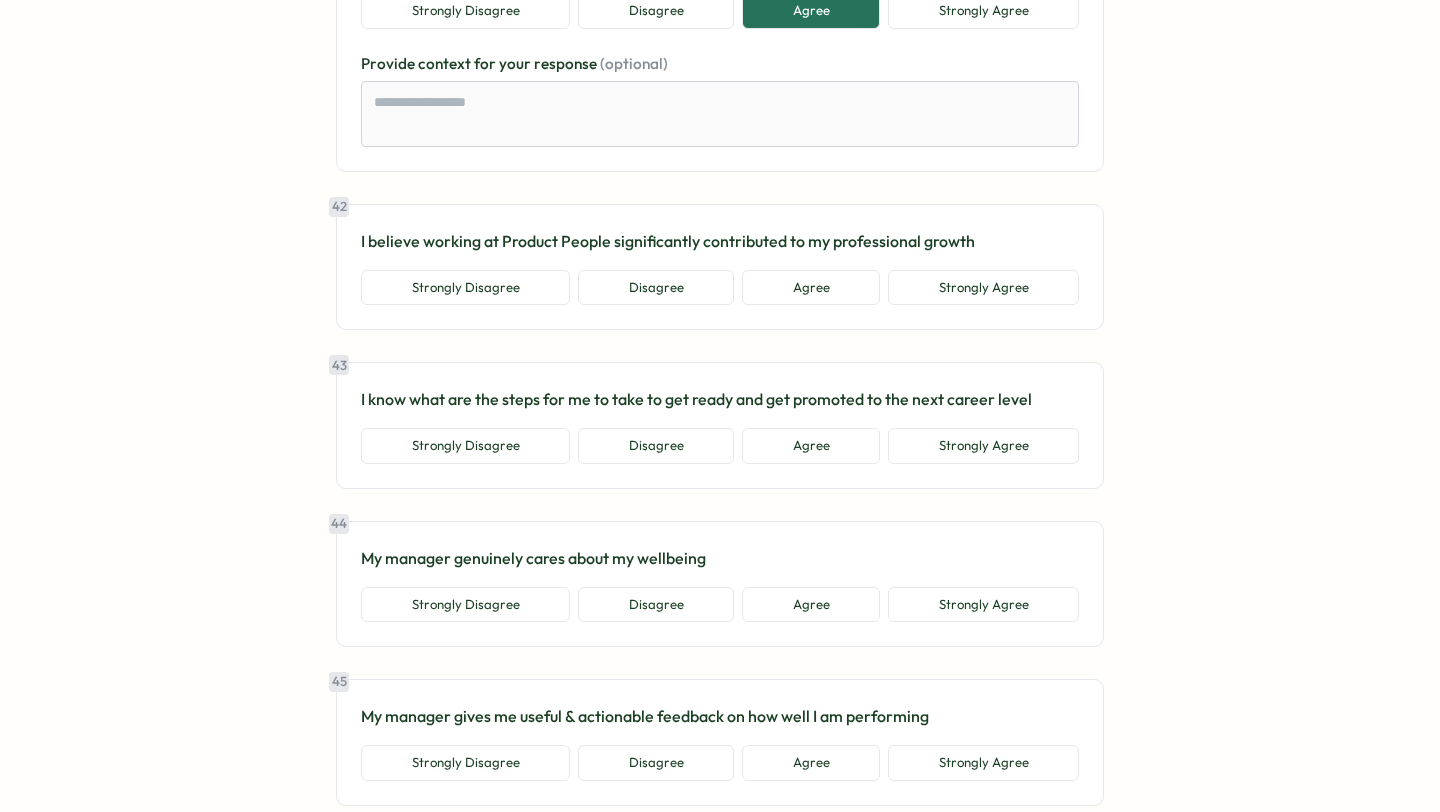 scroll, scrollTop: 11110, scrollLeft: 0, axis: vertical 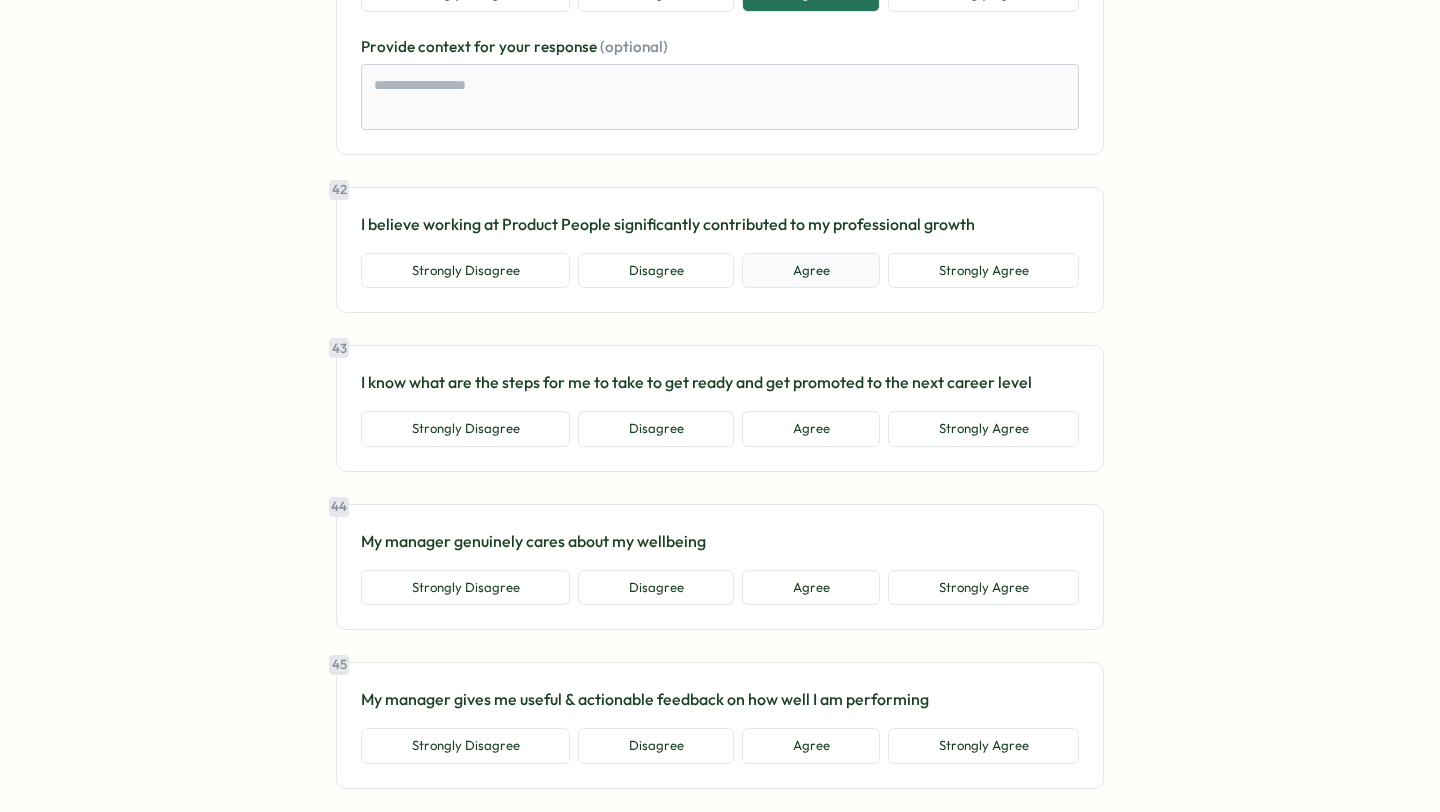 click on "Agree" at bounding box center [811, 271] 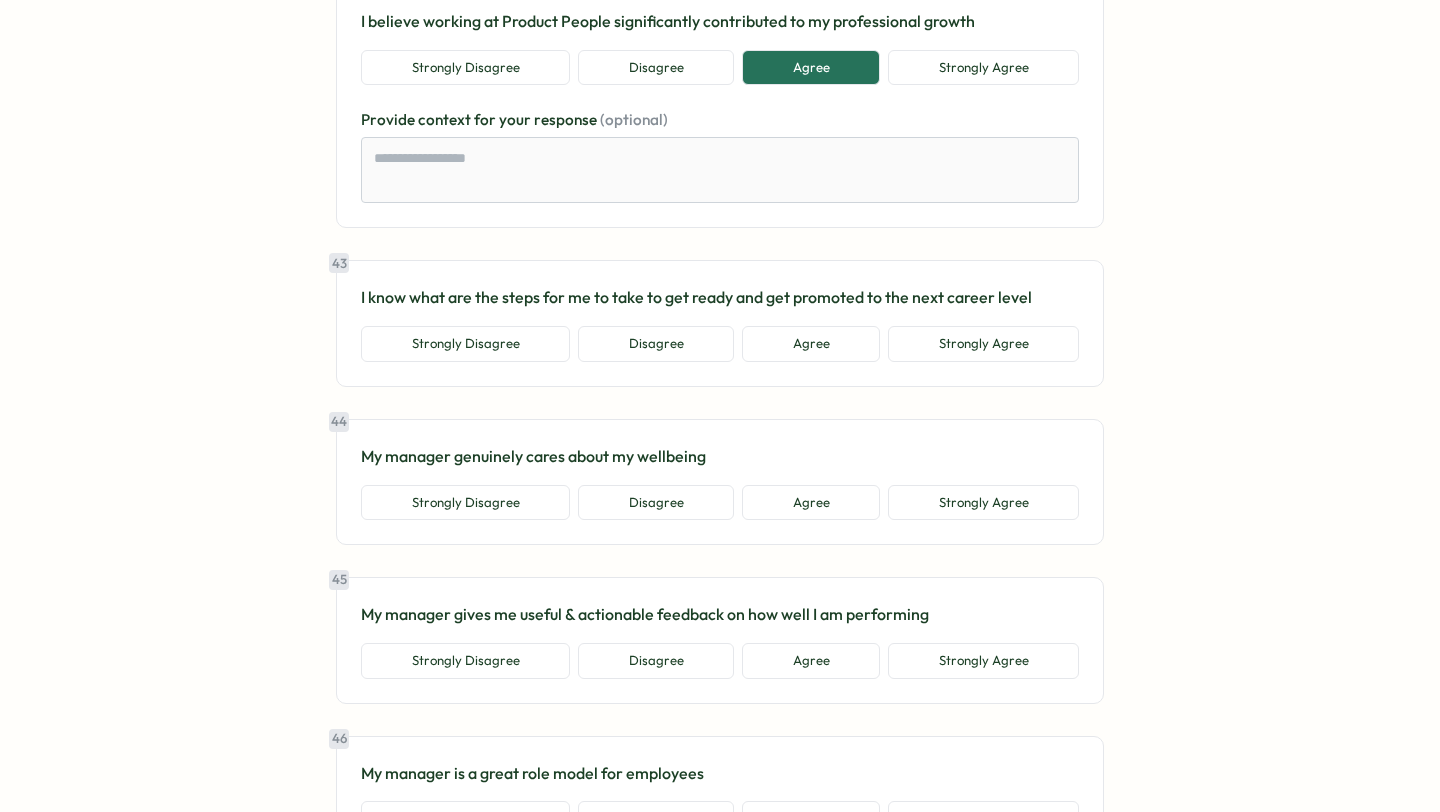 scroll, scrollTop: 11402, scrollLeft: 0, axis: vertical 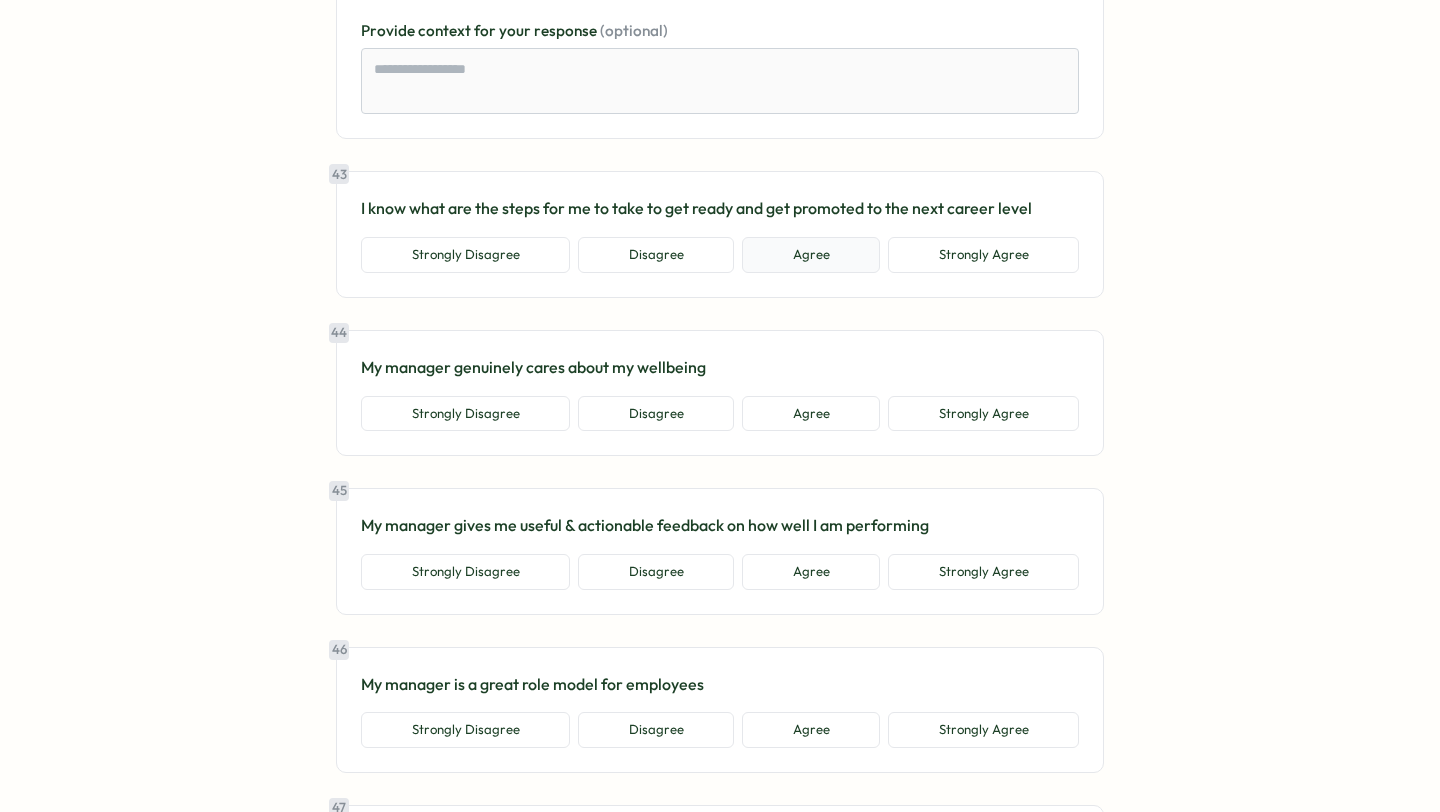 click on "Agree" at bounding box center (811, 255) 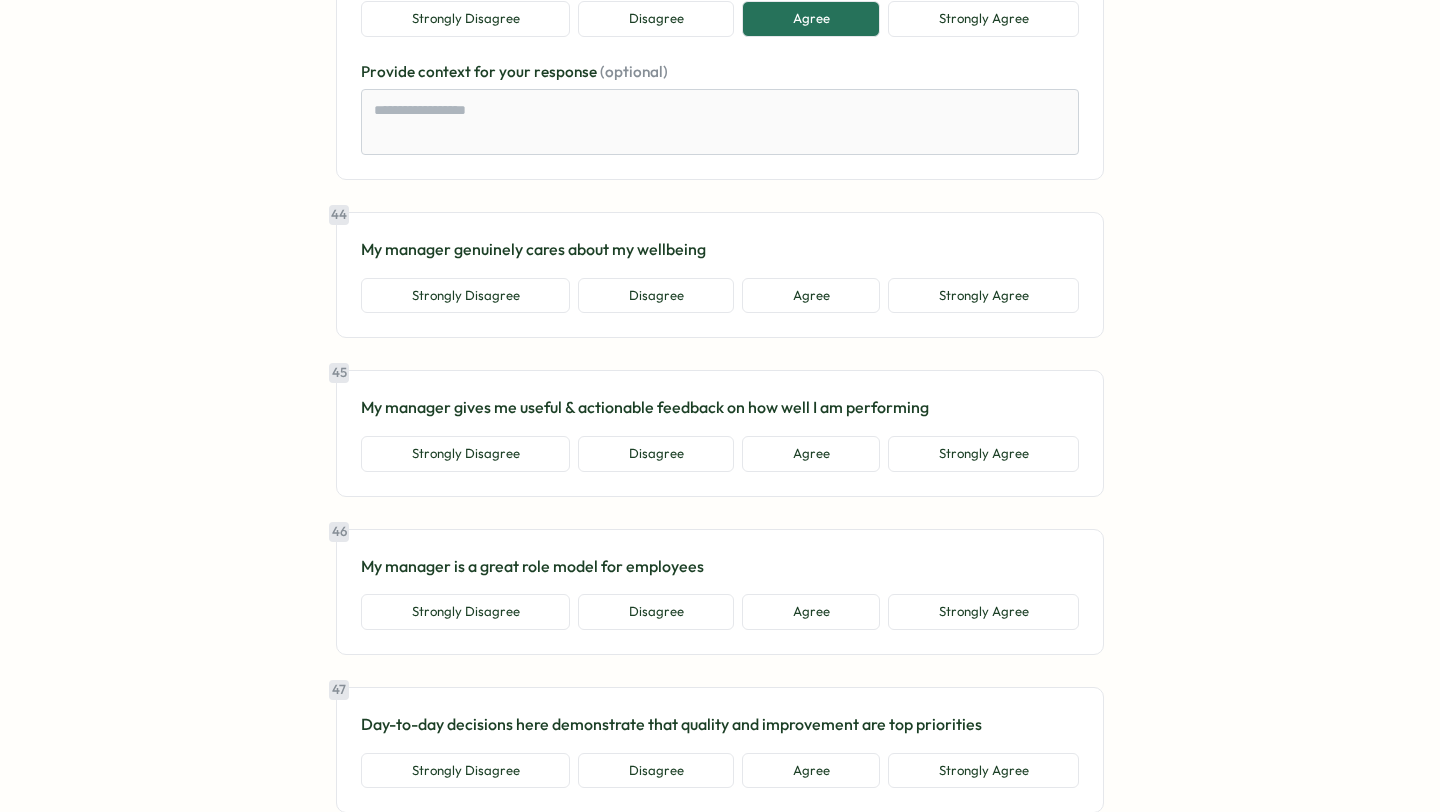 scroll, scrollTop: 11640, scrollLeft: 0, axis: vertical 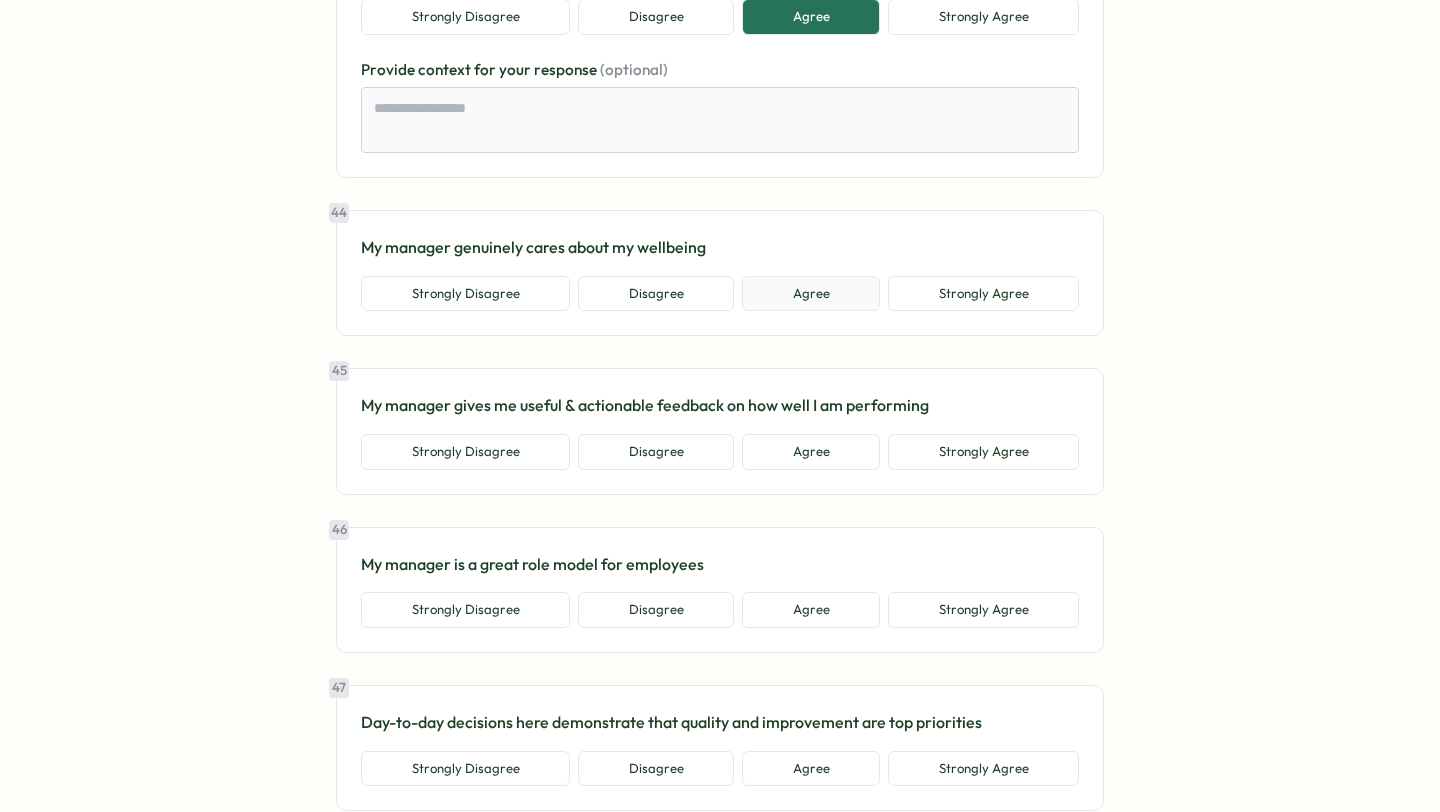 click on "Agree" at bounding box center [811, 294] 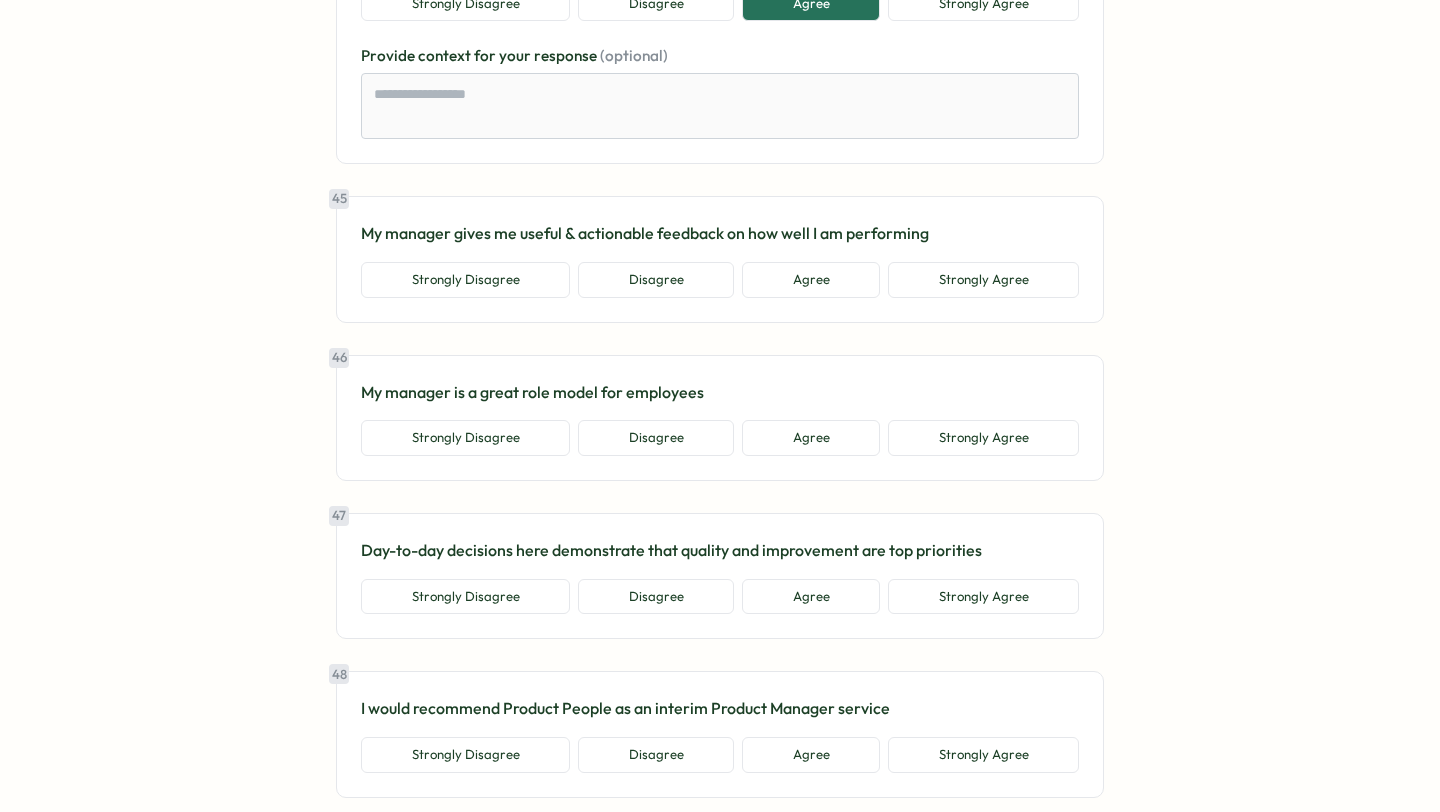 scroll, scrollTop: 11932, scrollLeft: 0, axis: vertical 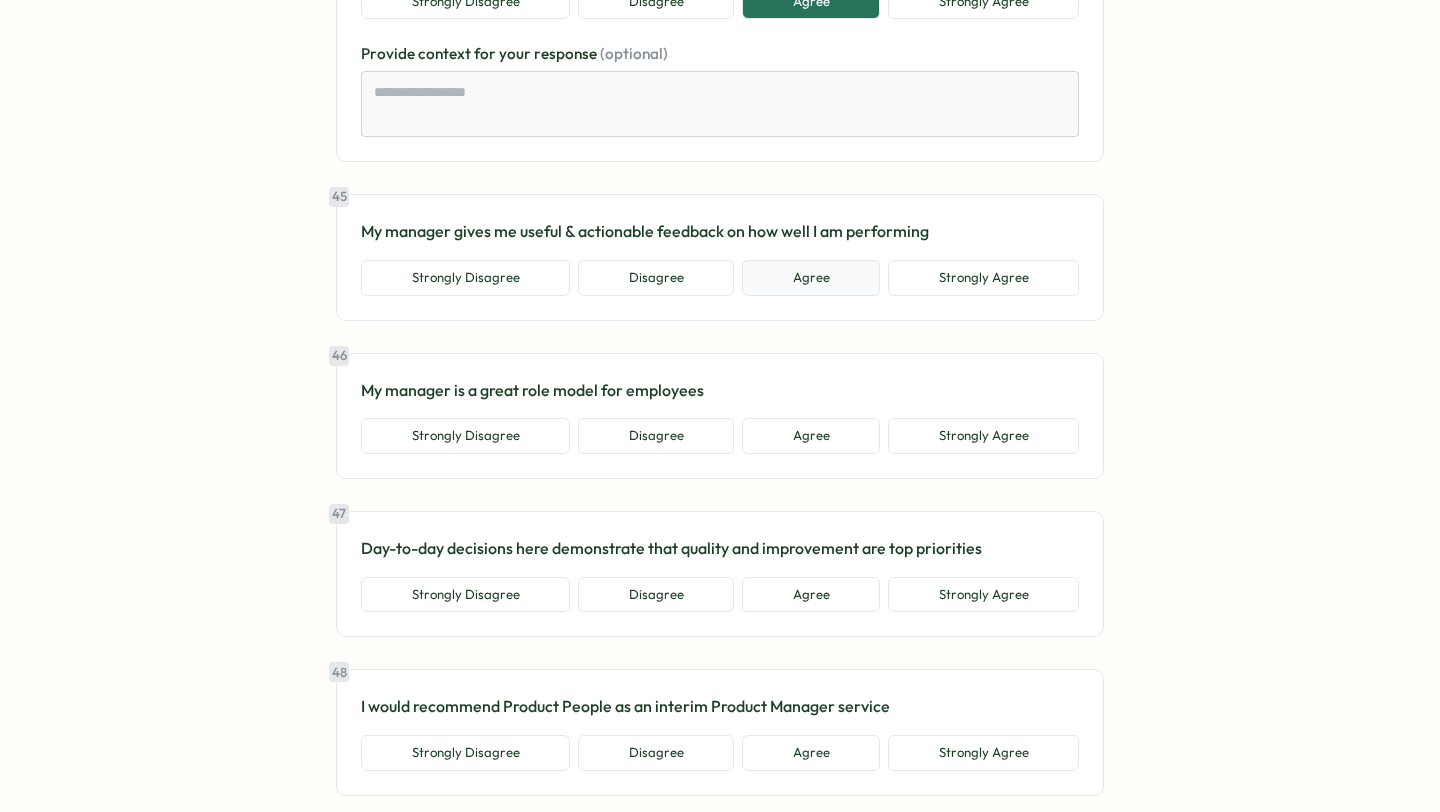 click on "Agree" at bounding box center [811, 278] 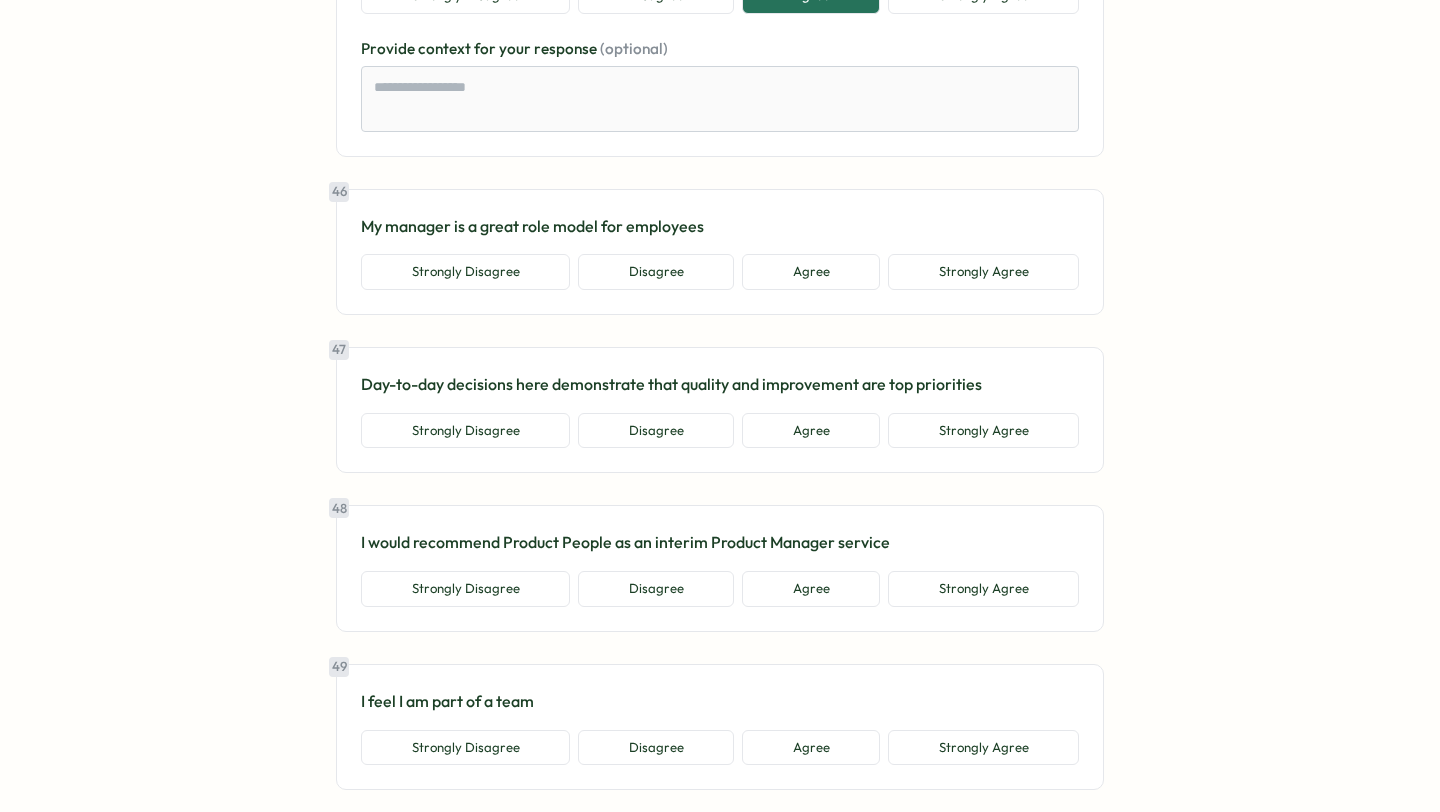scroll, scrollTop: 12215, scrollLeft: 0, axis: vertical 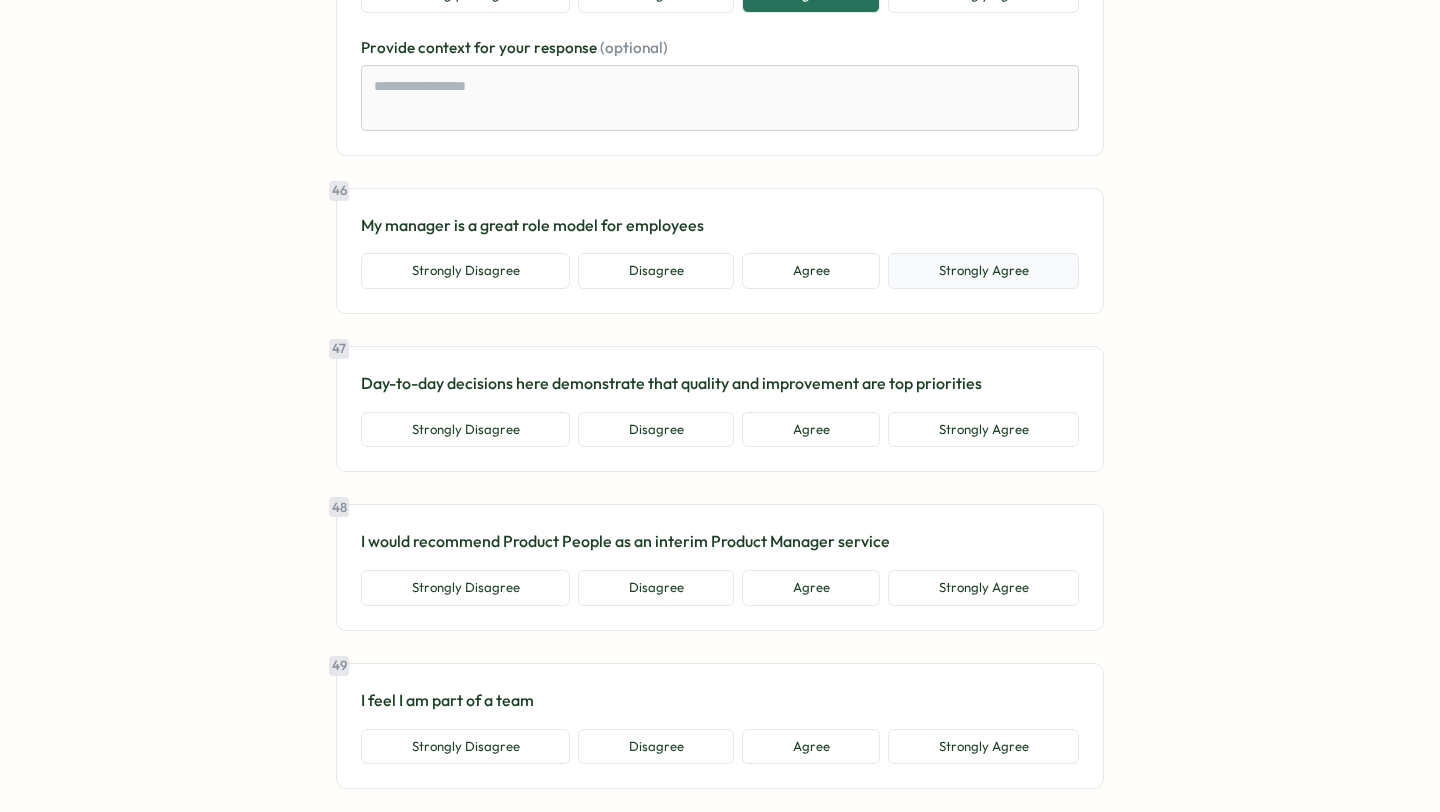 click on "Strongly Agree" at bounding box center [983, 271] 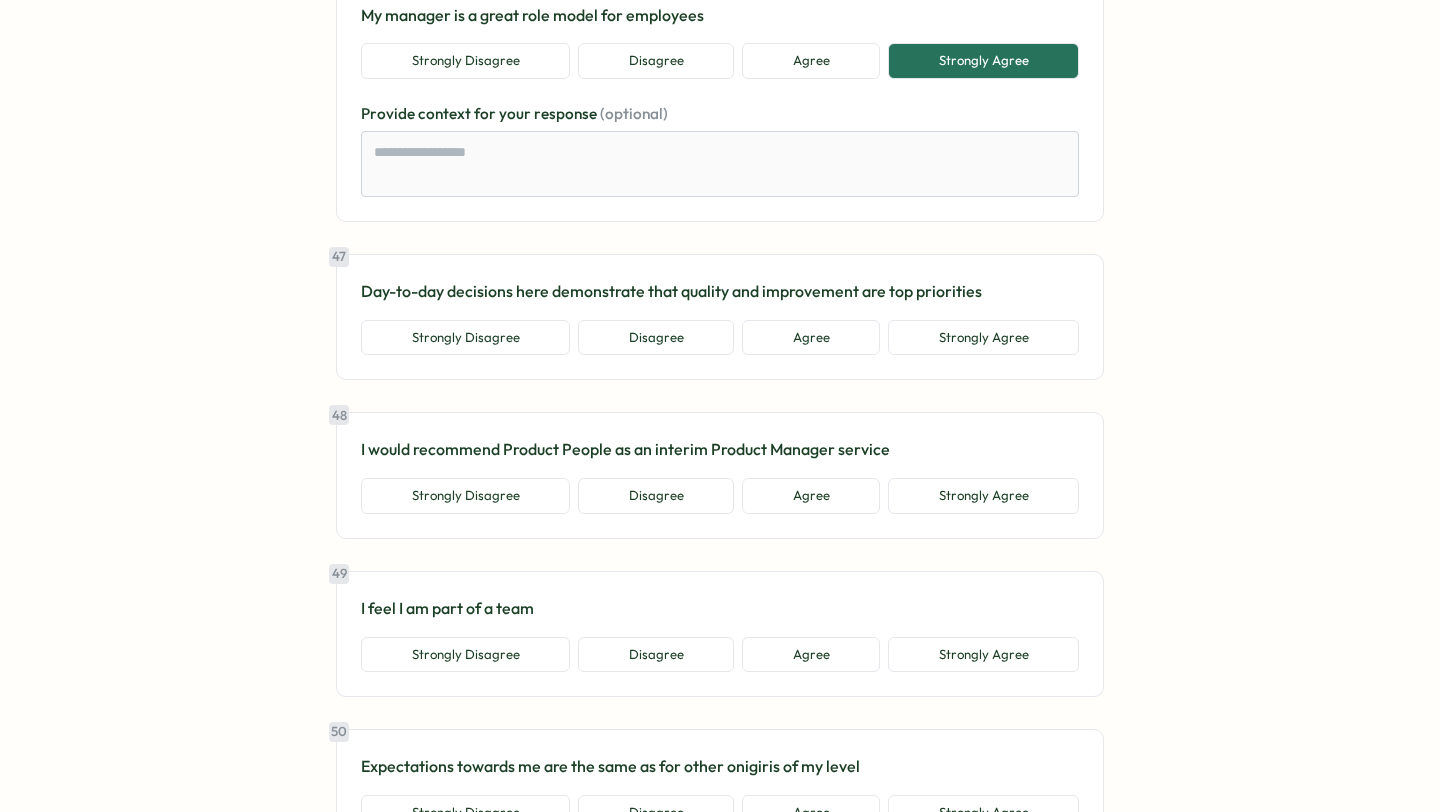 scroll, scrollTop: 12430, scrollLeft: 0, axis: vertical 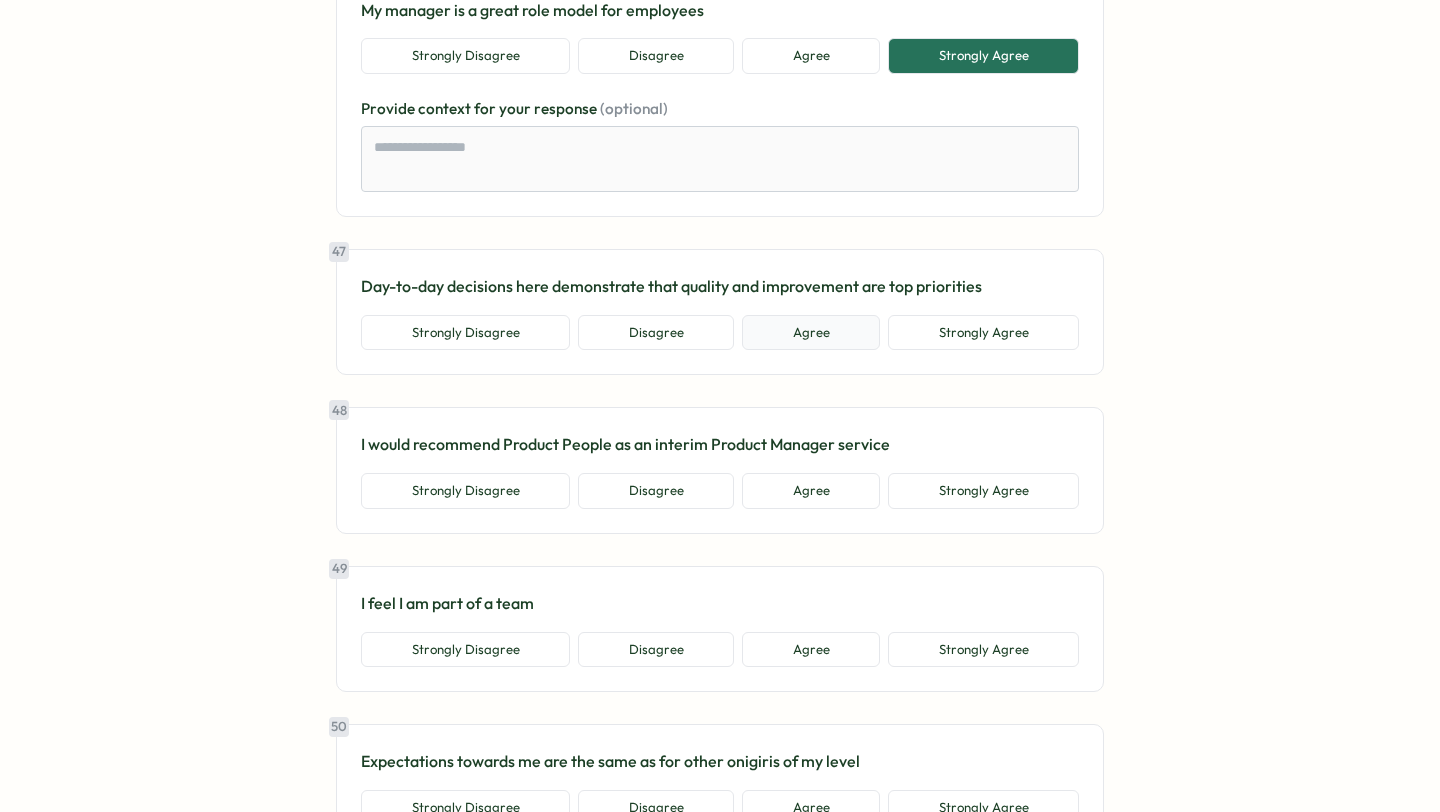 click on "Agree" at bounding box center (811, 333) 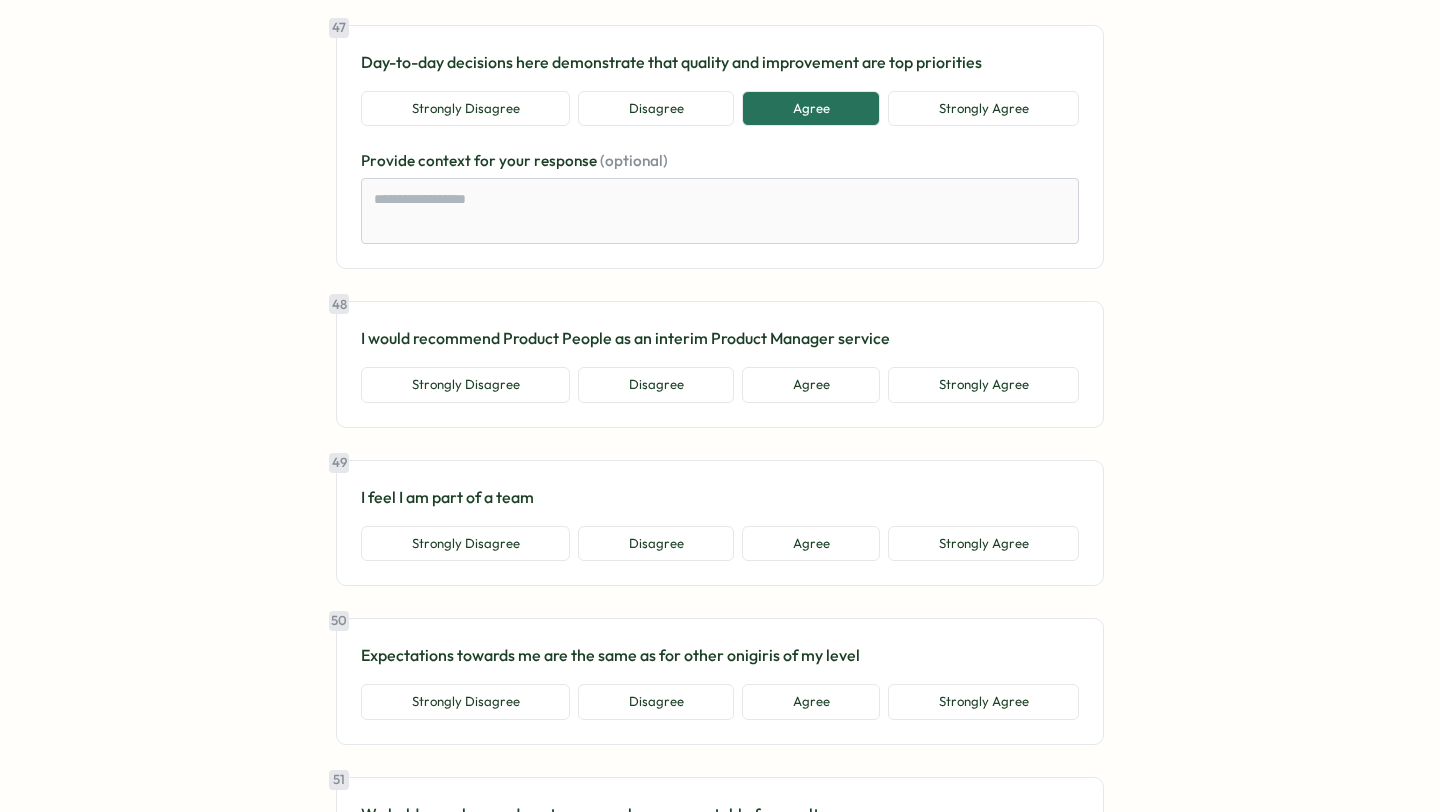 scroll, scrollTop: 12659, scrollLeft: 0, axis: vertical 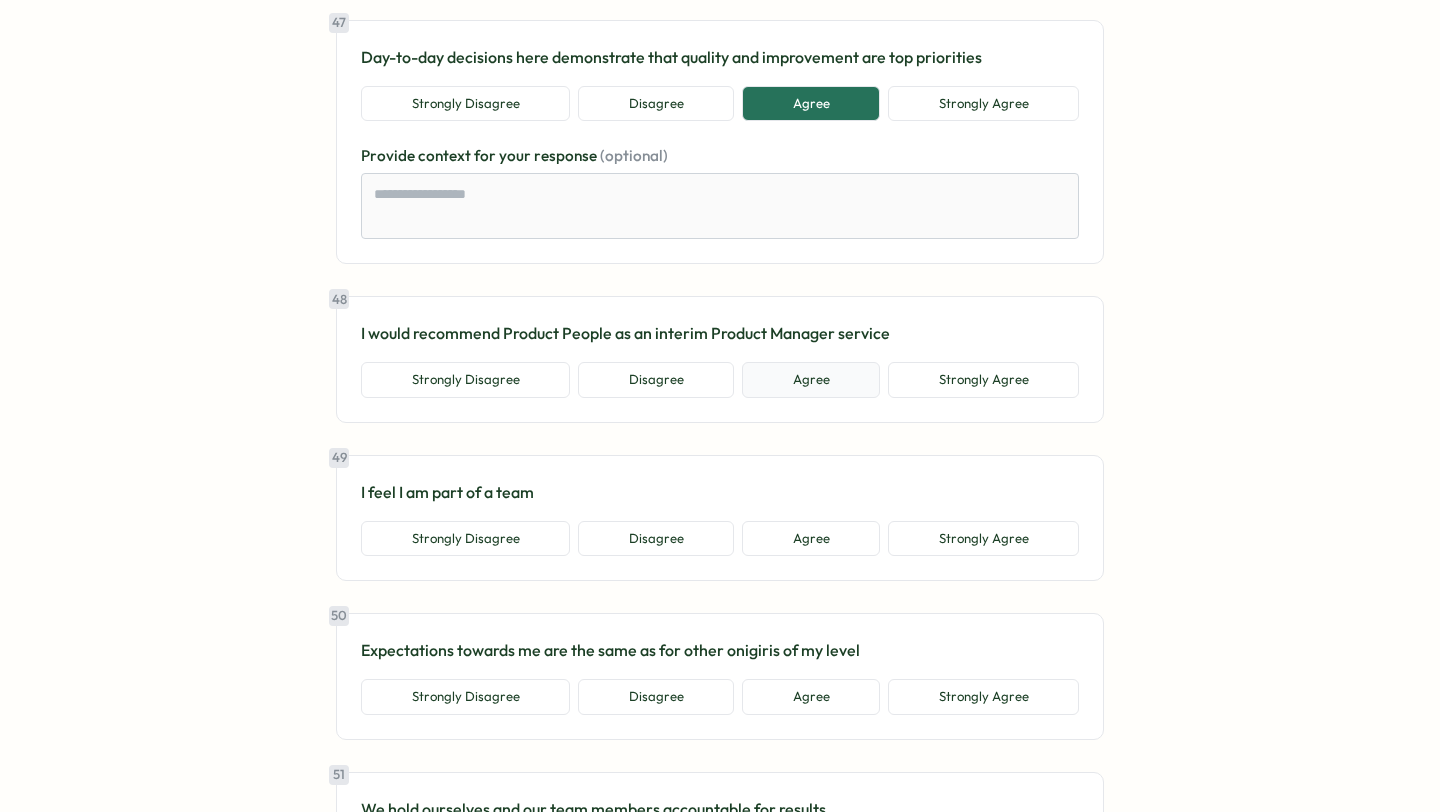 click on "Agree" at bounding box center (811, 380) 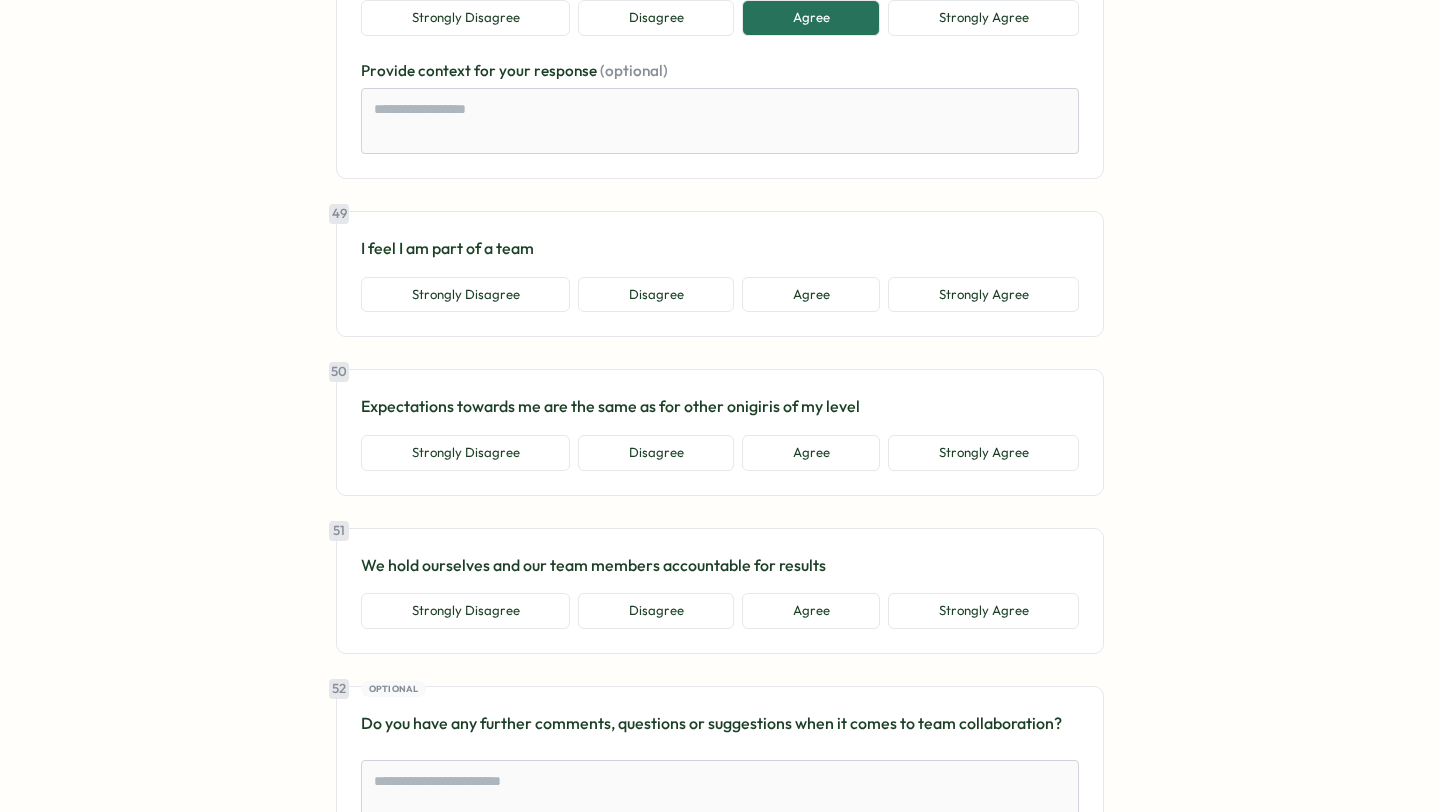 scroll, scrollTop: 13122, scrollLeft: 0, axis: vertical 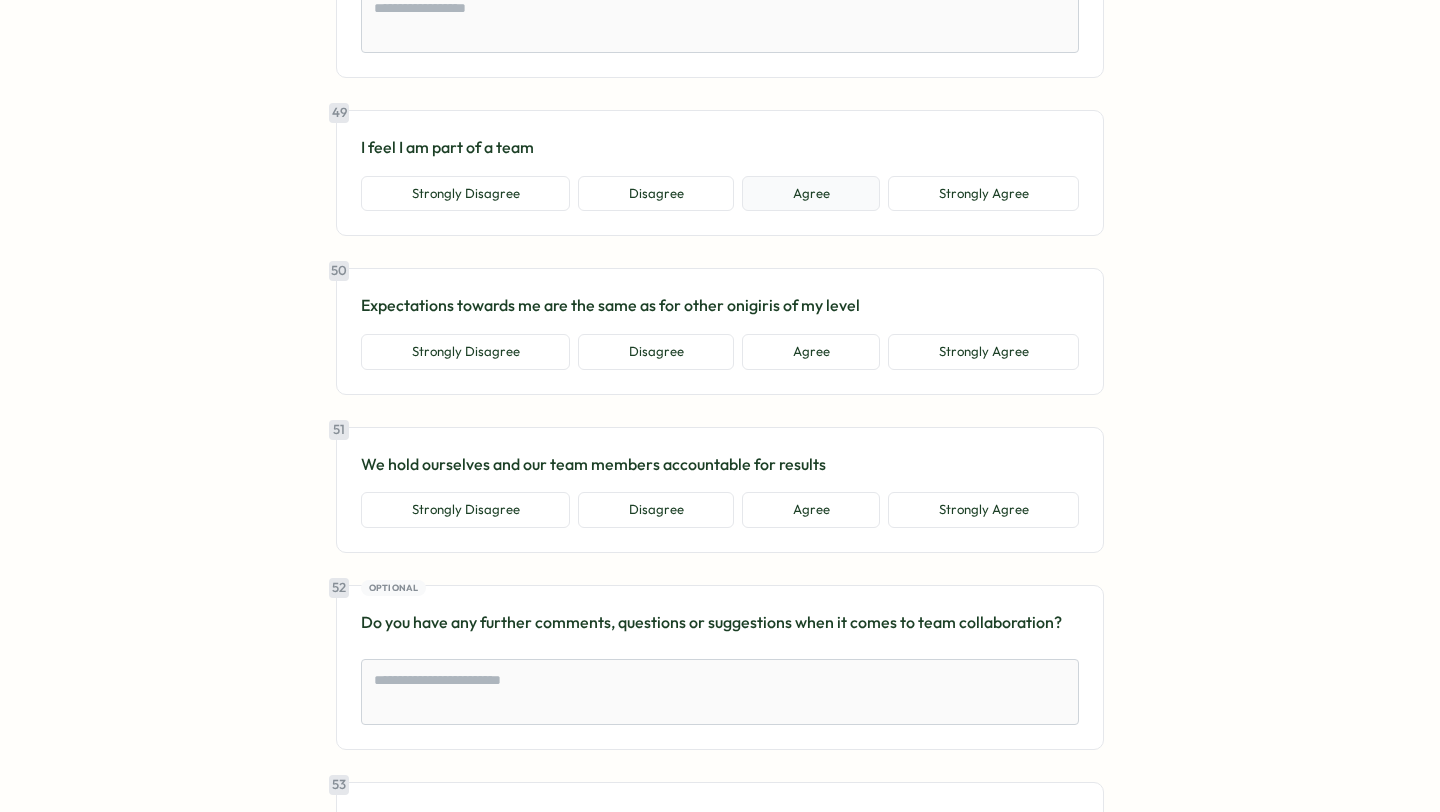 click on "Agree" at bounding box center (811, 194) 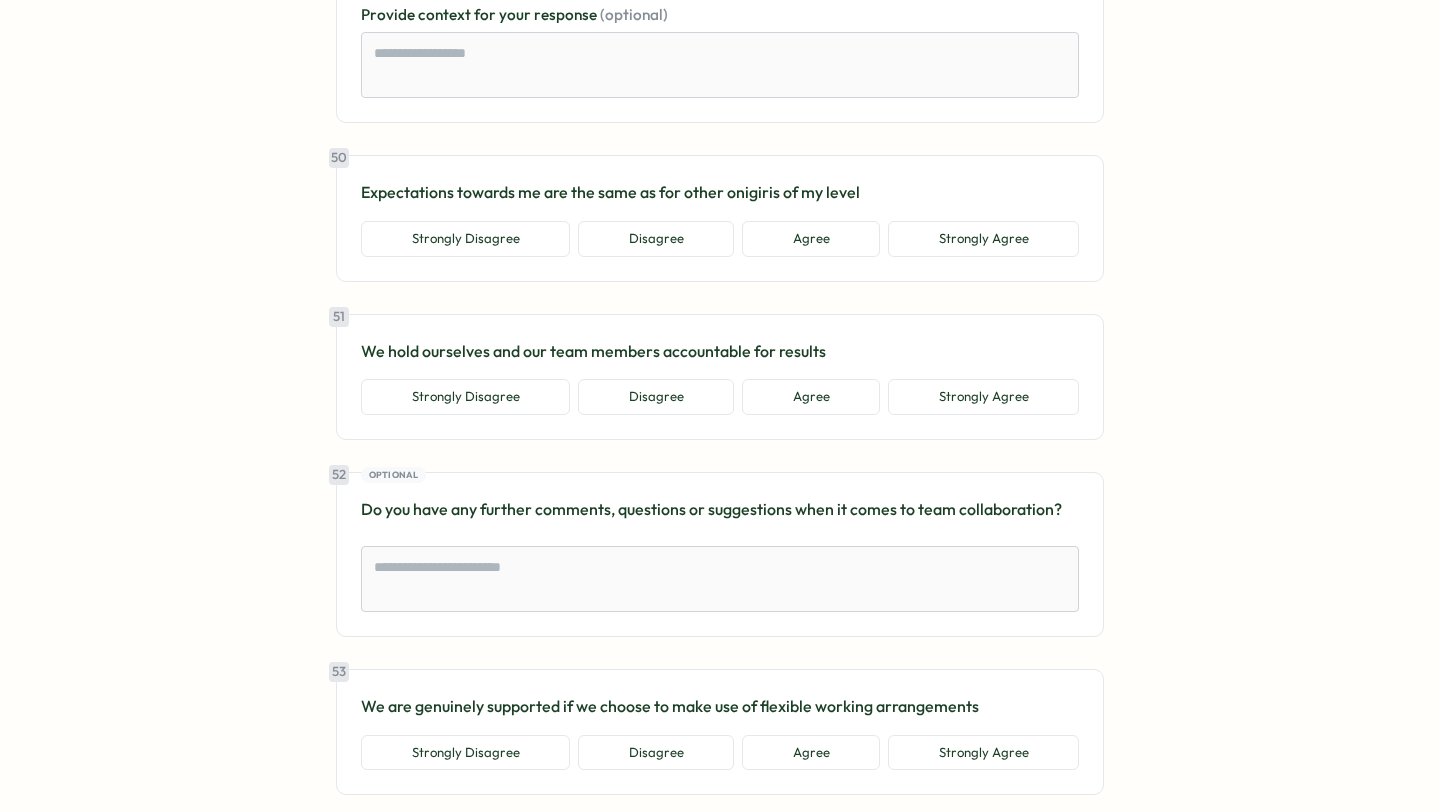 scroll, scrollTop: 13356, scrollLeft: 0, axis: vertical 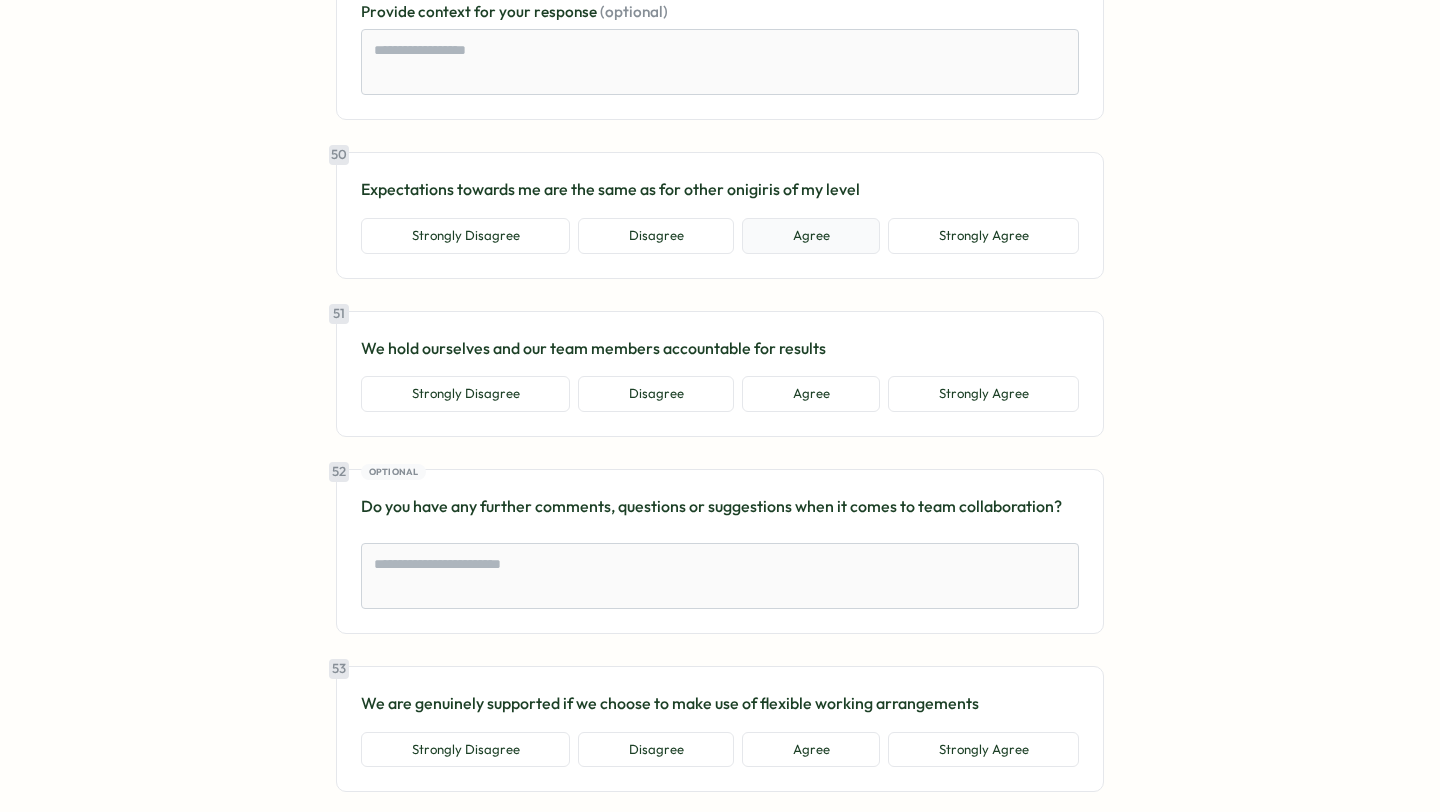 click on "Agree" at bounding box center (811, 236) 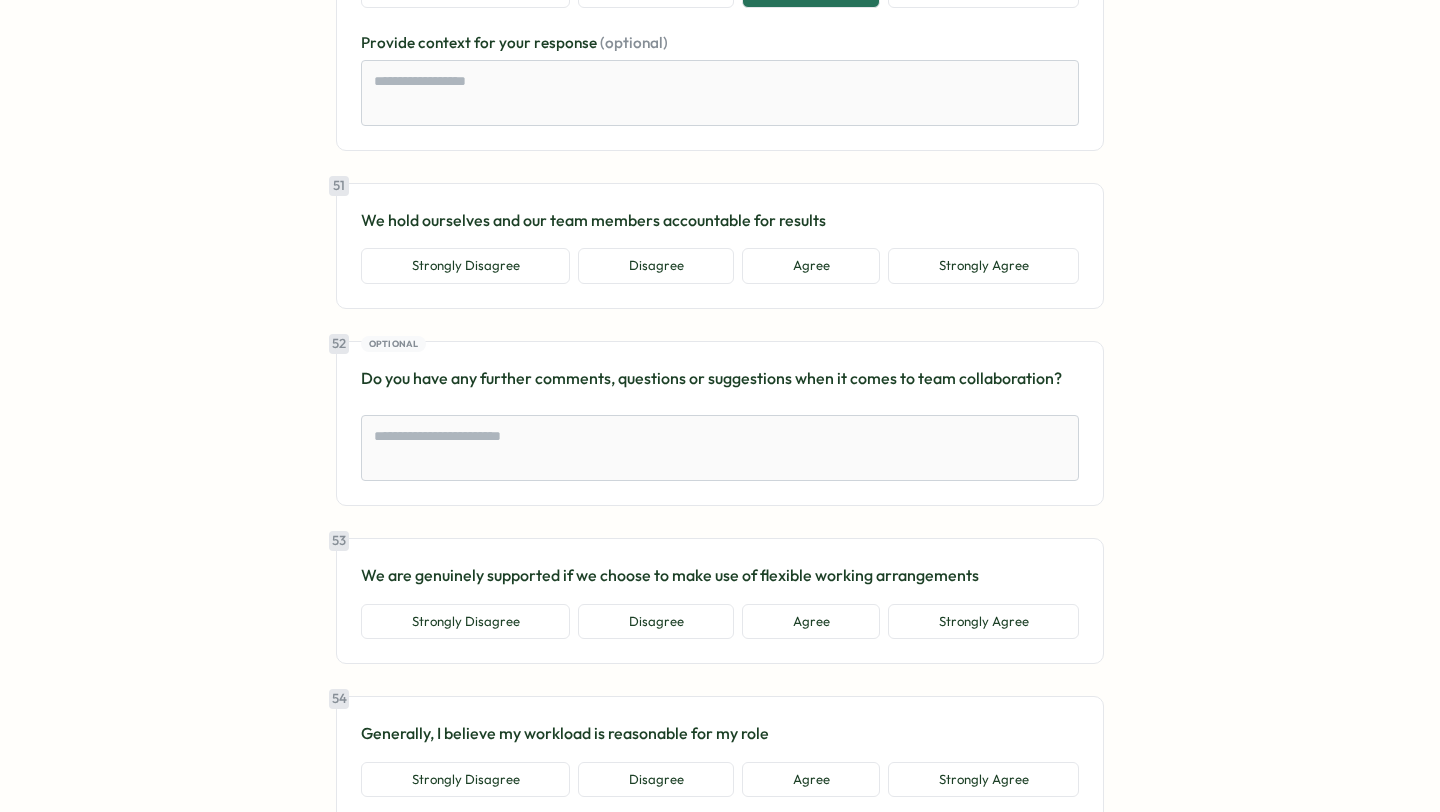 scroll, scrollTop: 13604, scrollLeft: 0, axis: vertical 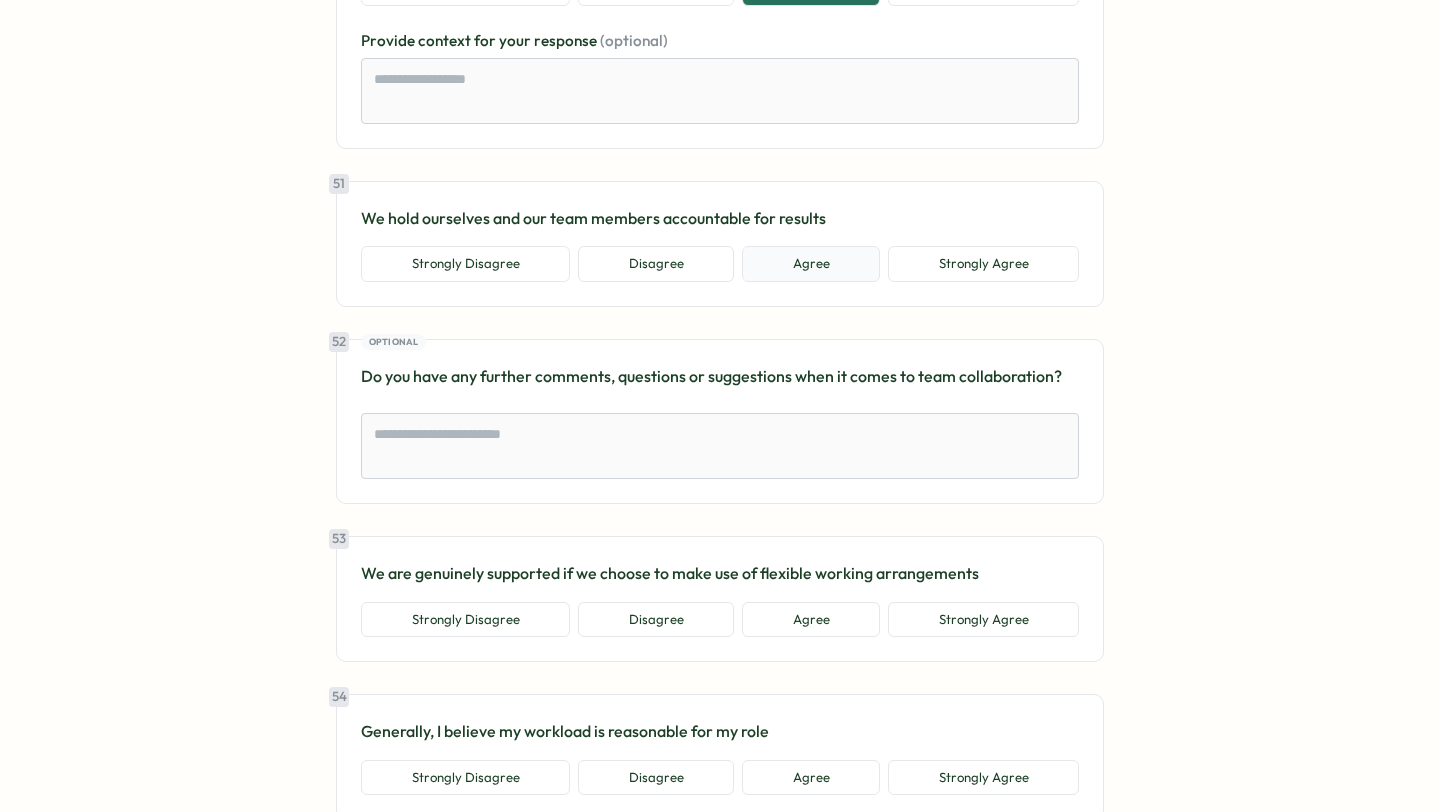 click on "Agree" at bounding box center [811, 264] 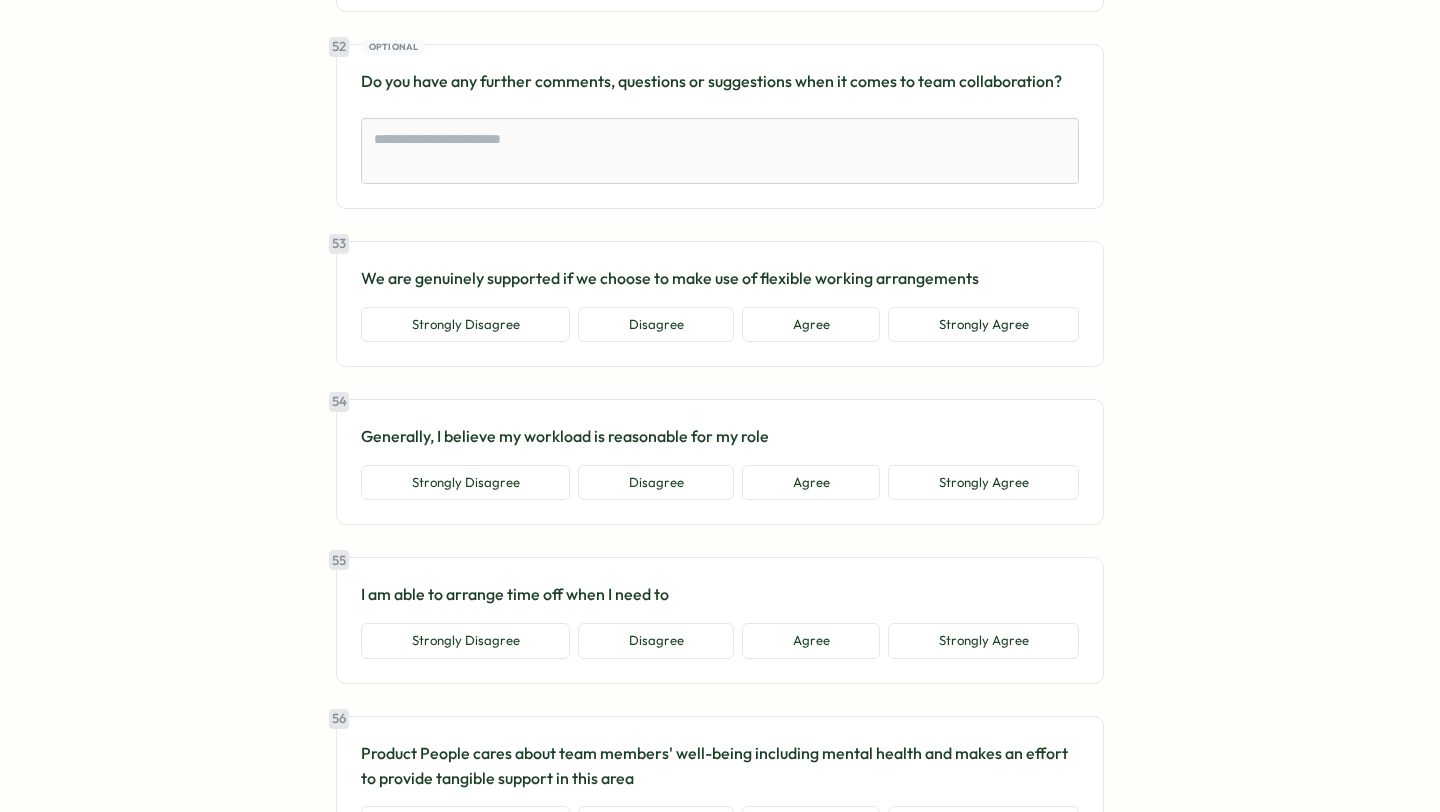 scroll, scrollTop: 14024, scrollLeft: 0, axis: vertical 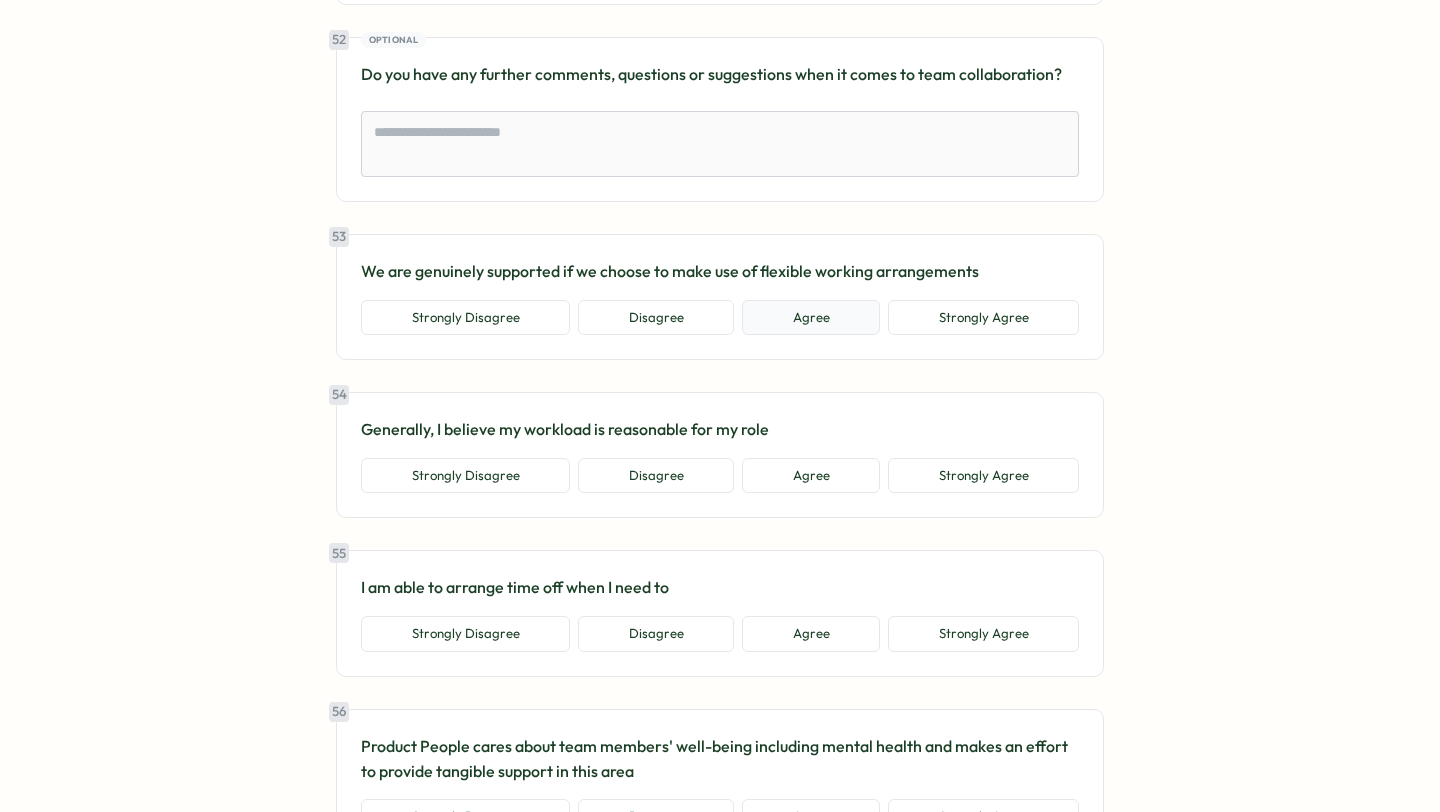 click on "Agree" at bounding box center (811, 318) 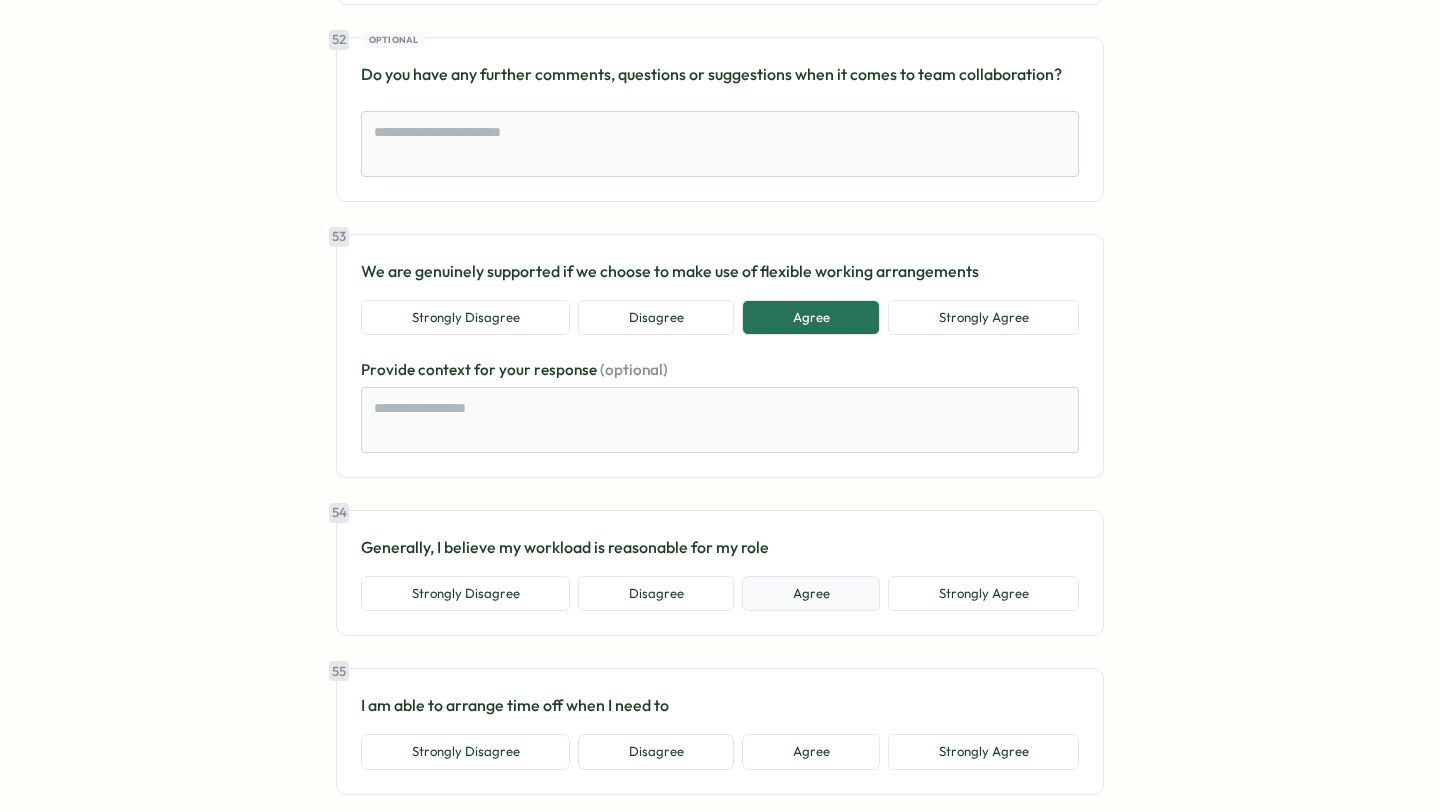 click on "Agree" at bounding box center (811, 594) 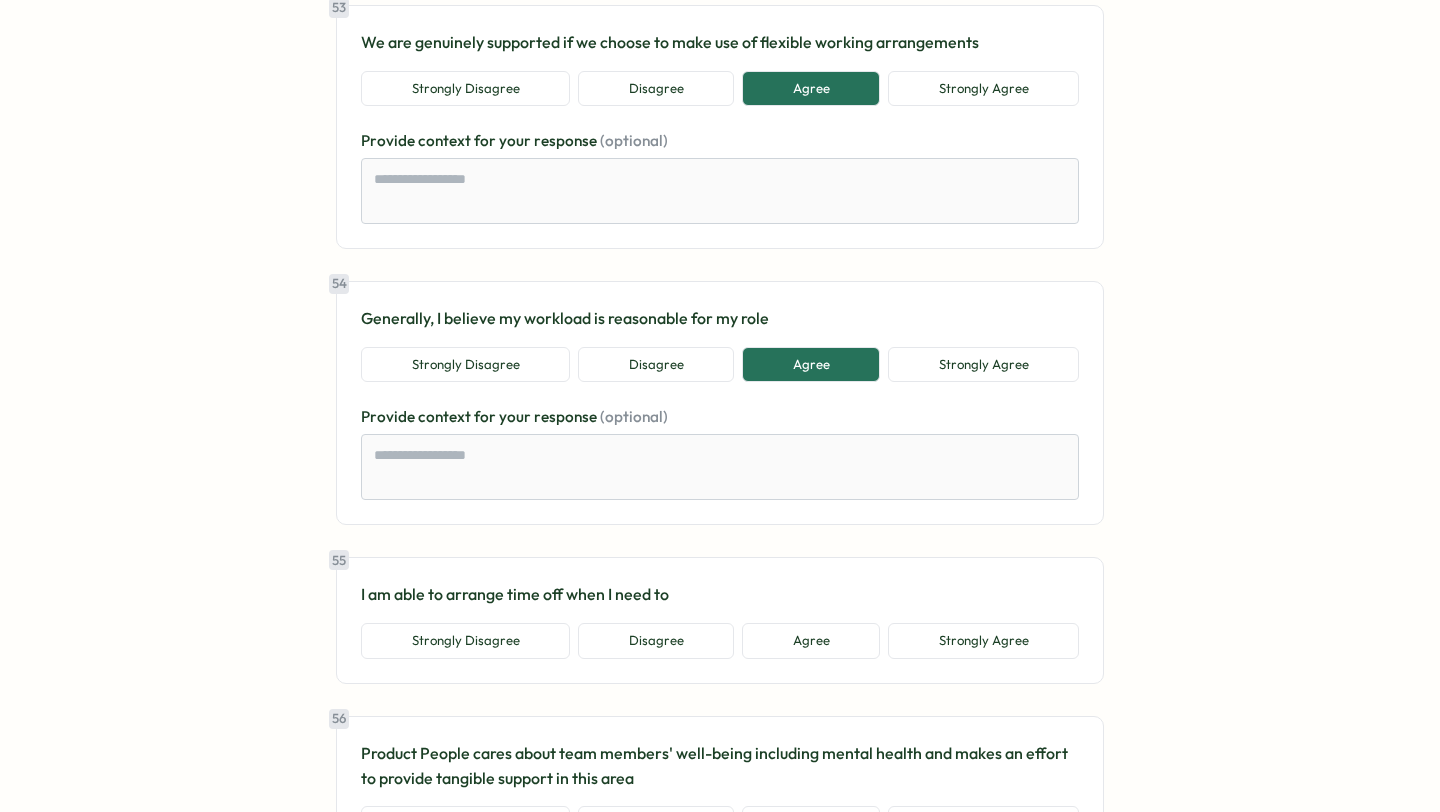 scroll, scrollTop: 14271, scrollLeft: 0, axis: vertical 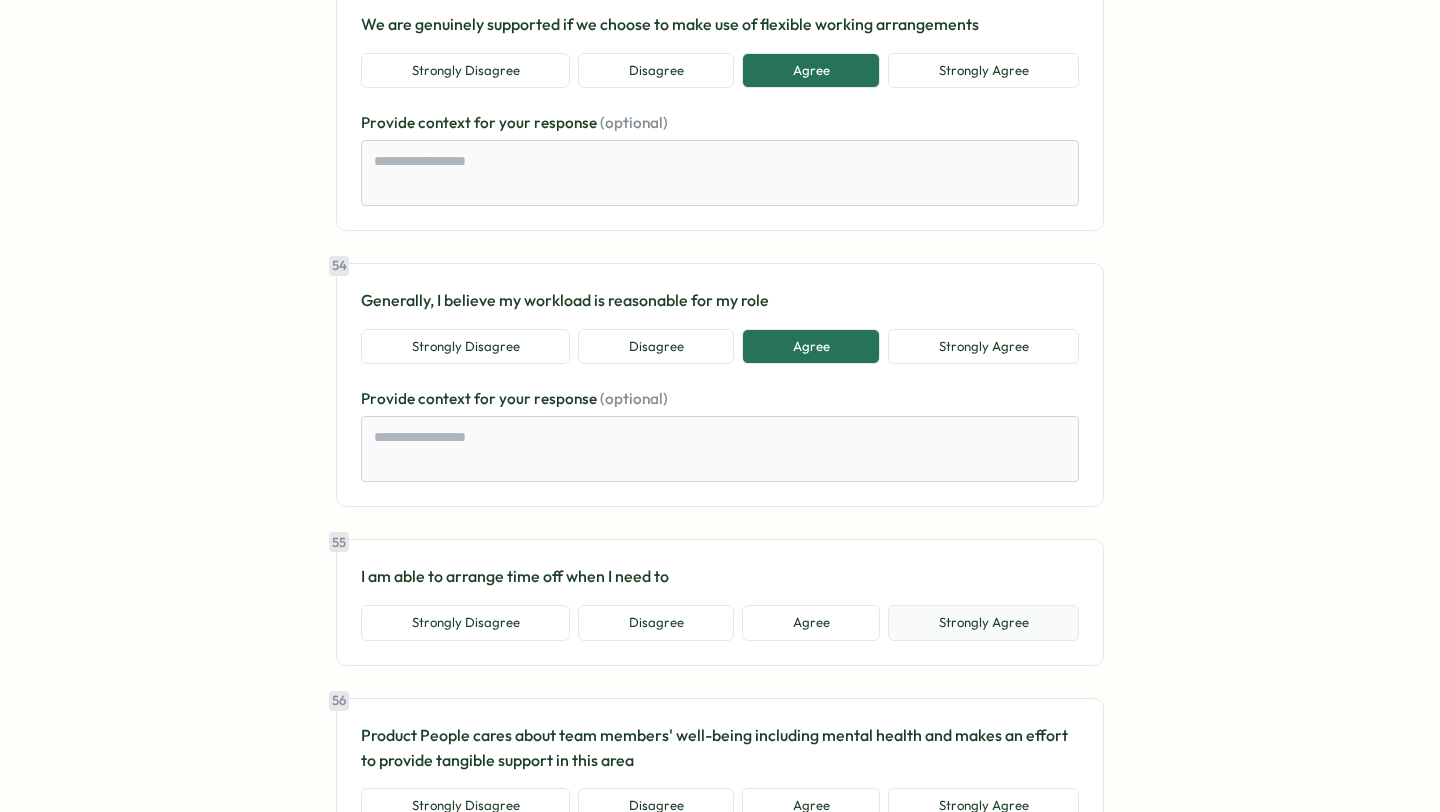 click on "Strongly Agree" at bounding box center (983, 623) 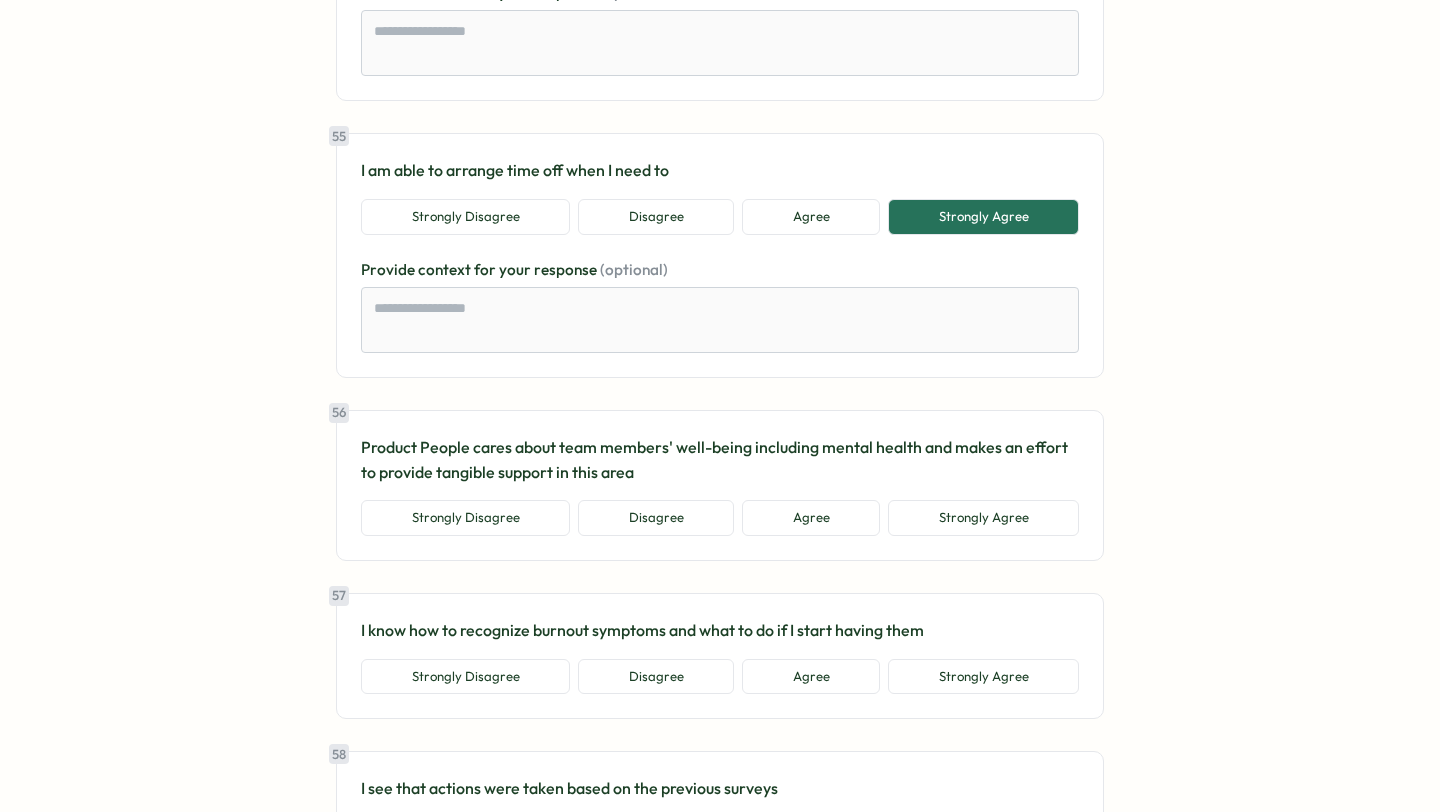scroll, scrollTop: 14686, scrollLeft: 0, axis: vertical 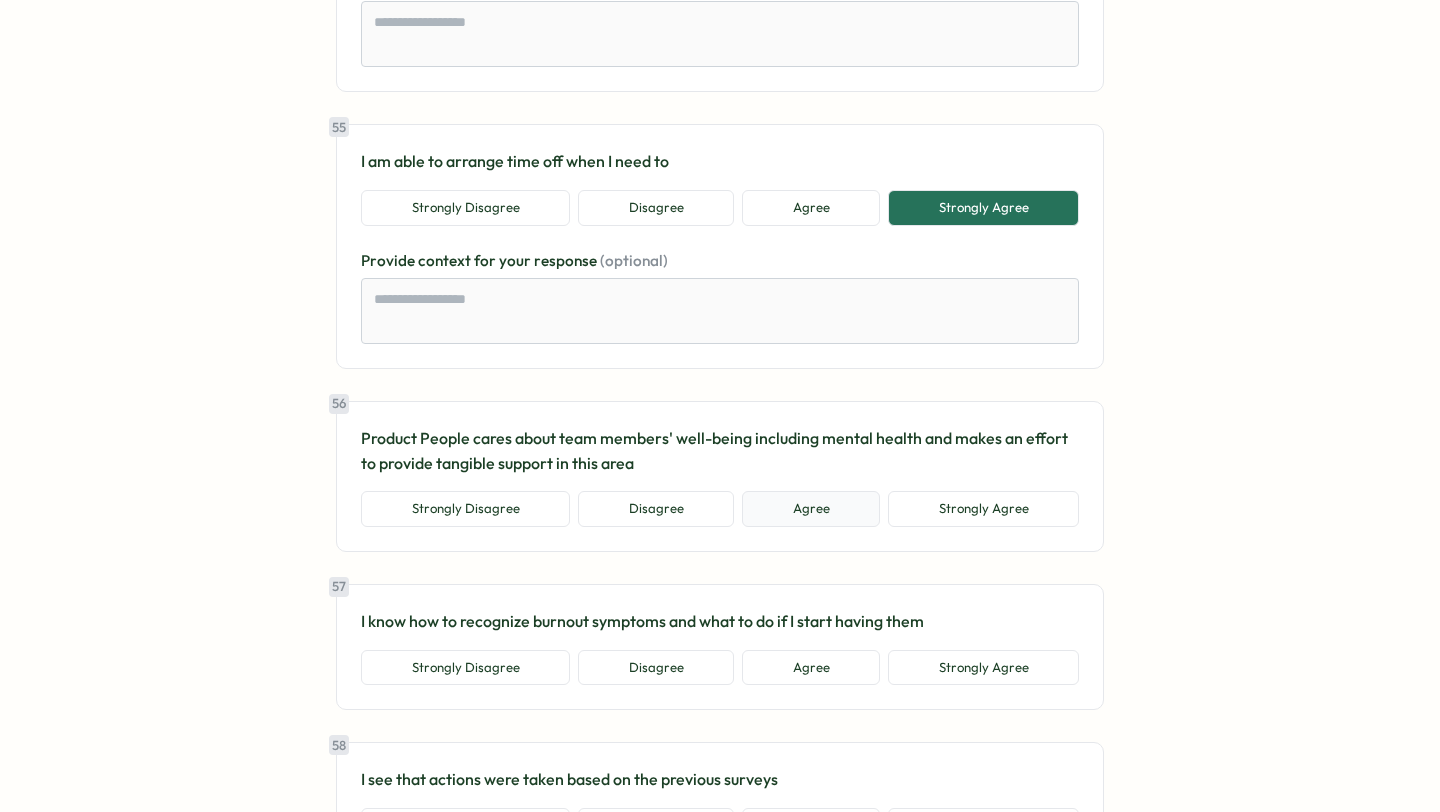 click on "Agree" at bounding box center [811, 509] 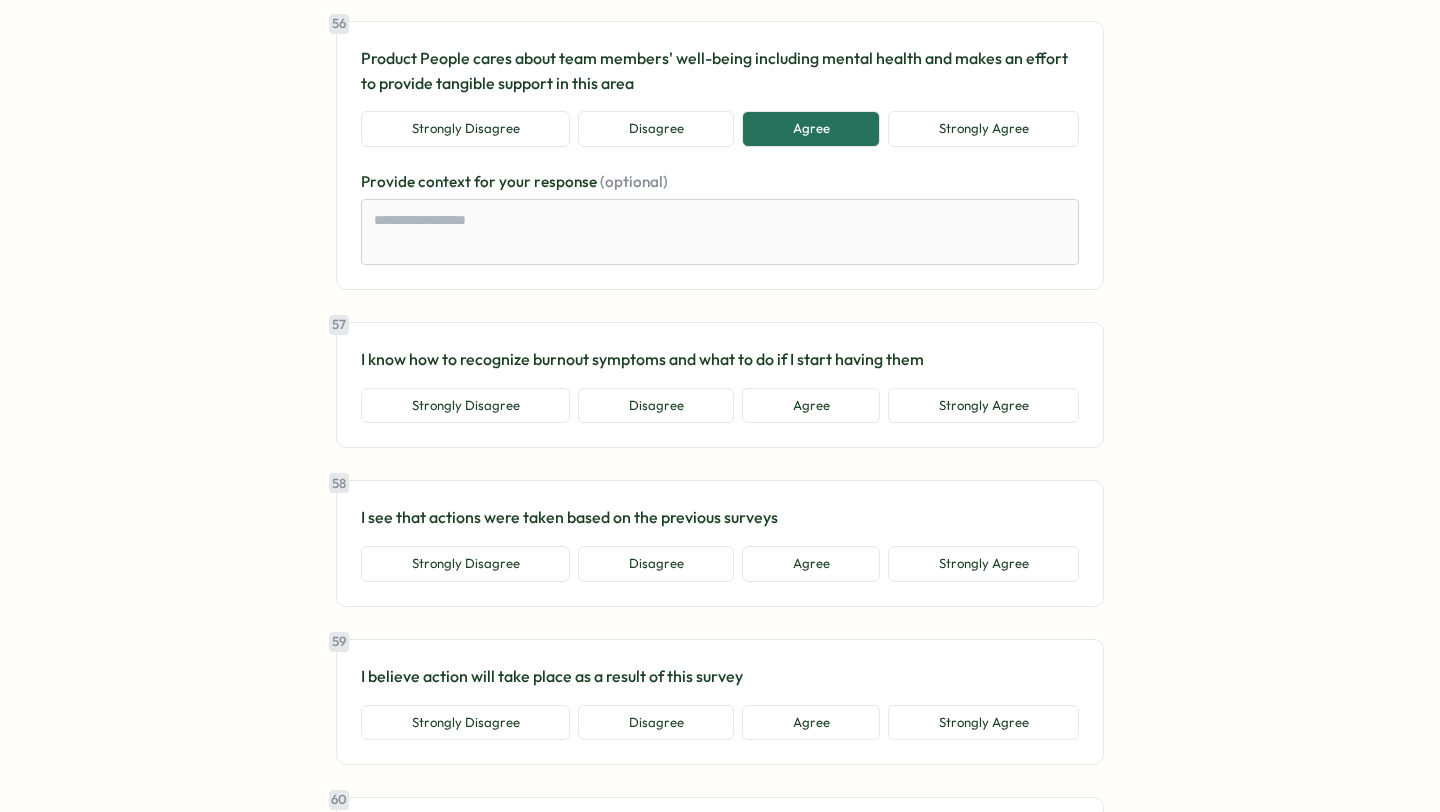scroll, scrollTop: 15080, scrollLeft: 0, axis: vertical 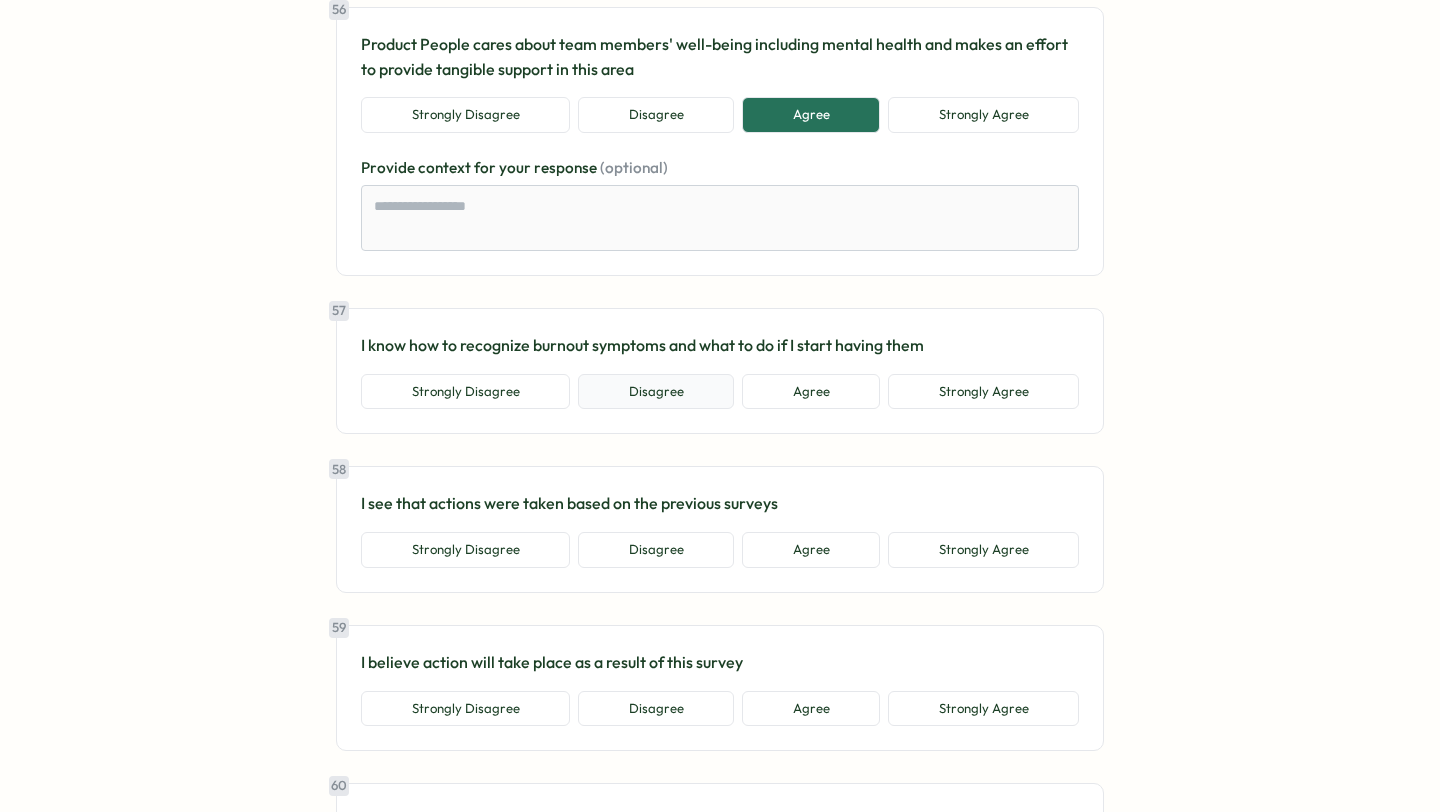click on "Disagree" at bounding box center [656, 392] 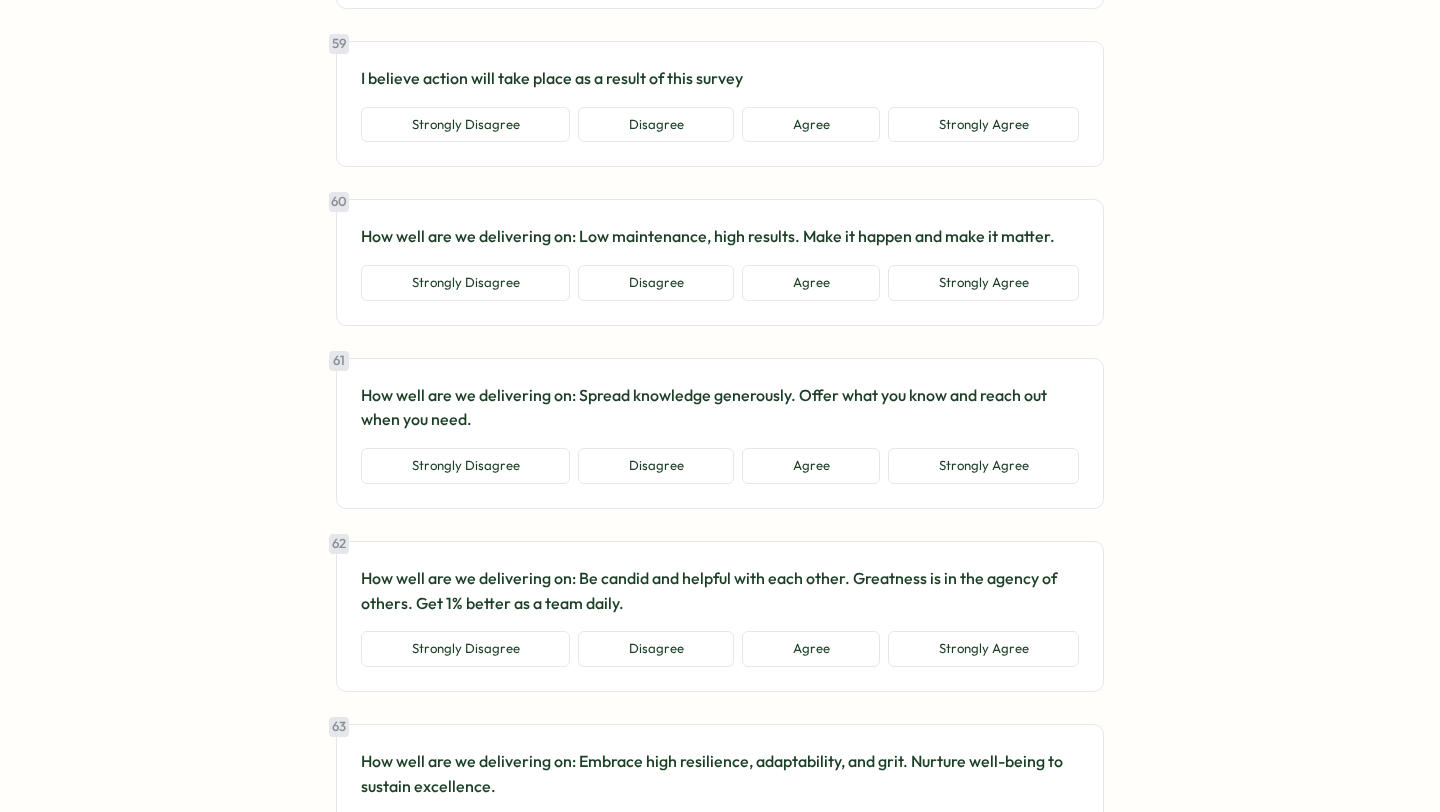 scroll, scrollTop: 15784, scrollLeft: 0, axis: vertical 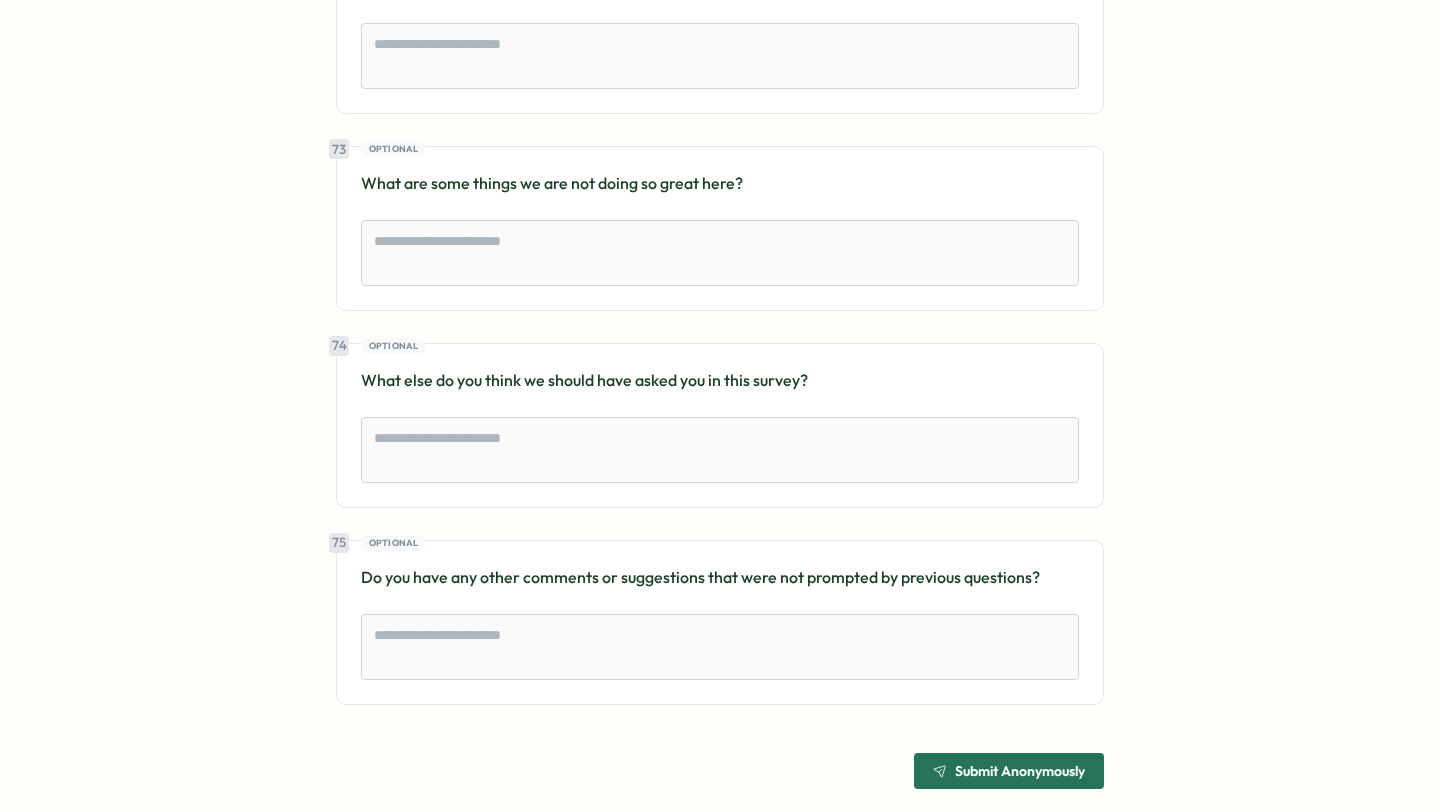 click on "Submit Anonymously" at bounding box center (1009, 771) 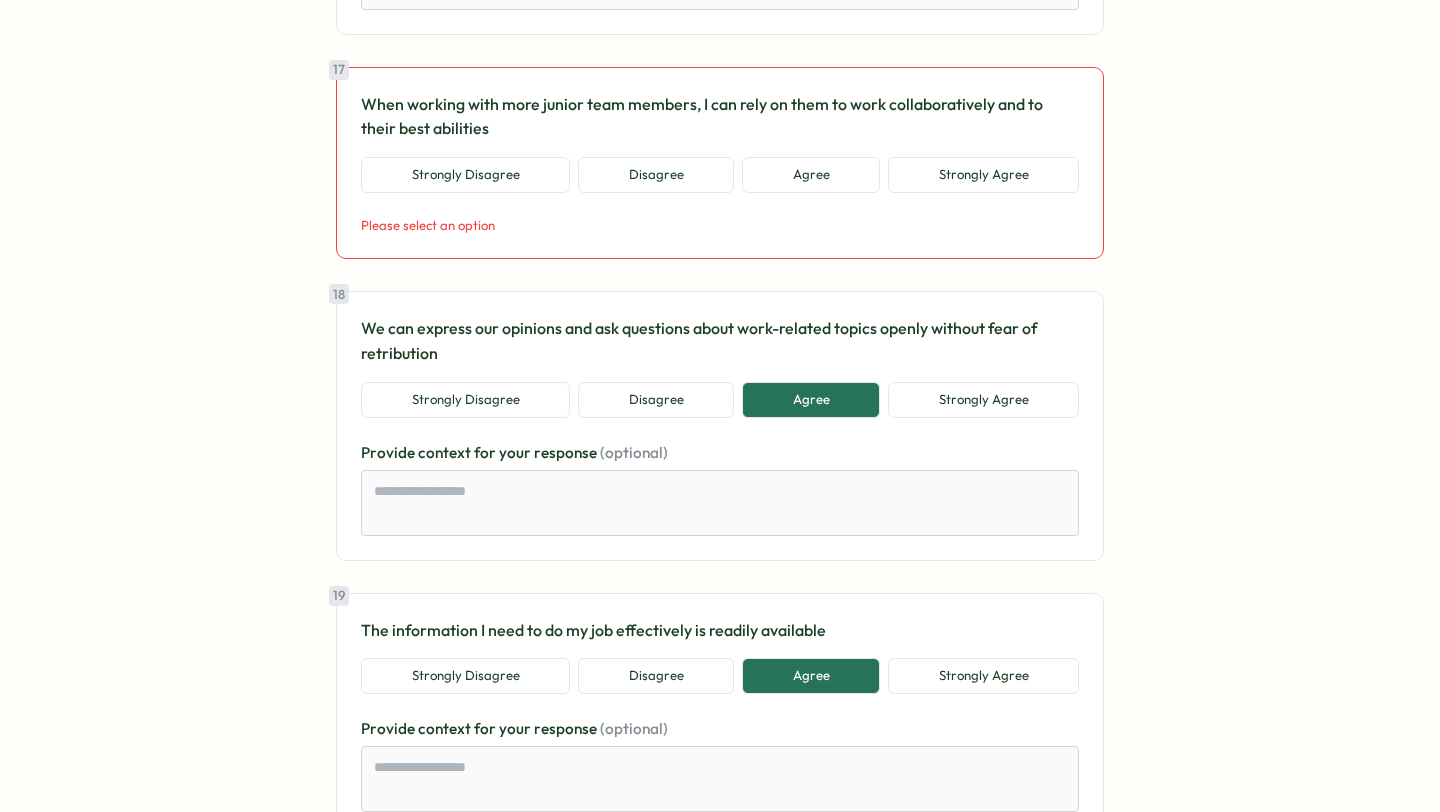 scroll, scrollTop: 4442, scrollLeft: 0, axis: vertical 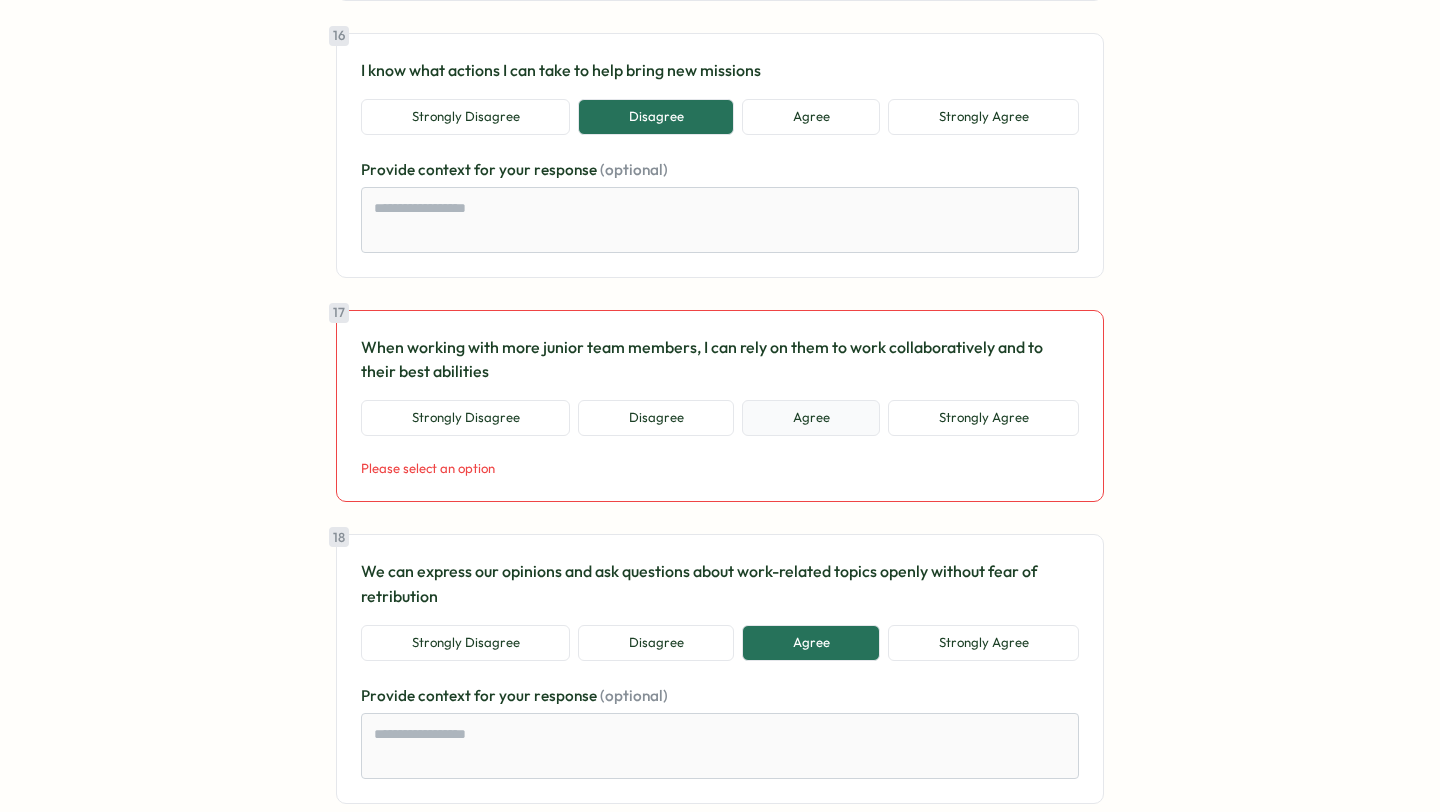 click on "Agree" at bounding box center (811, 418) 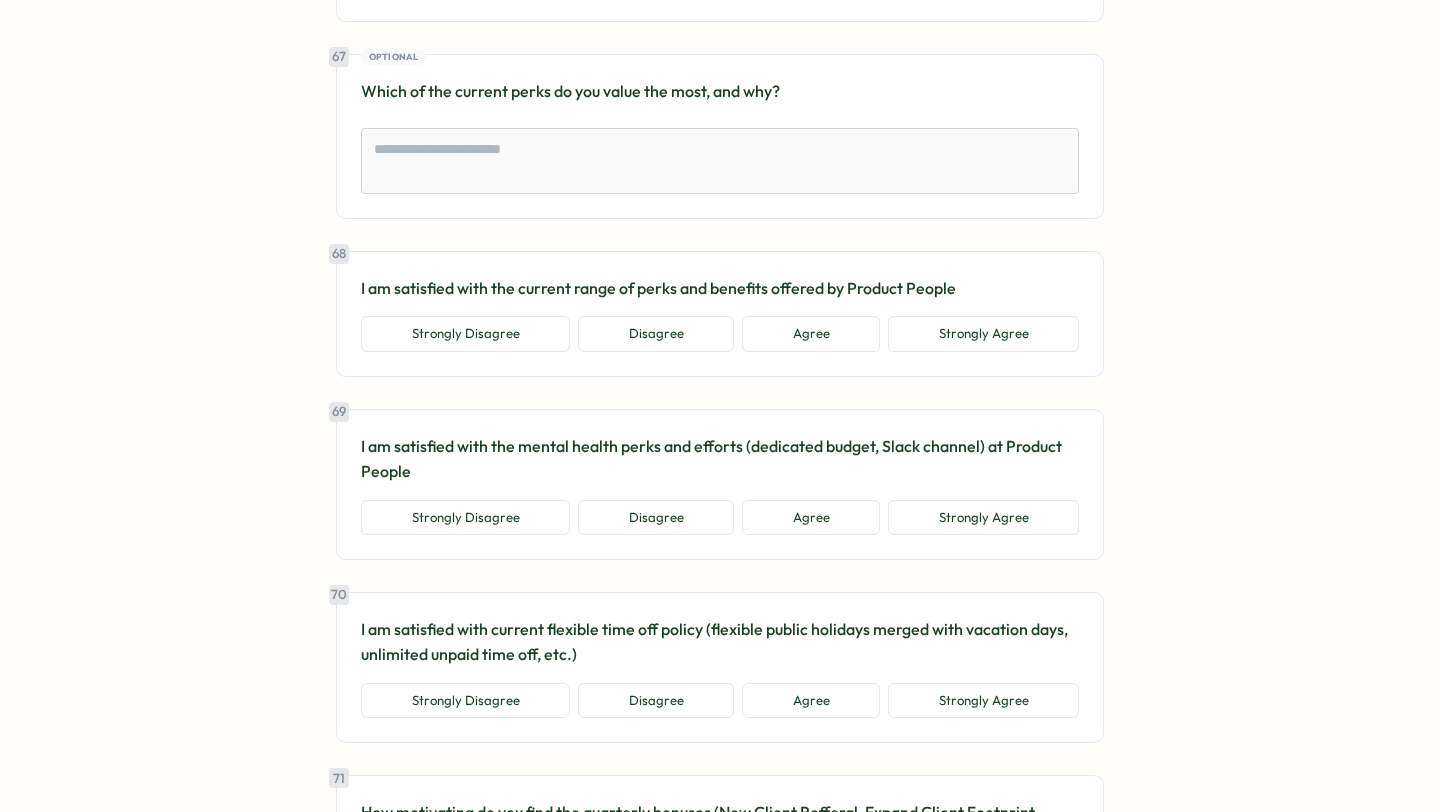 scroll, scrollTop: 18276, scrollLeft: 0, axis: vertical 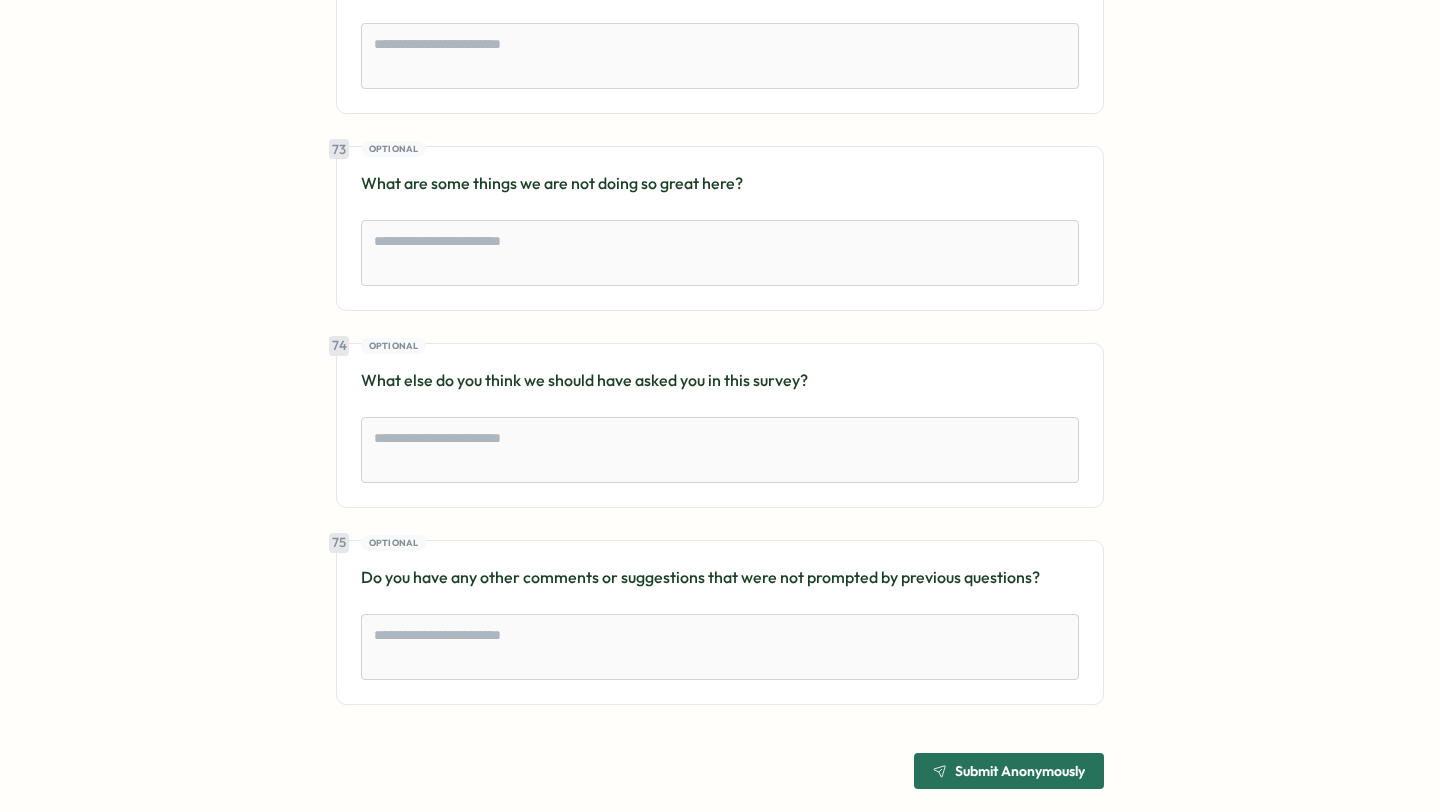 click on "Submit Anonymously" at bounding box center (1020, 771) 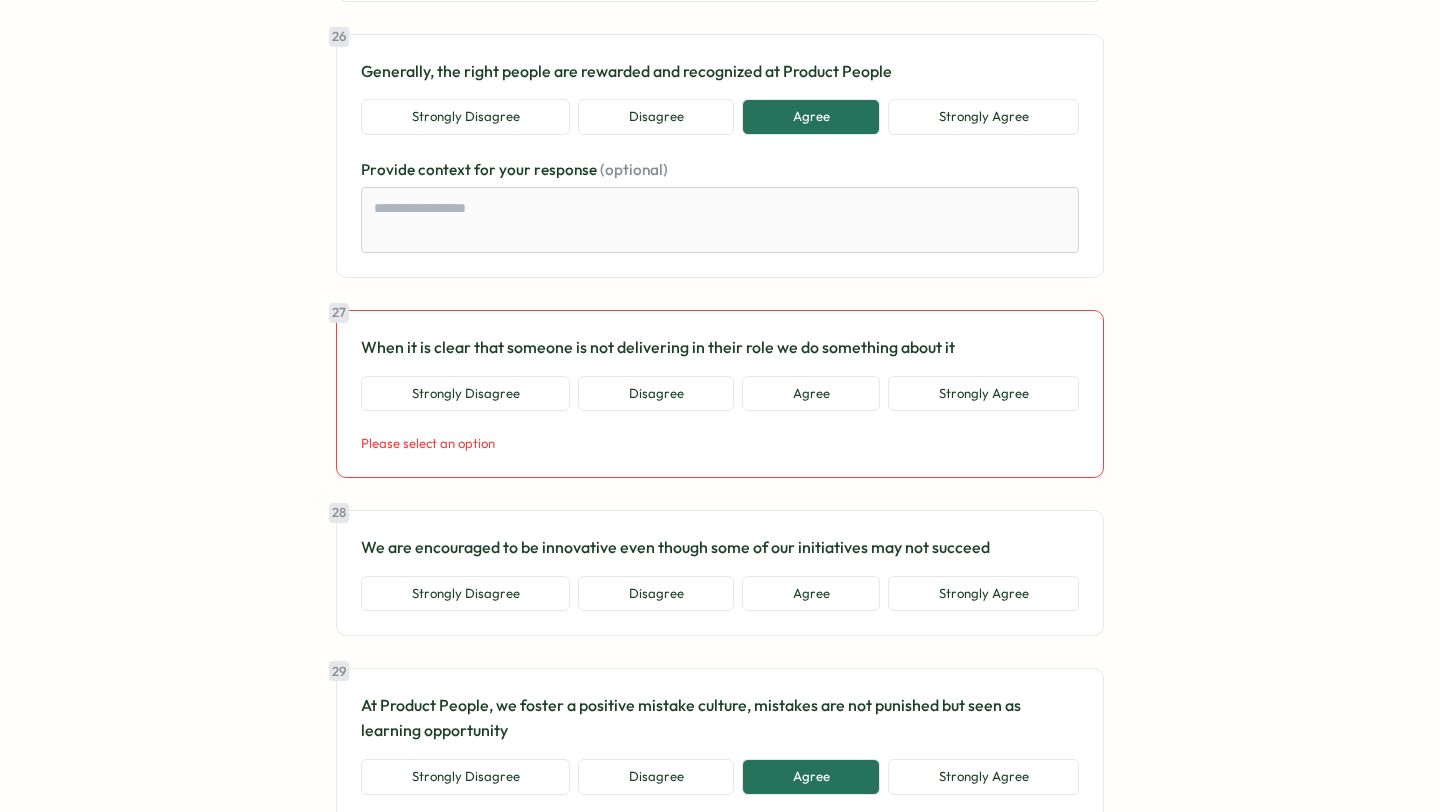 scroll, scrollTop: 7268, scrollLeft: 0, axis: vertical 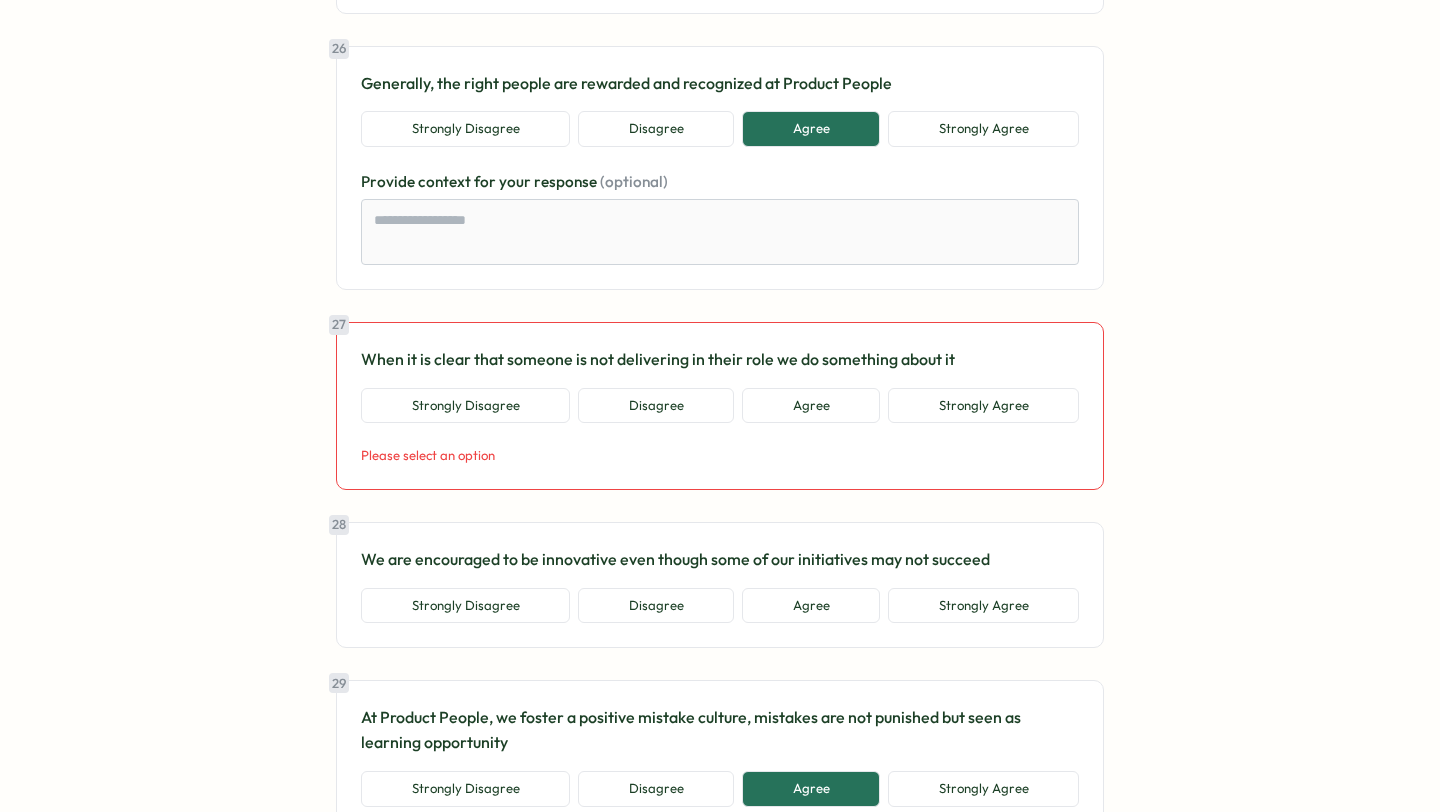 type 